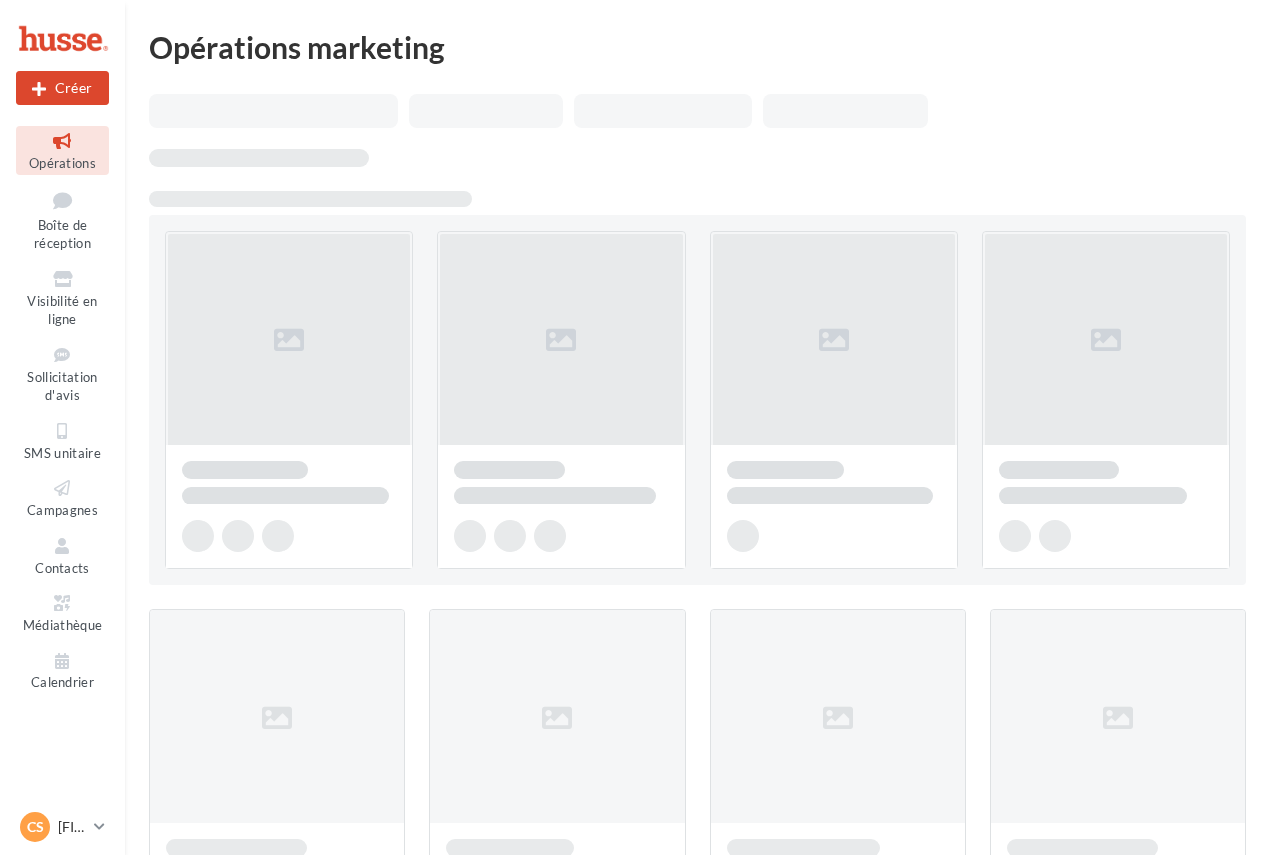 scroll, scrollTop: 0, scrollLeft: 0, axis: both 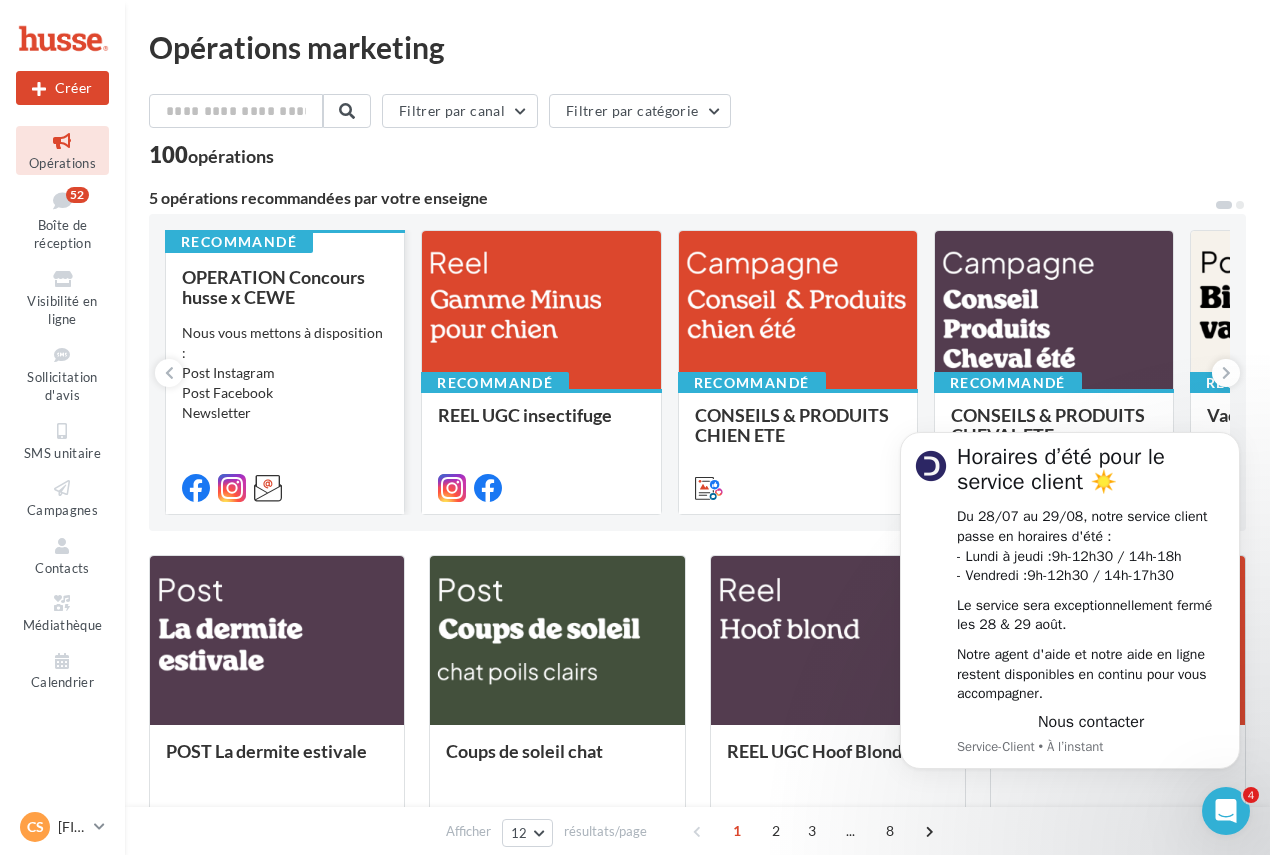 click on "OPERATION Concours husse x CEWE" at bounding box center [273, 287] 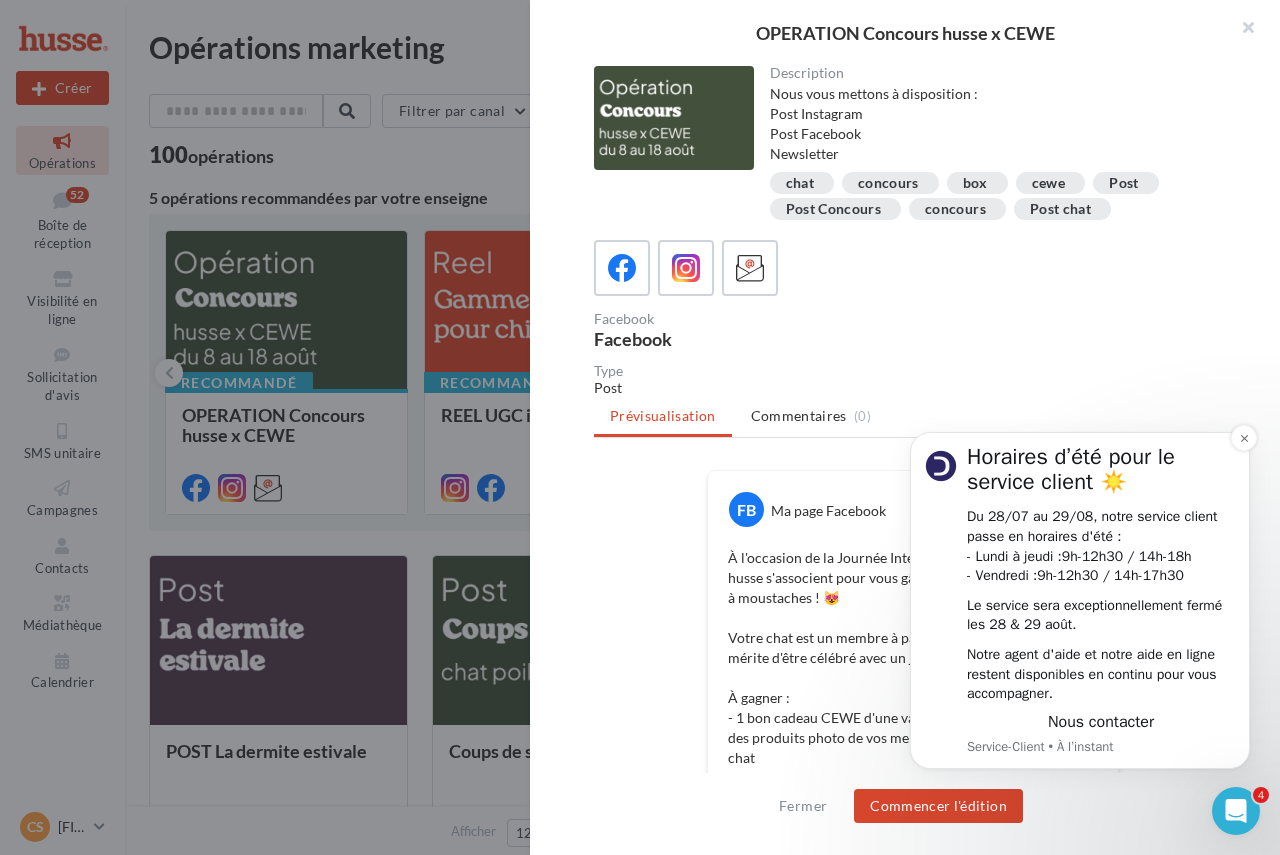 scroll, scrollTop: 2, scrollLeft: 0, axis: vertical 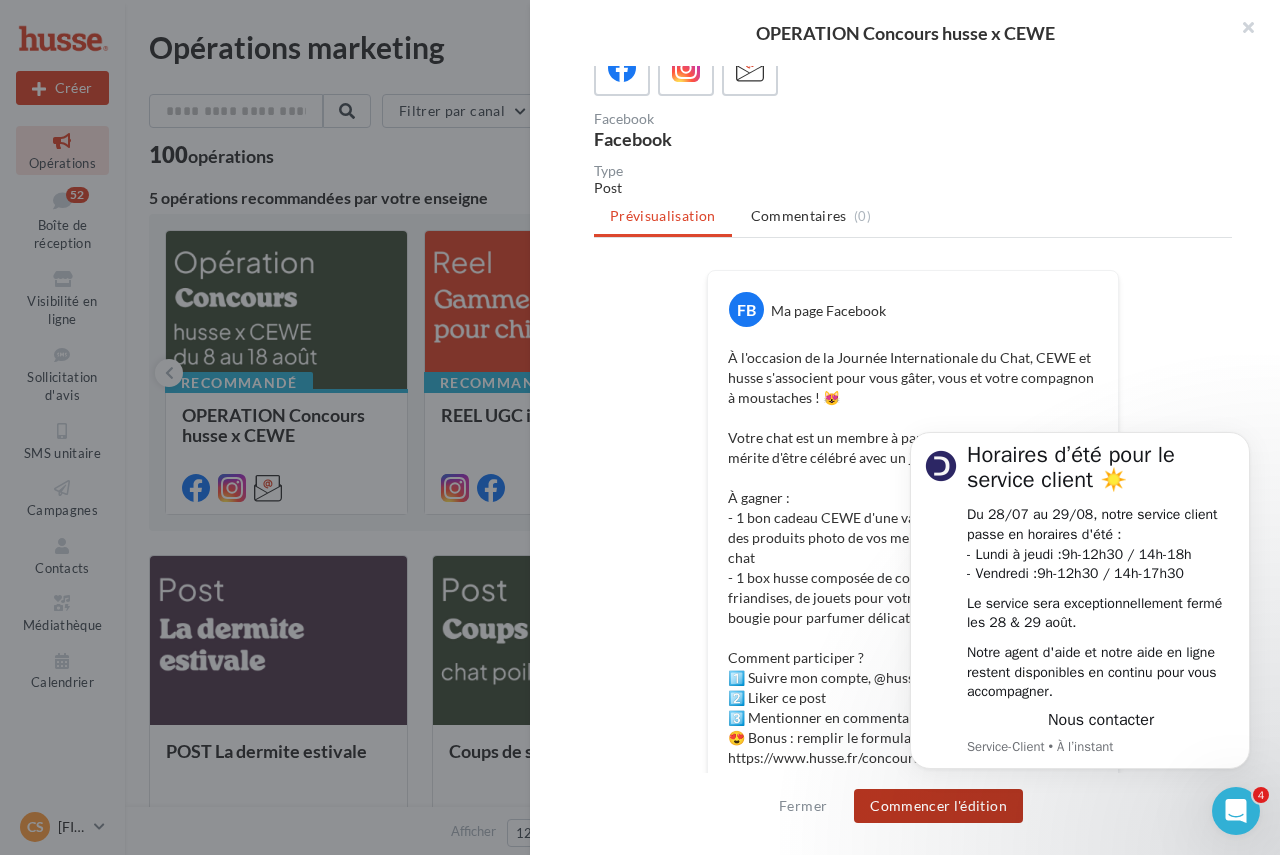 click on "Commencer l'édition" at bounding box center [938, 806] 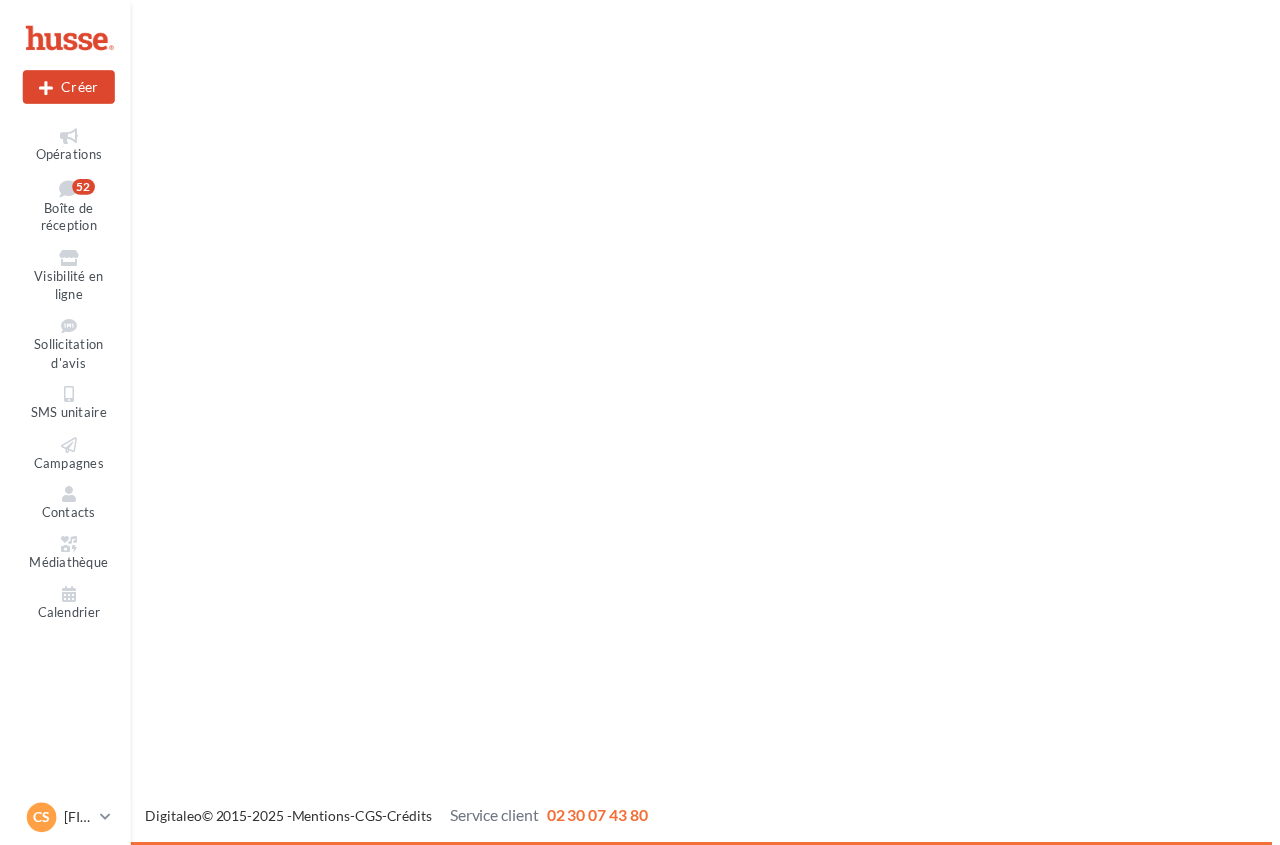 scroll, scrollTop: 0, scrollLeft: 0, axis: both 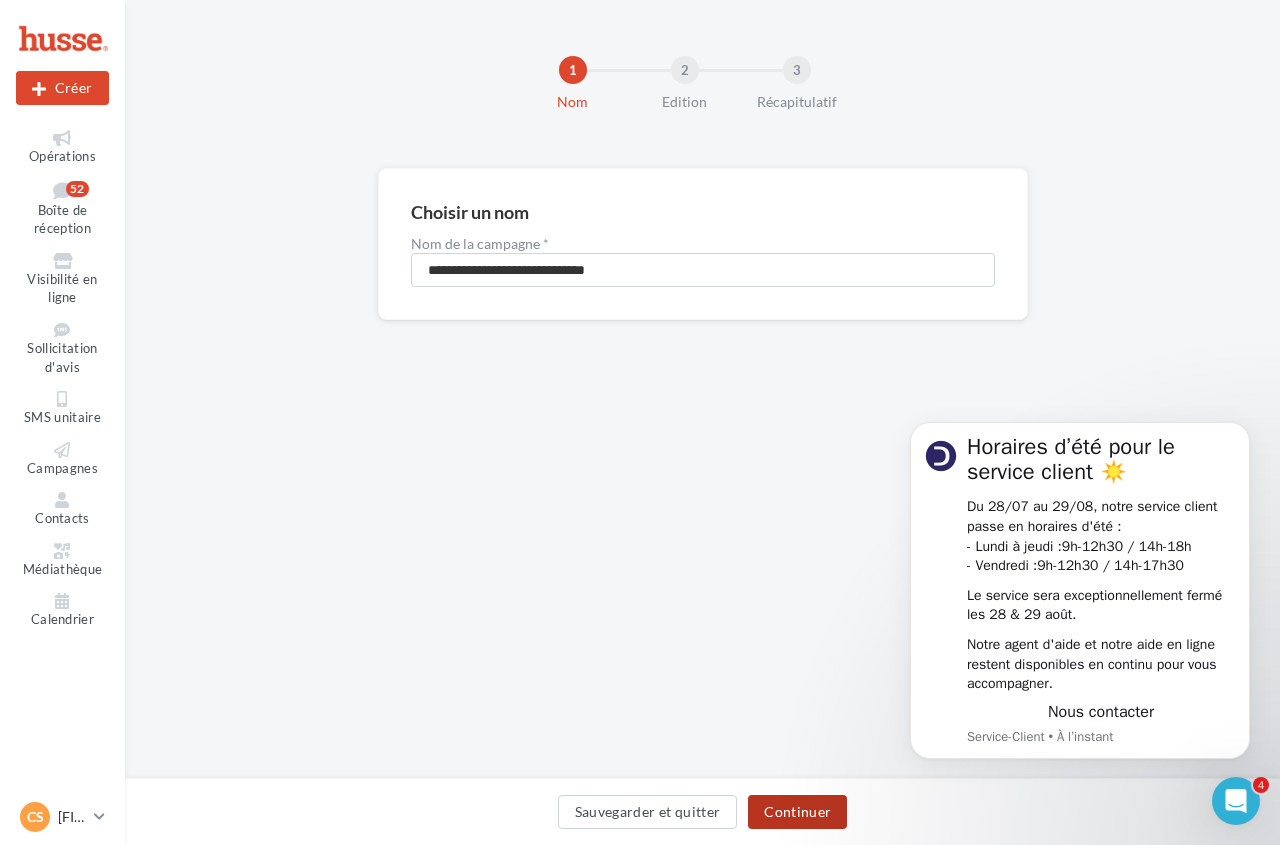 click on "Continuer" at bounding box center (797, 812) 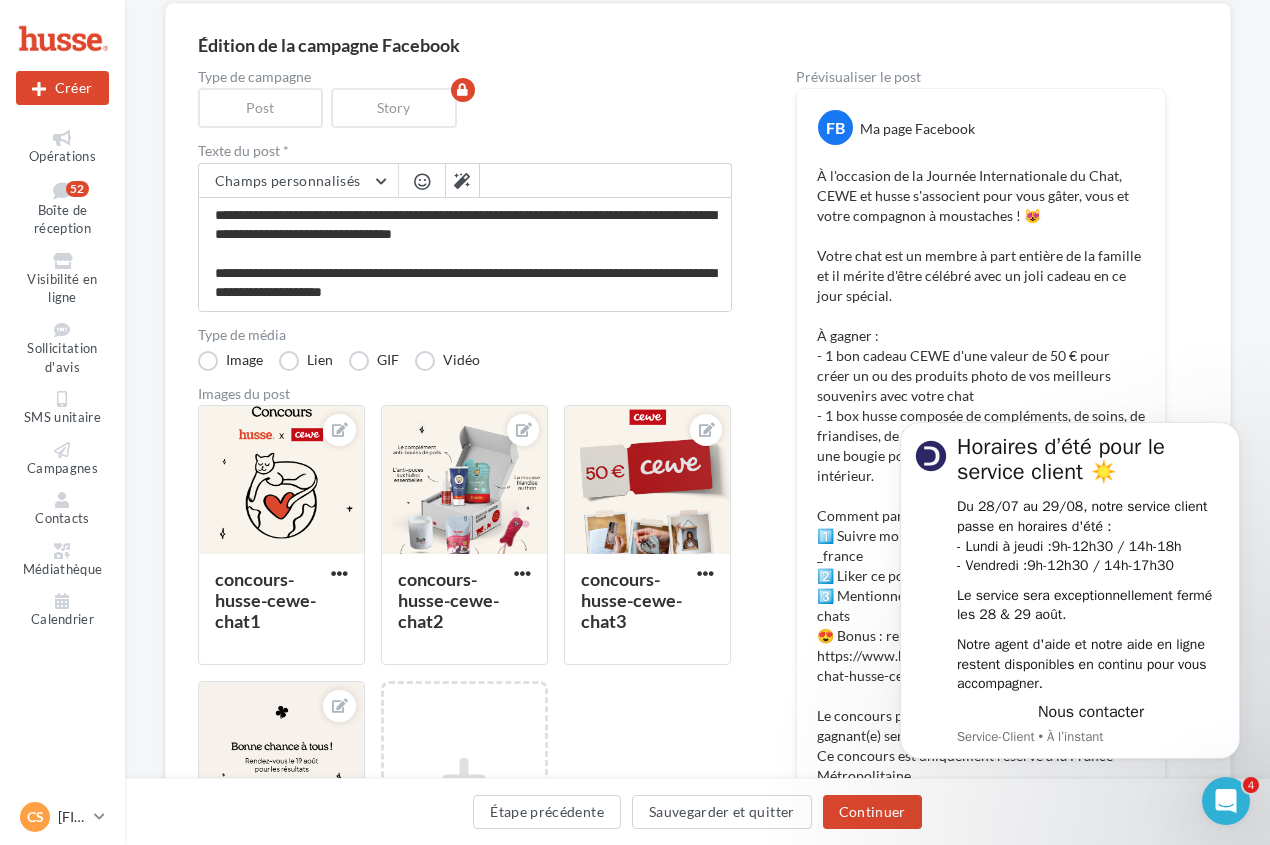 scroll, scrollTop: 200, scrollLeft: 0, axis: vertical 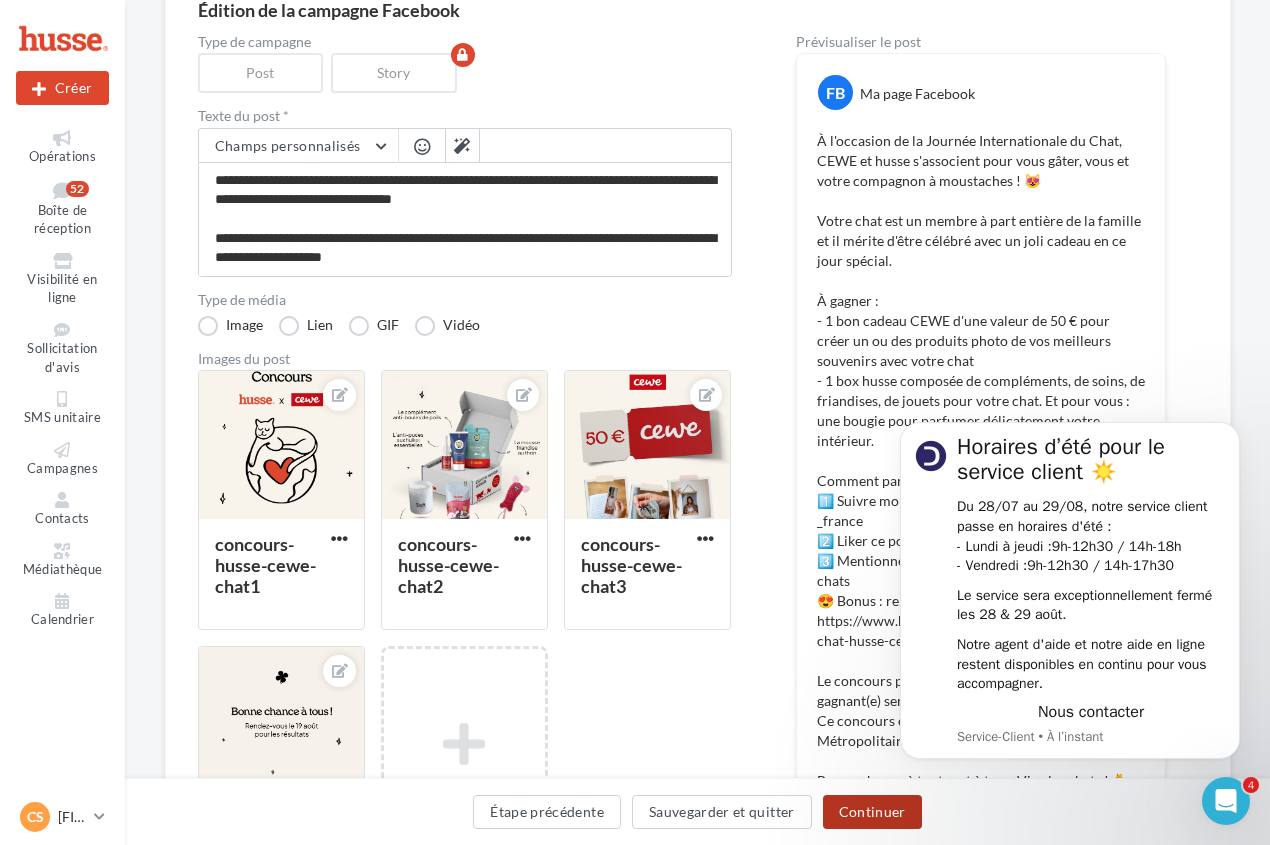 click on "Continuer" at bounding box center (872, 812) 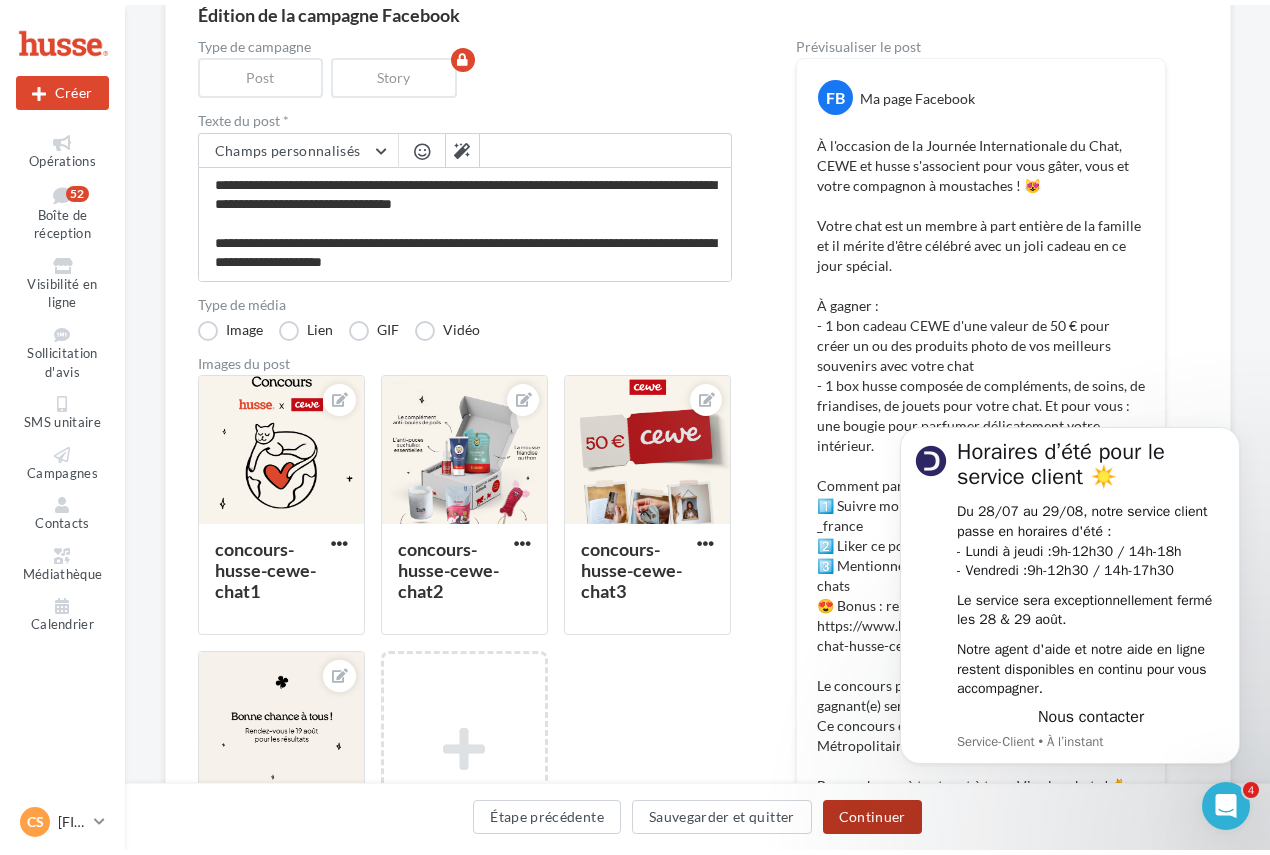 scroll, scrollTop: 0, scrollLeft: 0, axis: both 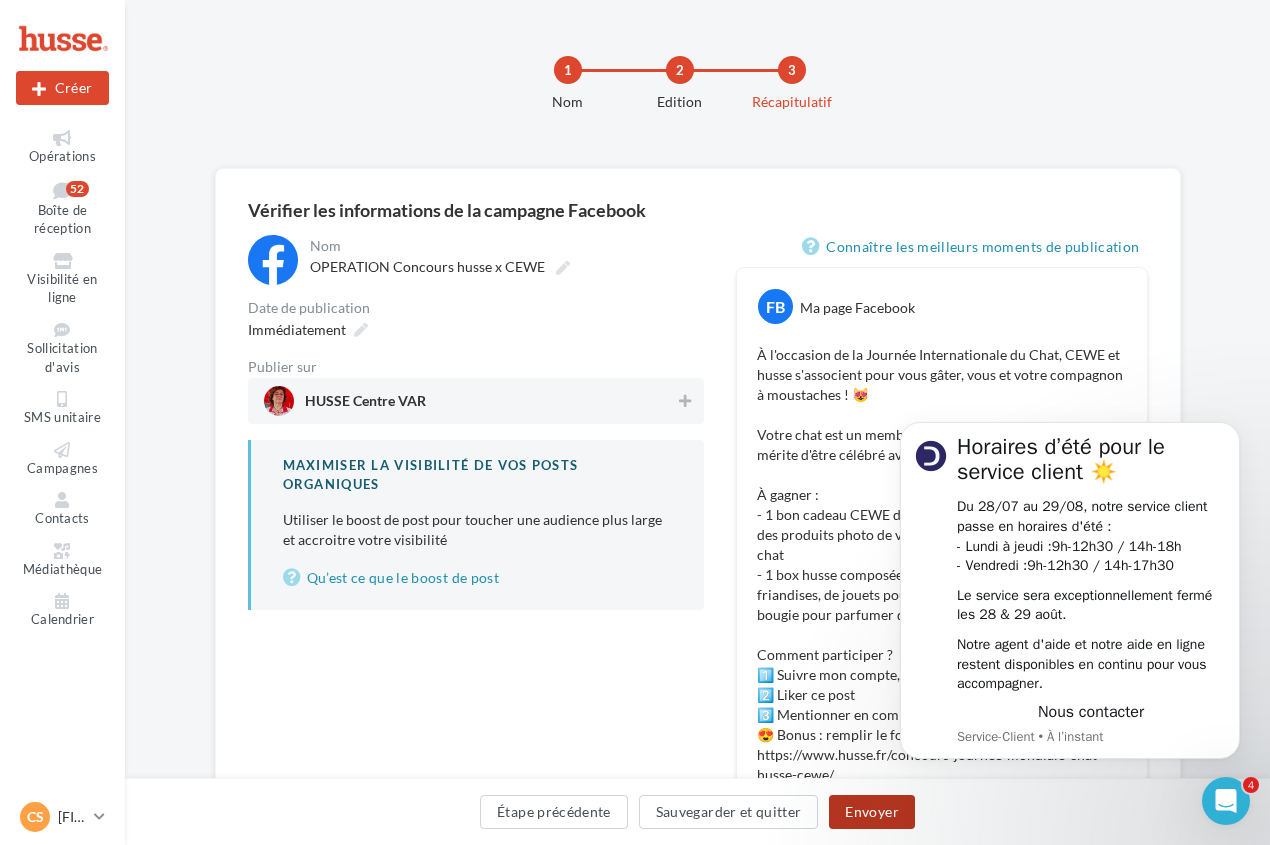 click on "Envoyer" at bounding box center [871, 812] 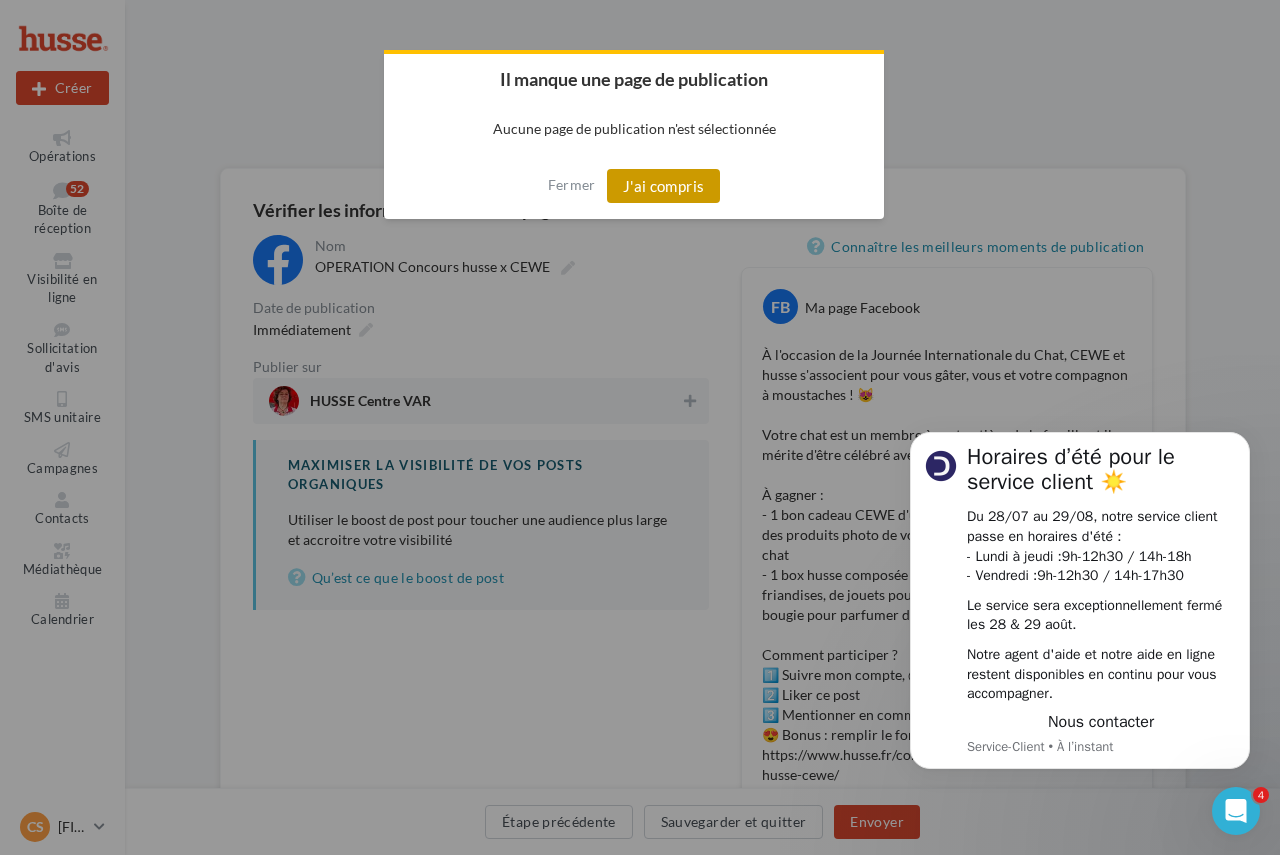 click on "J'ai compris" at bounding box center (664, 186) 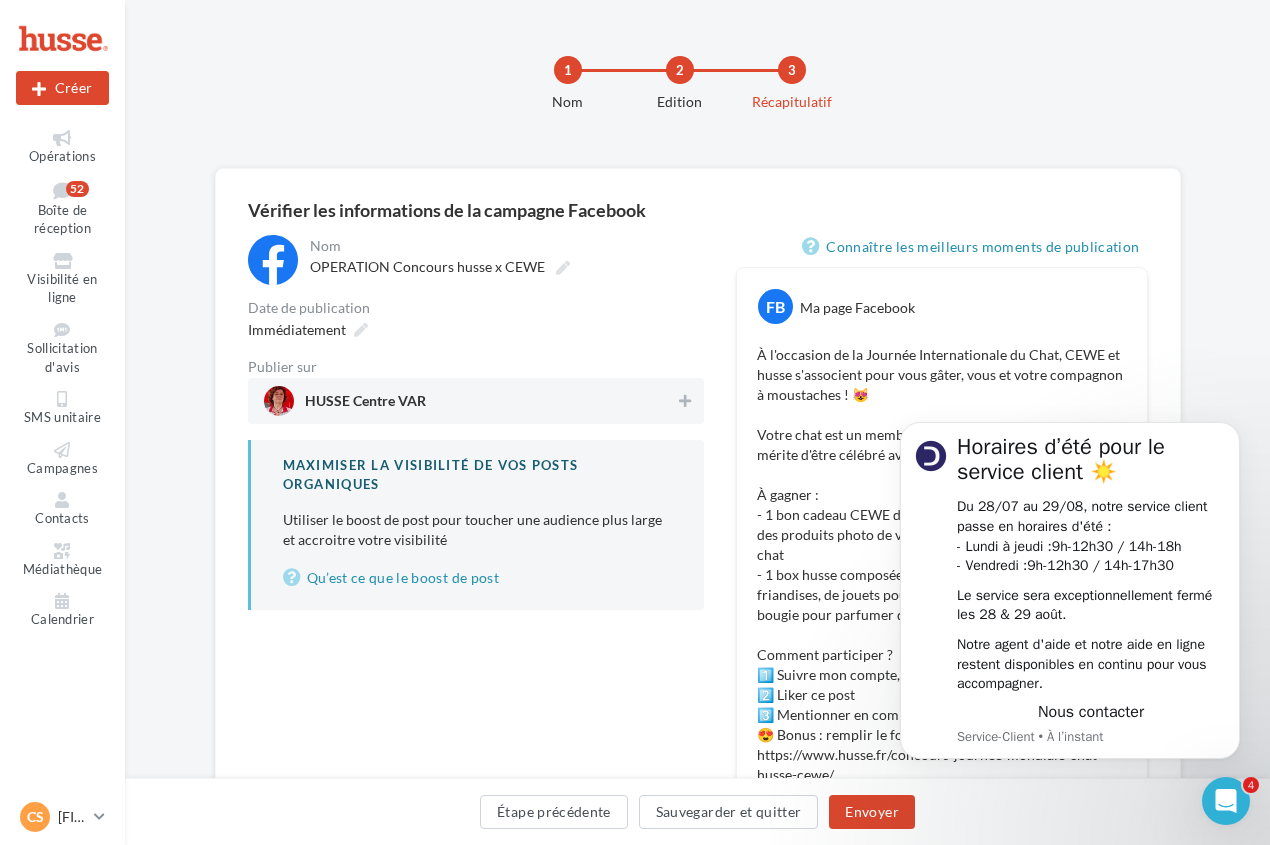 click on "HUSSE Centre VAR" at bounding box center [365, 405] 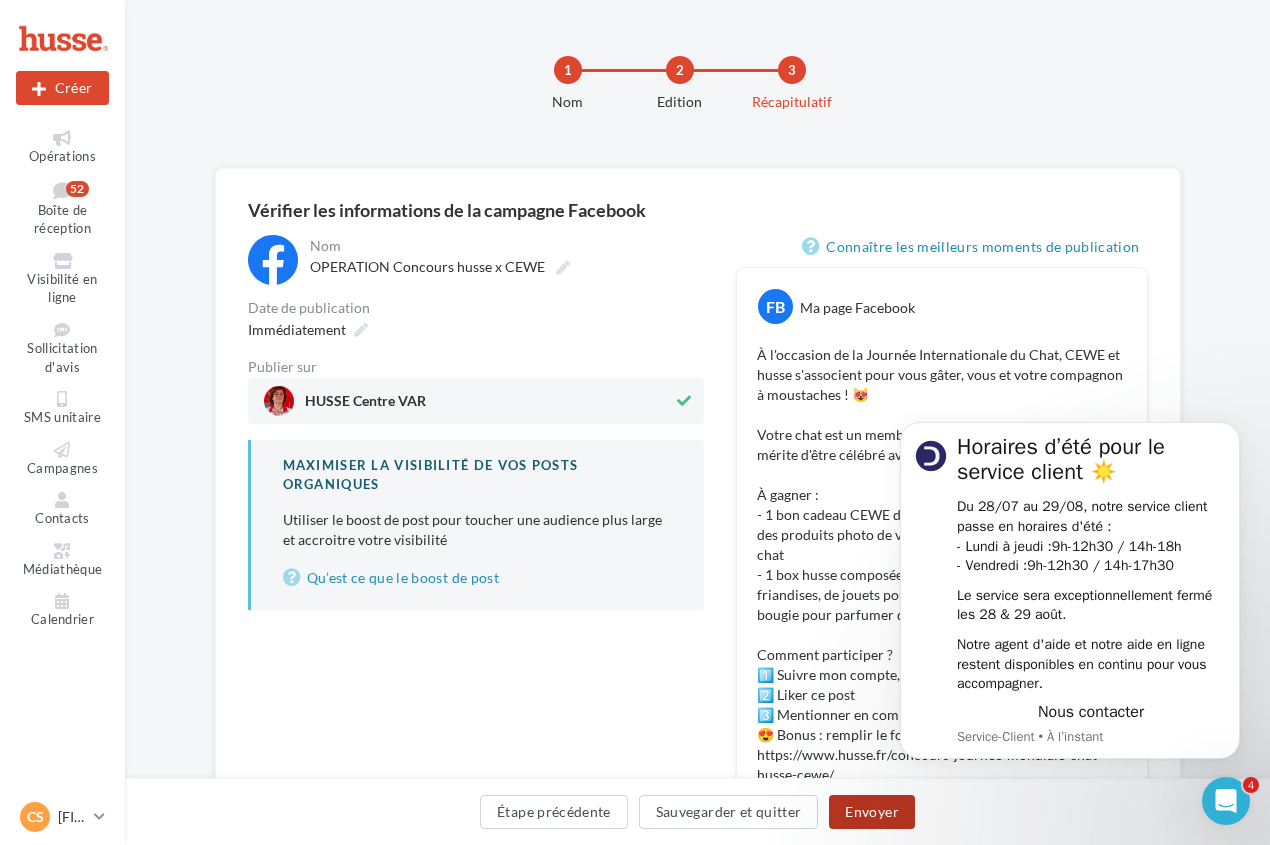 click on "Envoyer" at bounding box center (871, 812) 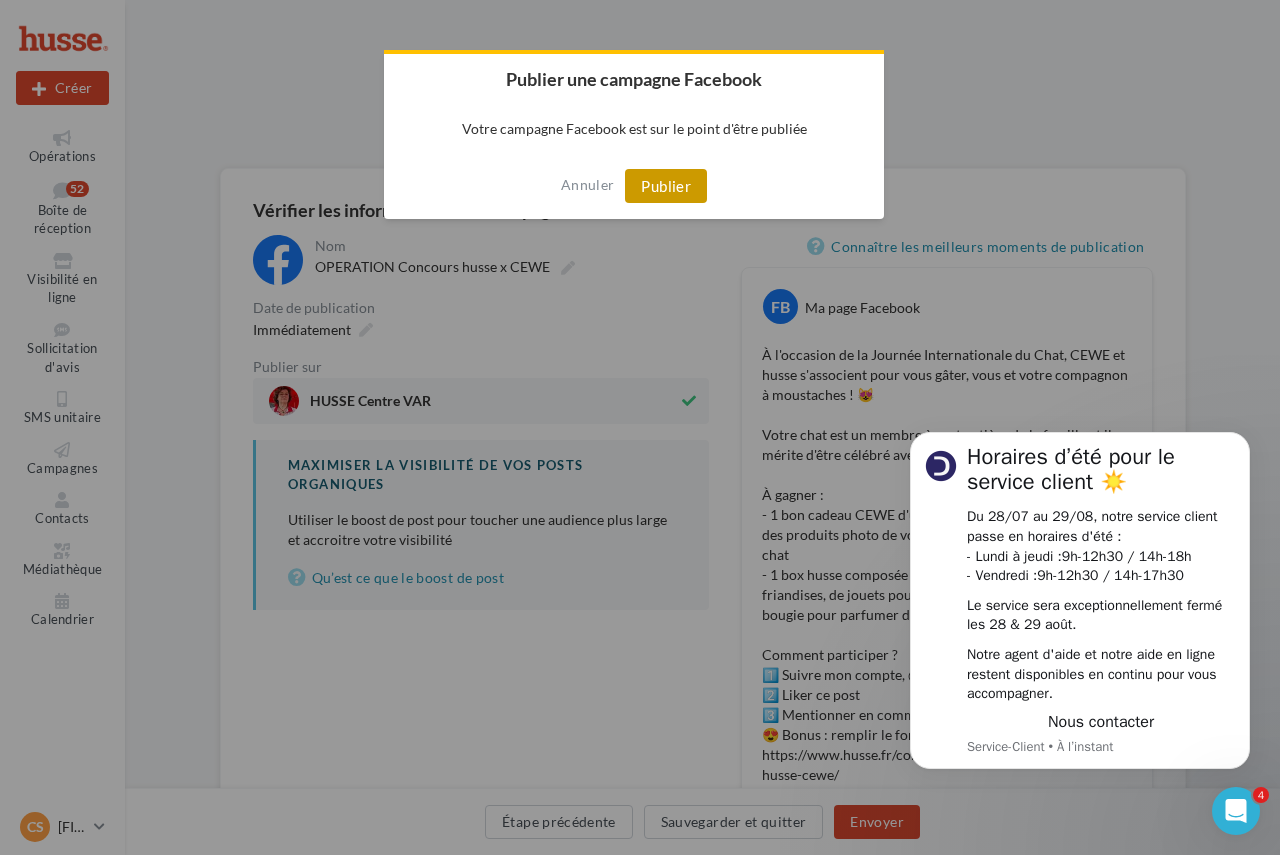 click on "Publier" at bounding box center [666, 186] 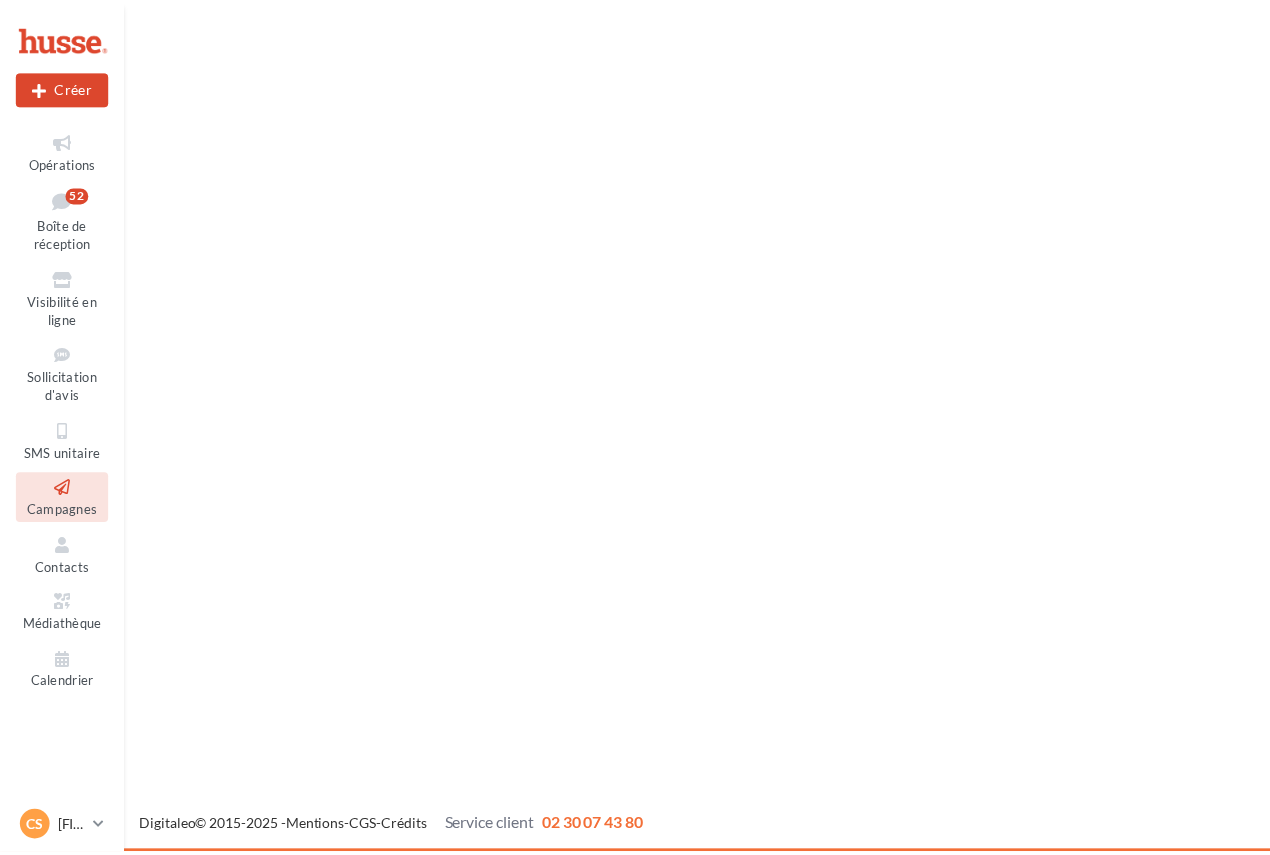 scroll, scrollTop: 0, scrollLeft: 0, axis: both 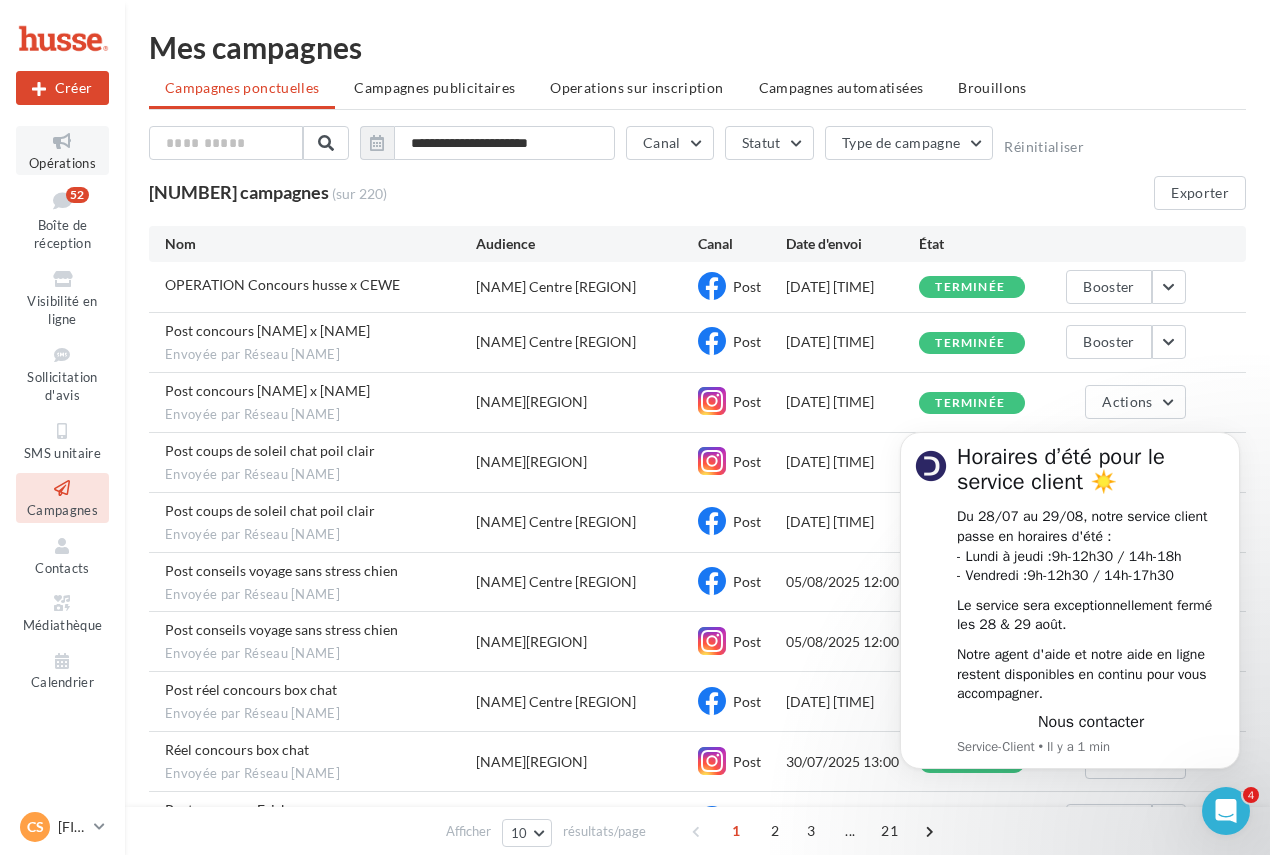 click at bounding box center (62, 141) 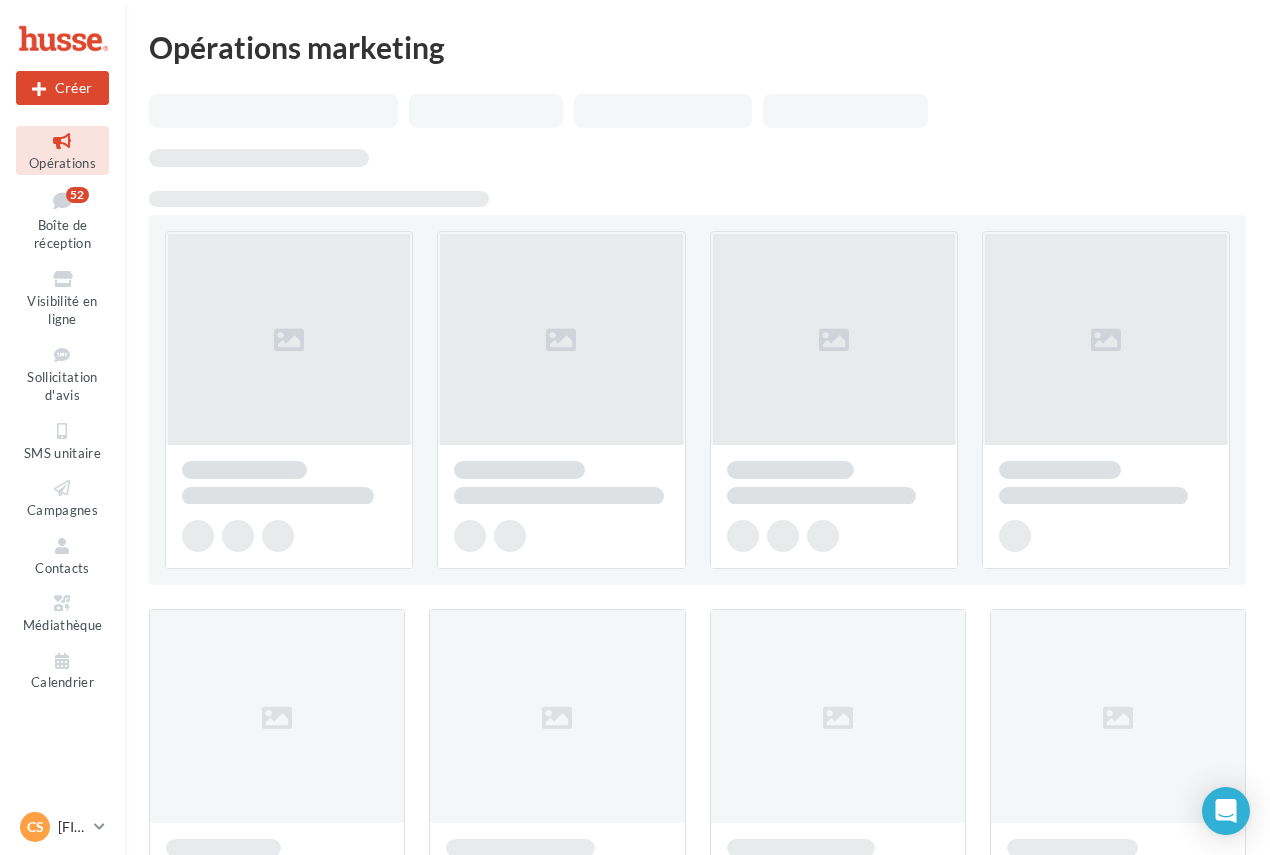 scroll, scrollTop: 0, scrollLeft: 0, axis: both 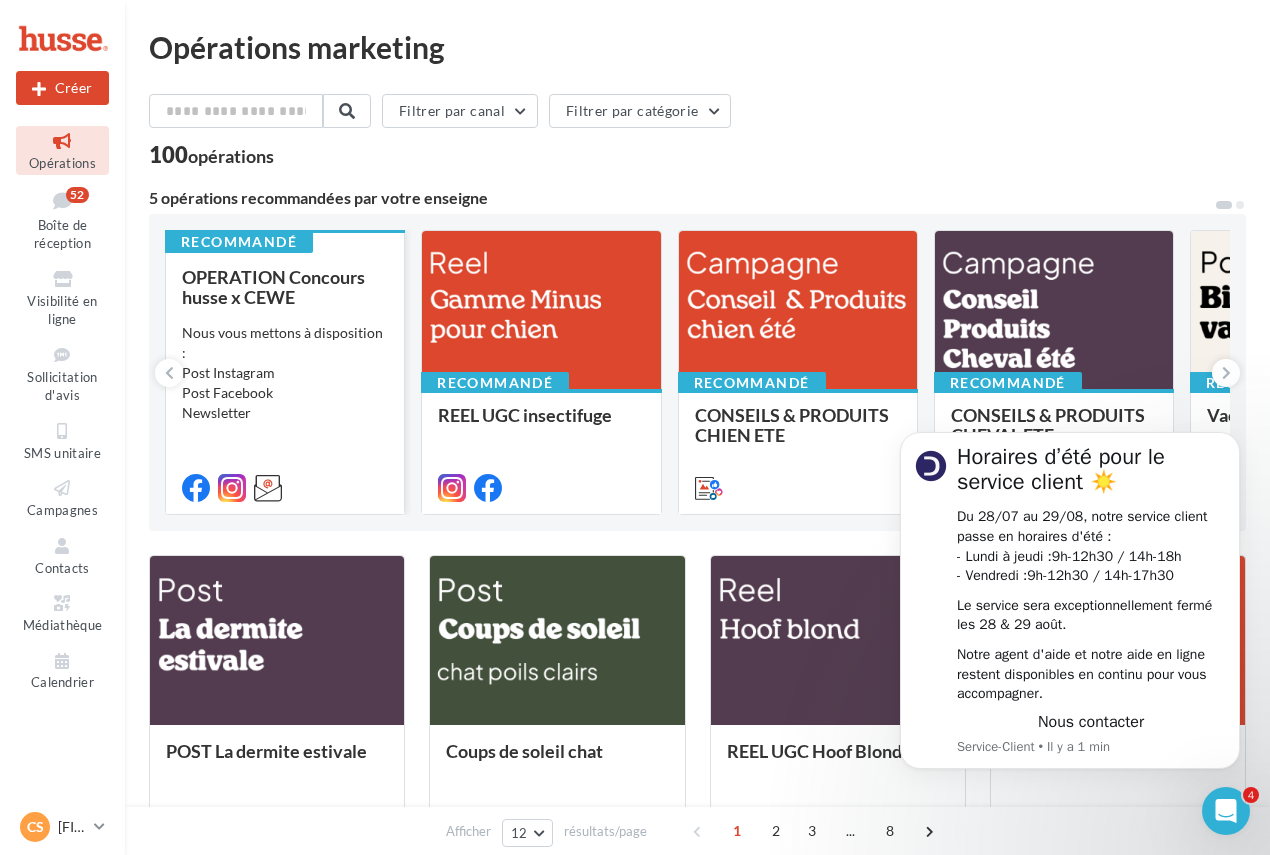click on "OPERATION Concours husse x CEWE        Nous vous mettons à disposition :
Post Instagram
Post Facebook
Newsletter" at bounding box center (285, 381) 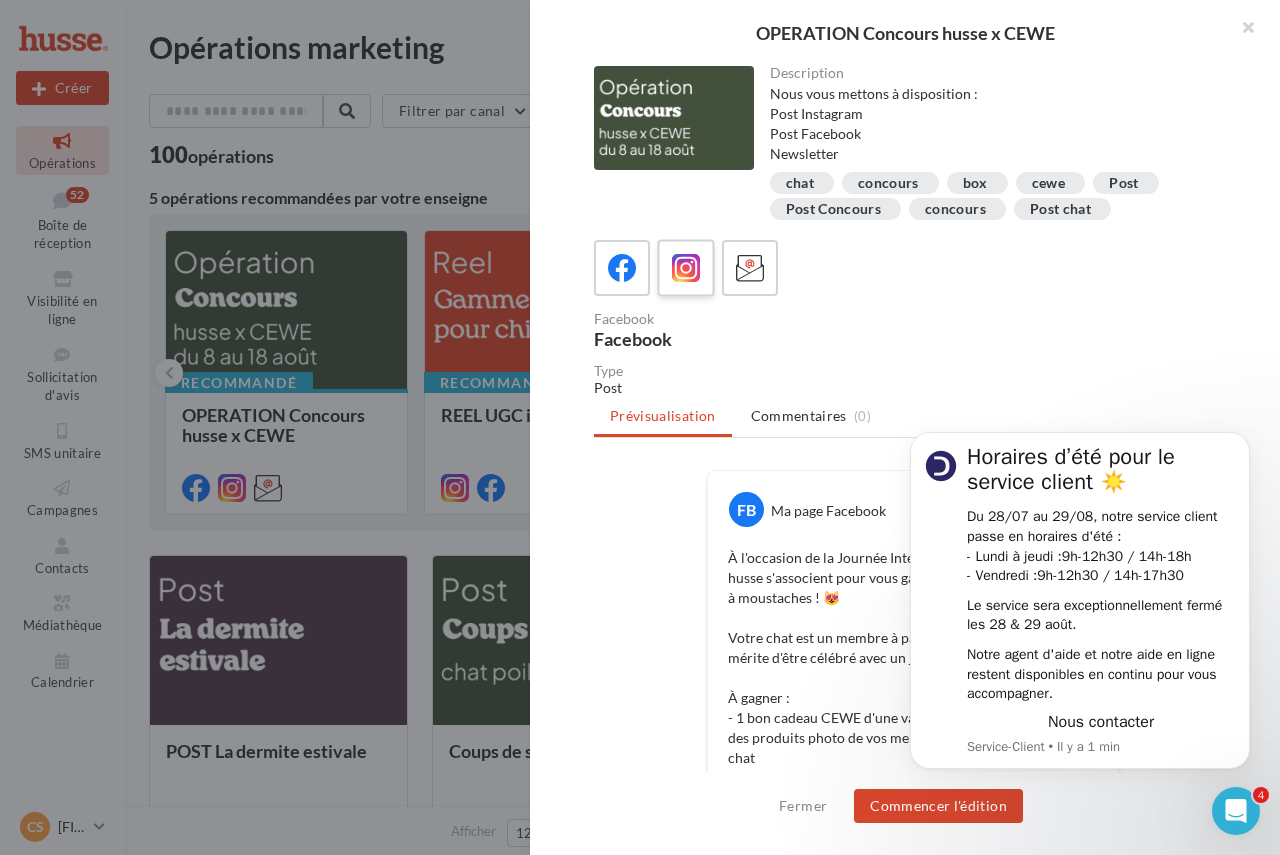 click at bounding box center (686, 268) 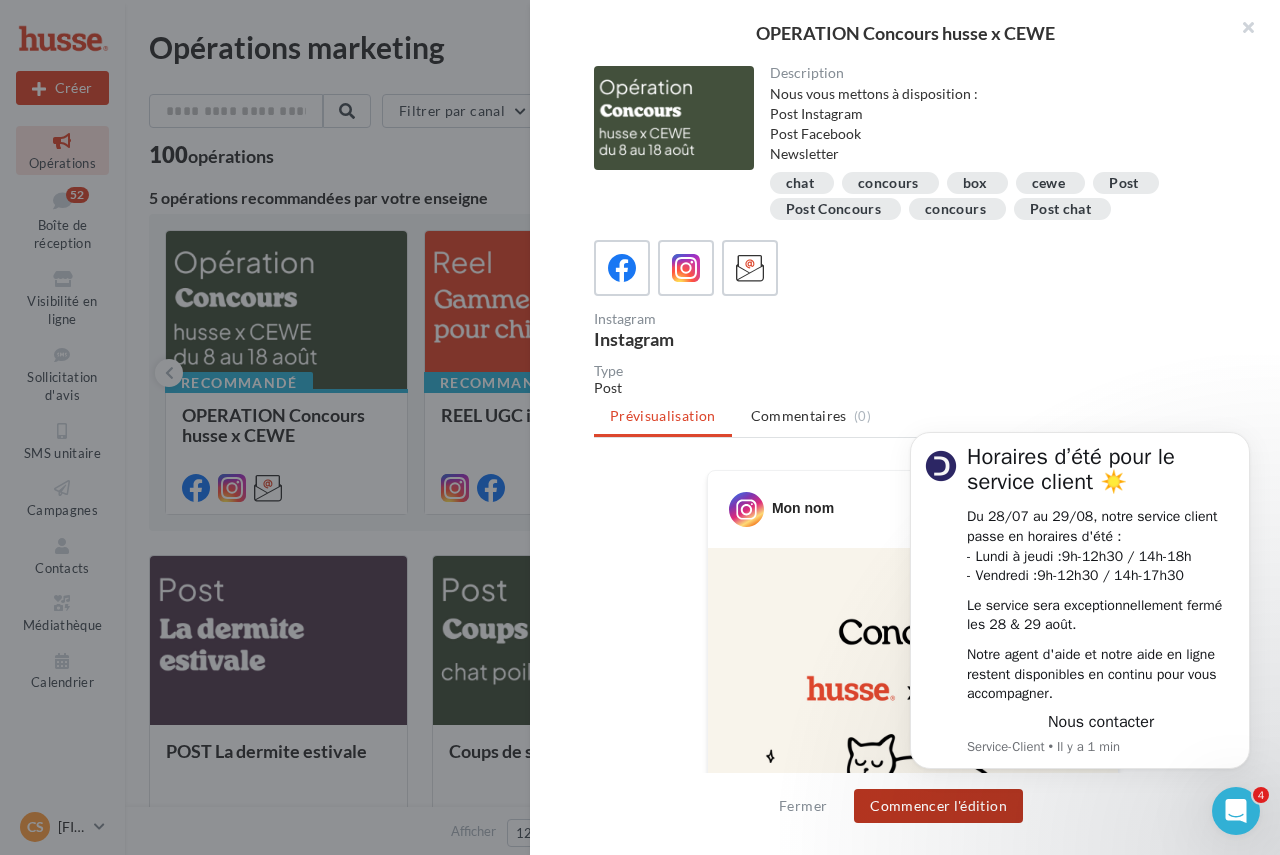 click on "Commencer l'édition" at bounding box center (938, 806) 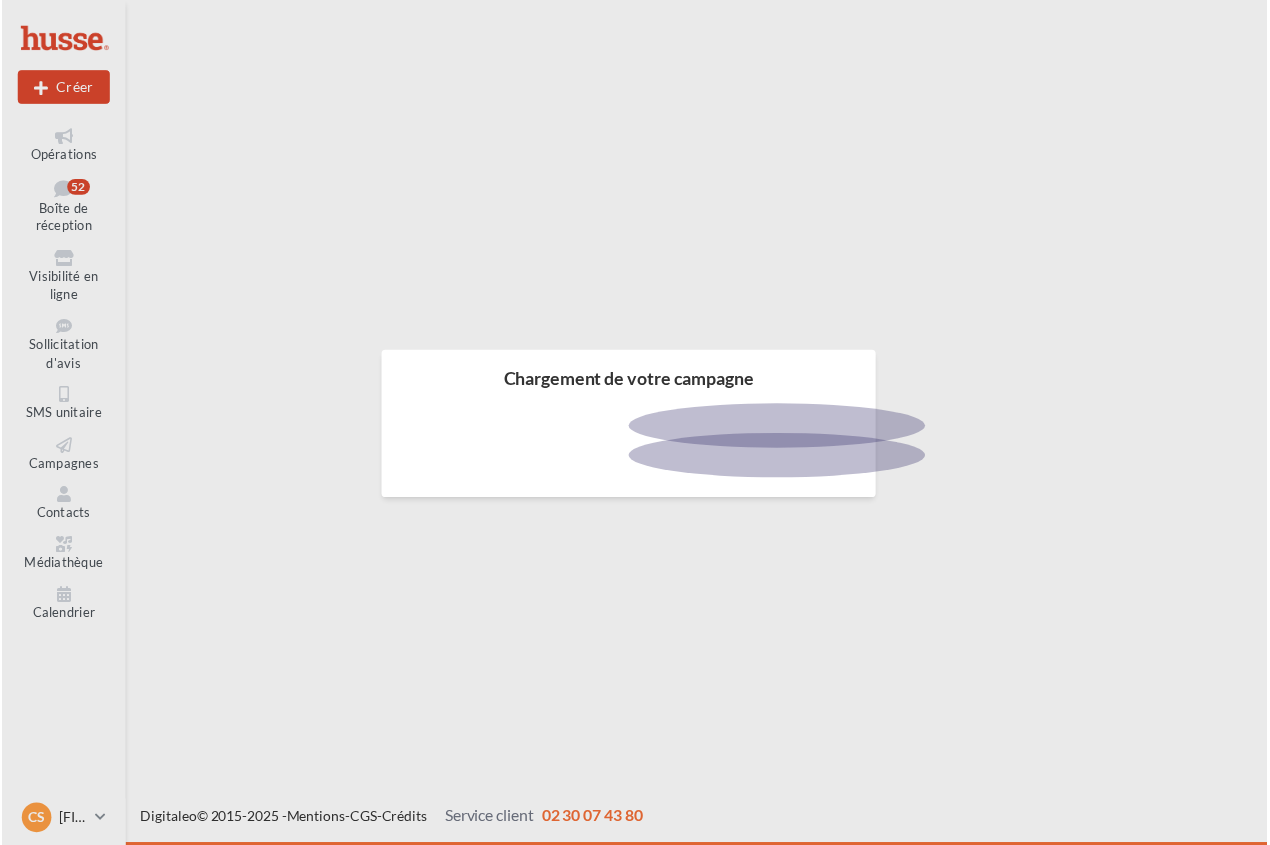 scroll, scrollTop: 0, scrollLeft: 0, axis: both 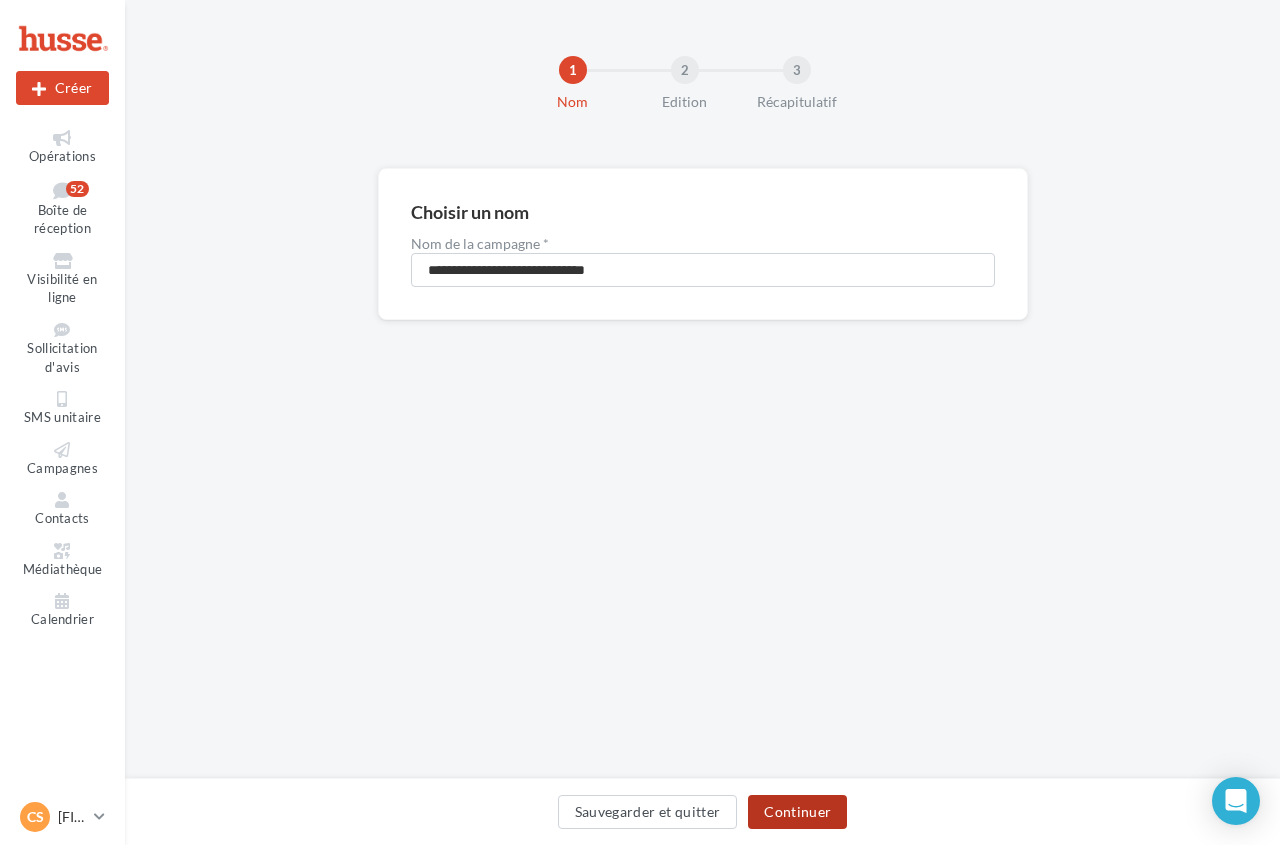 click on "Continuer" at bounding box center [797, 812] 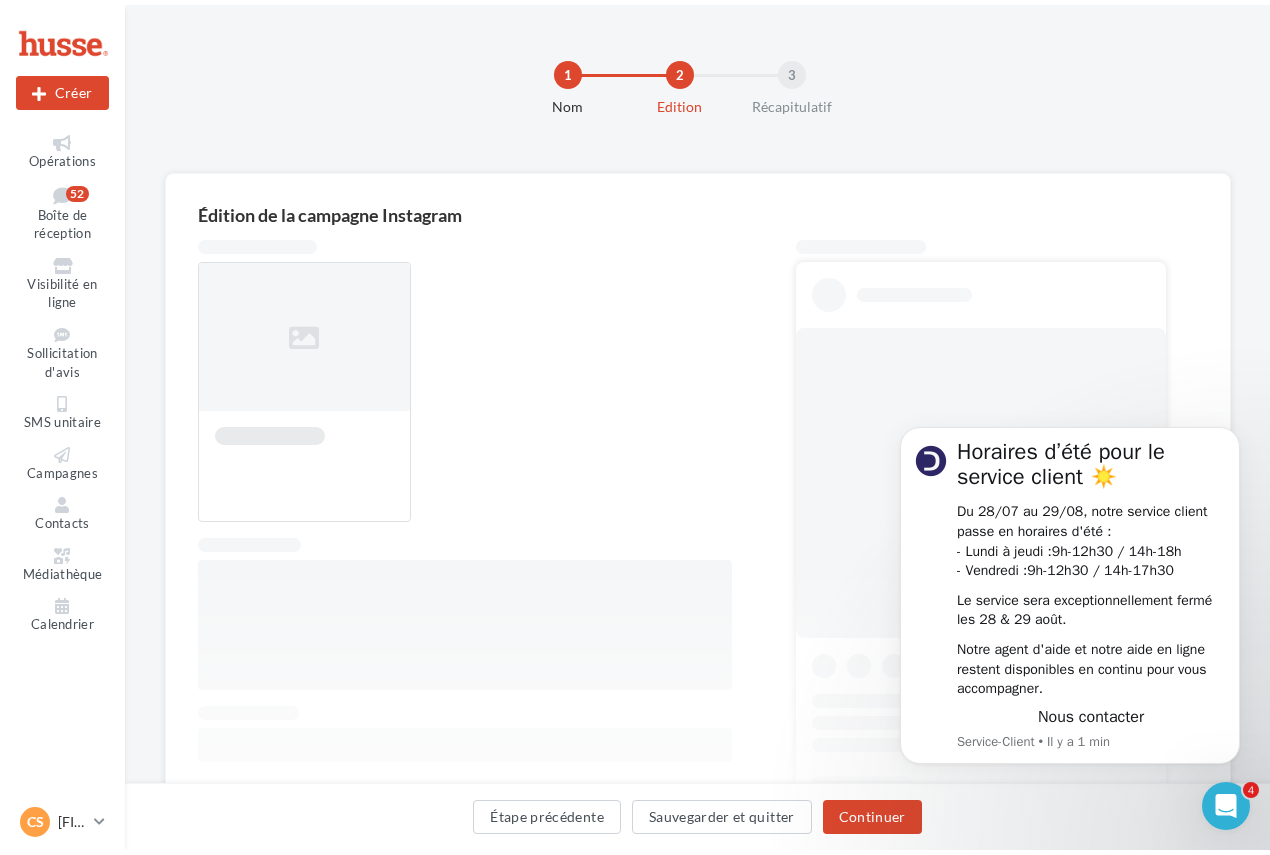 scroll, scrollTop: 0, scrollLeft: 0, axis: both 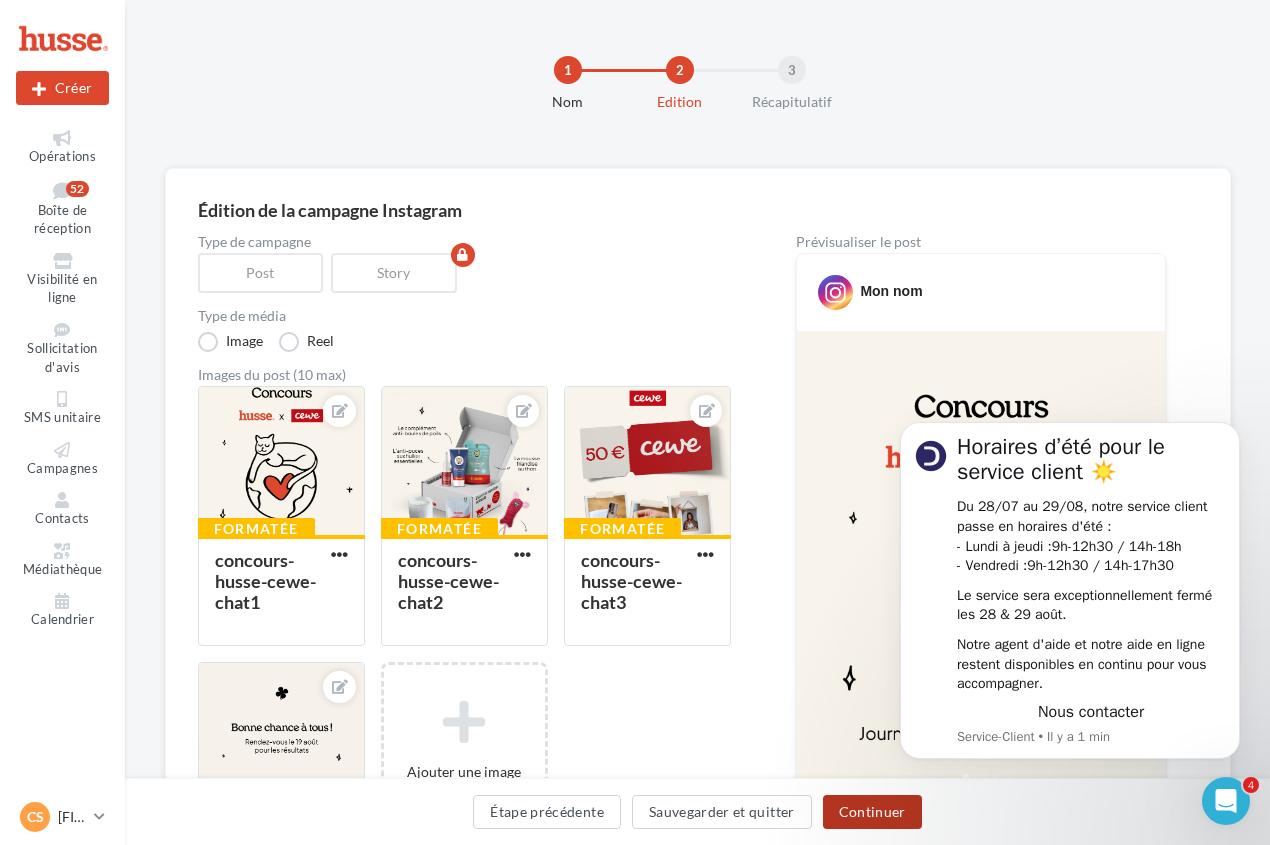 click on "Continuer" at bounding box center (872, 812) 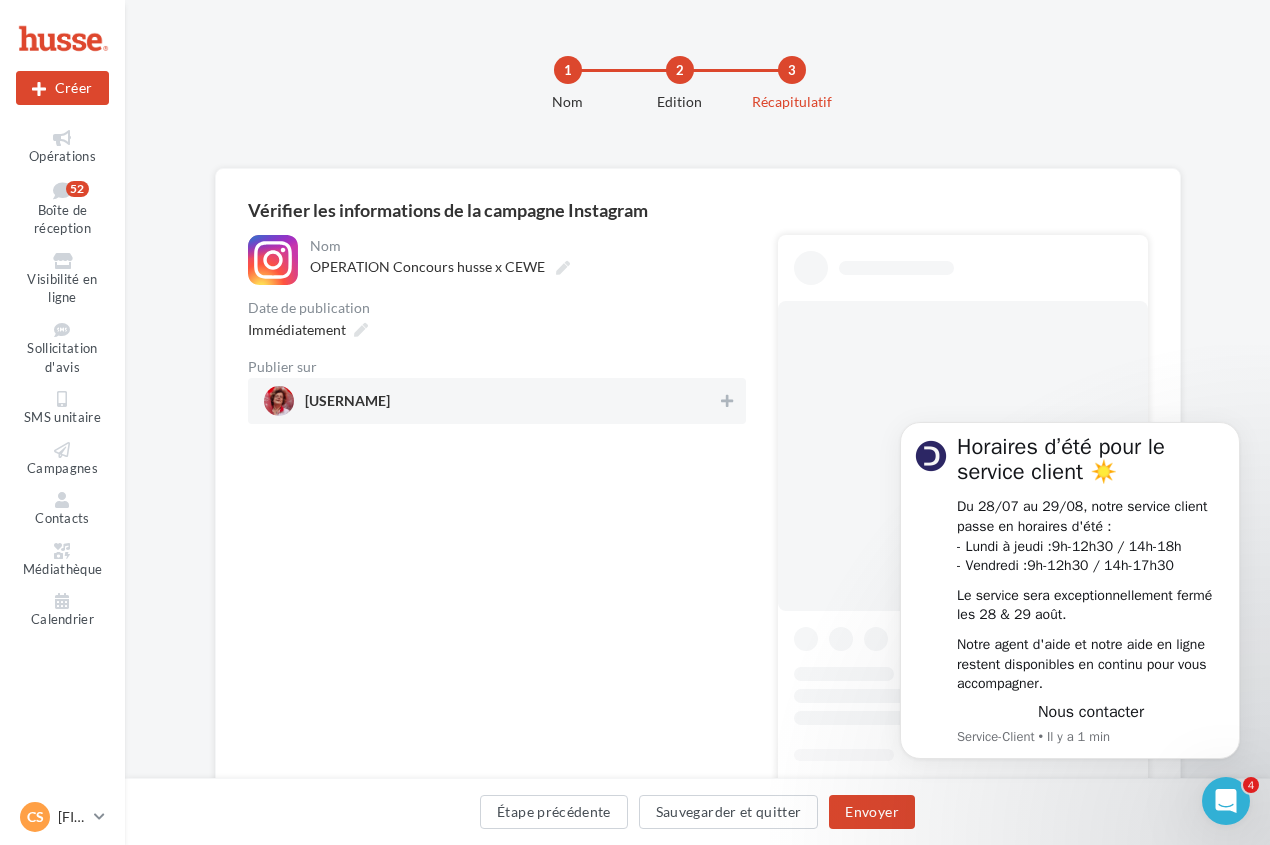 click on "[USERNAME]" at bounding box center (347, 405) 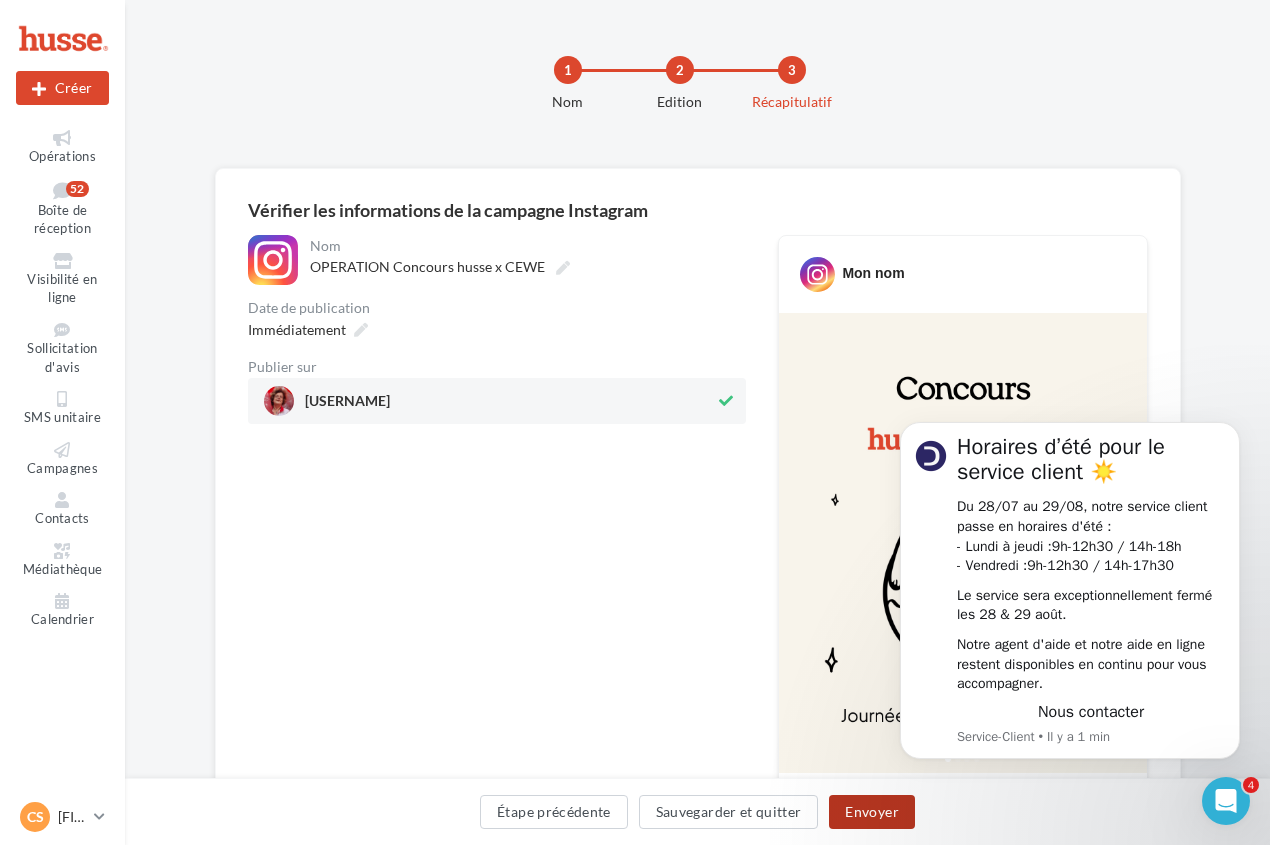 click on "Envoyer" at bounding box center (871, 812) 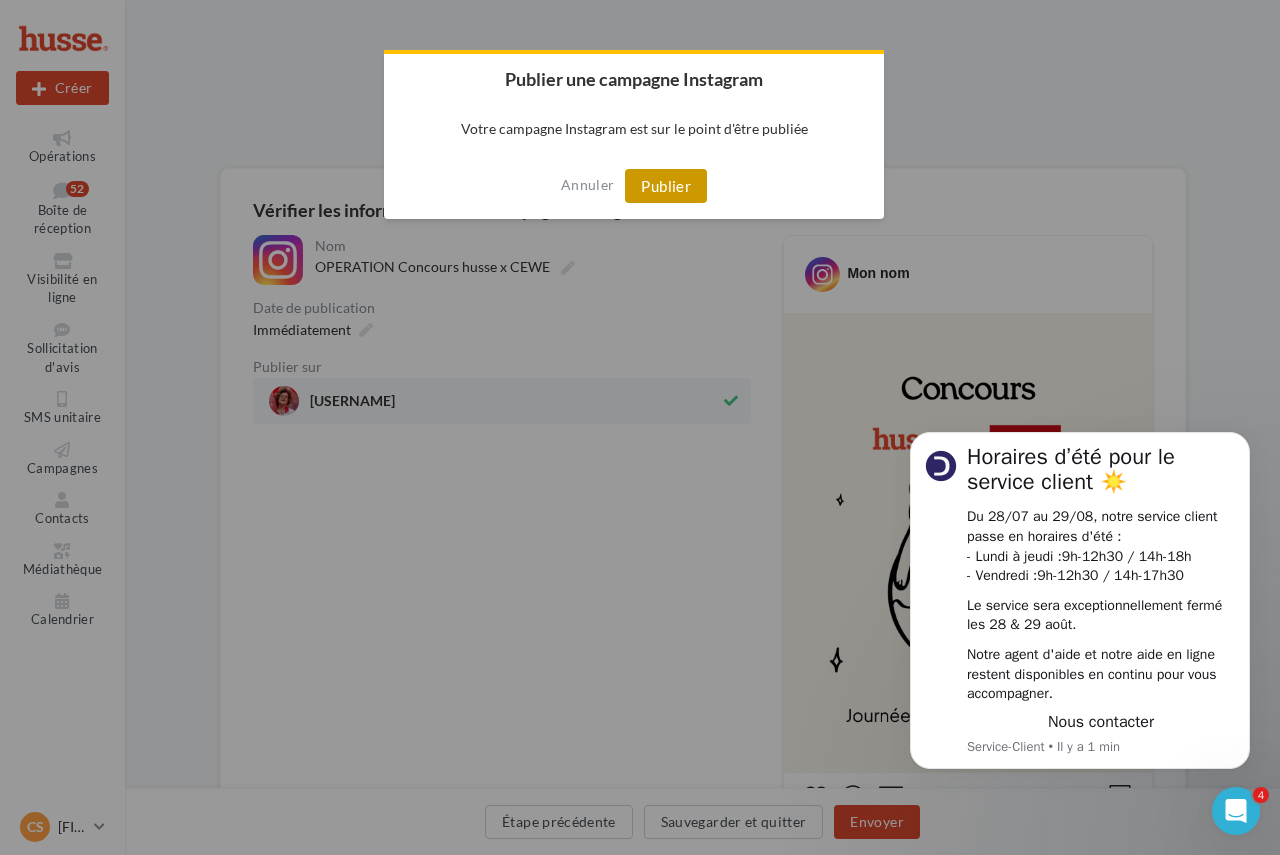 click on "Publier" at bounding box center [666, 186] 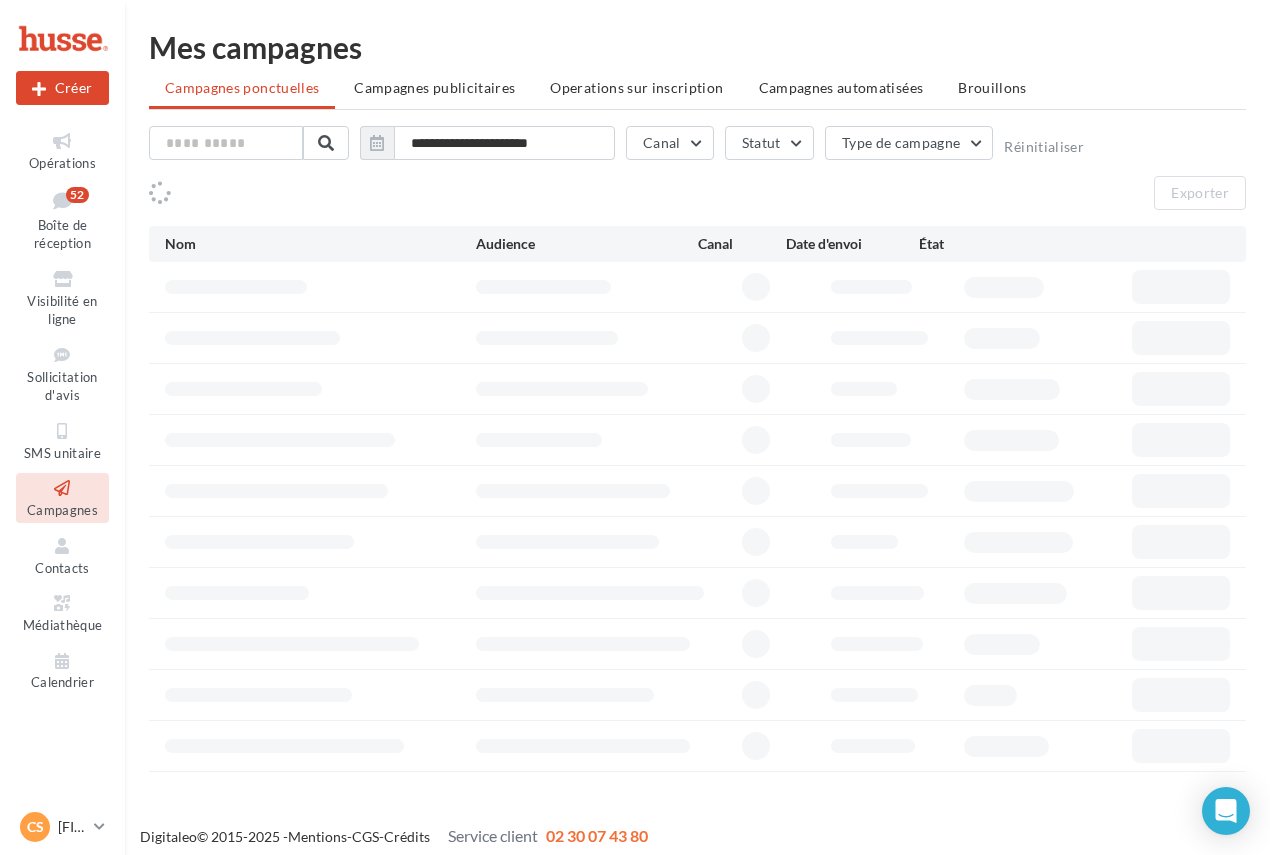 scroll, scrollTop: 0, scrollLeft: 0, axis: both 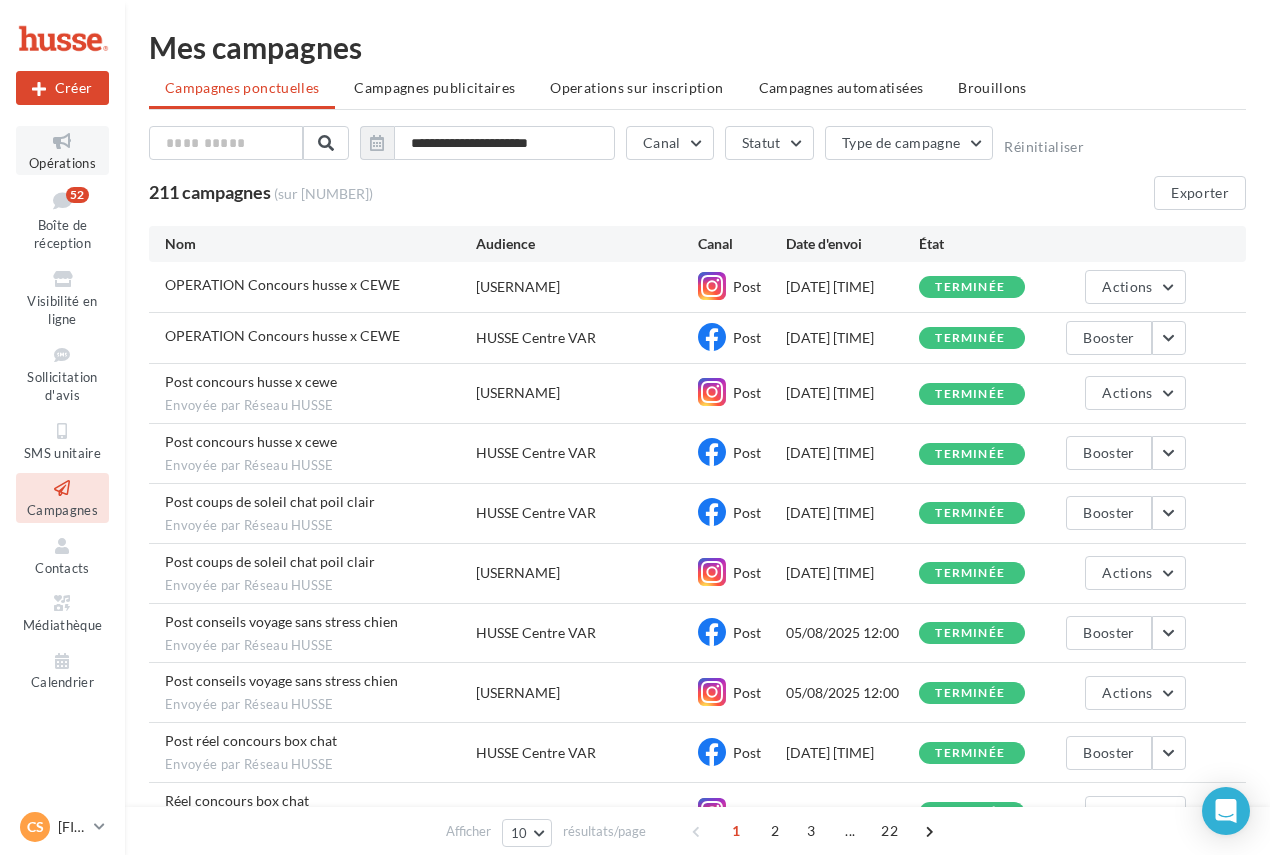 click at bounding box center (62, 141) 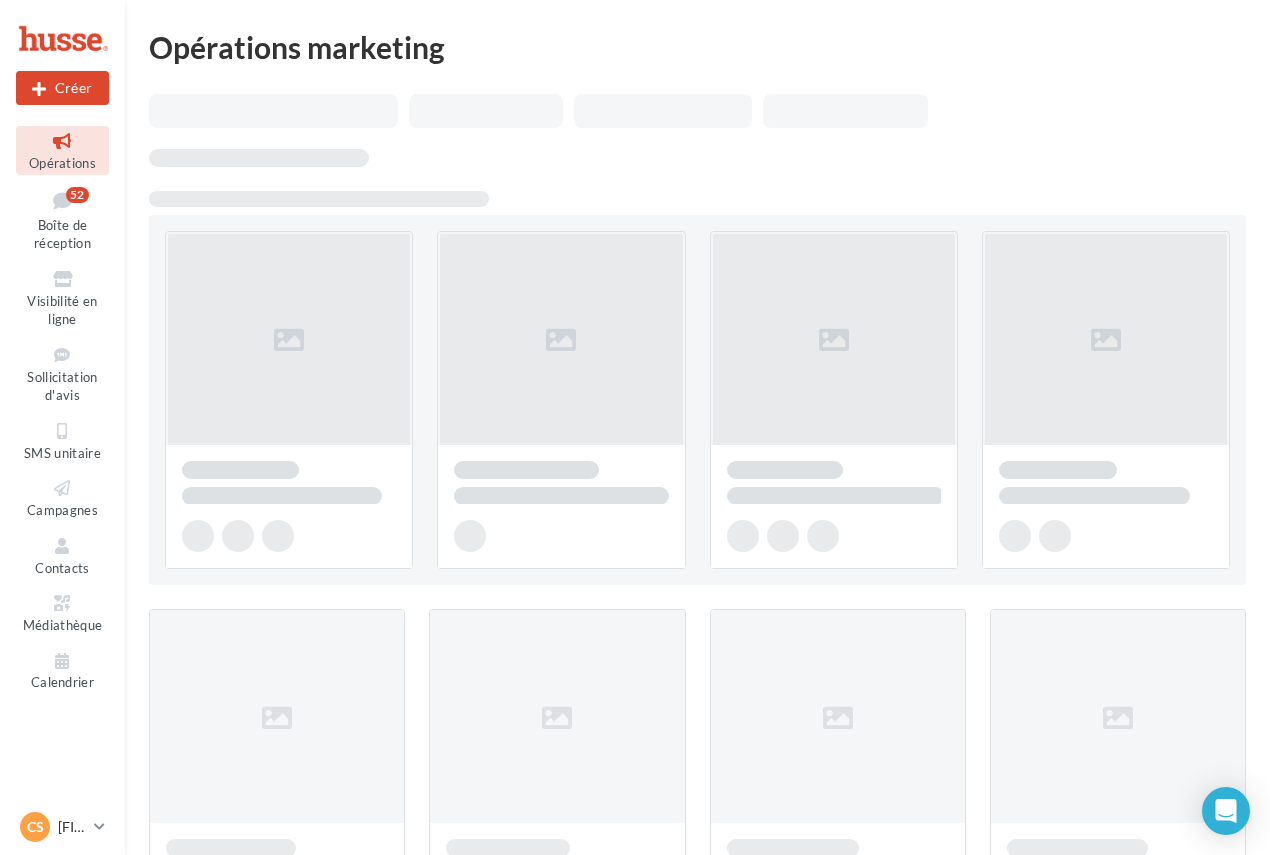 scroll, scrollTop: 0, scrollLeft: 0, axis: both 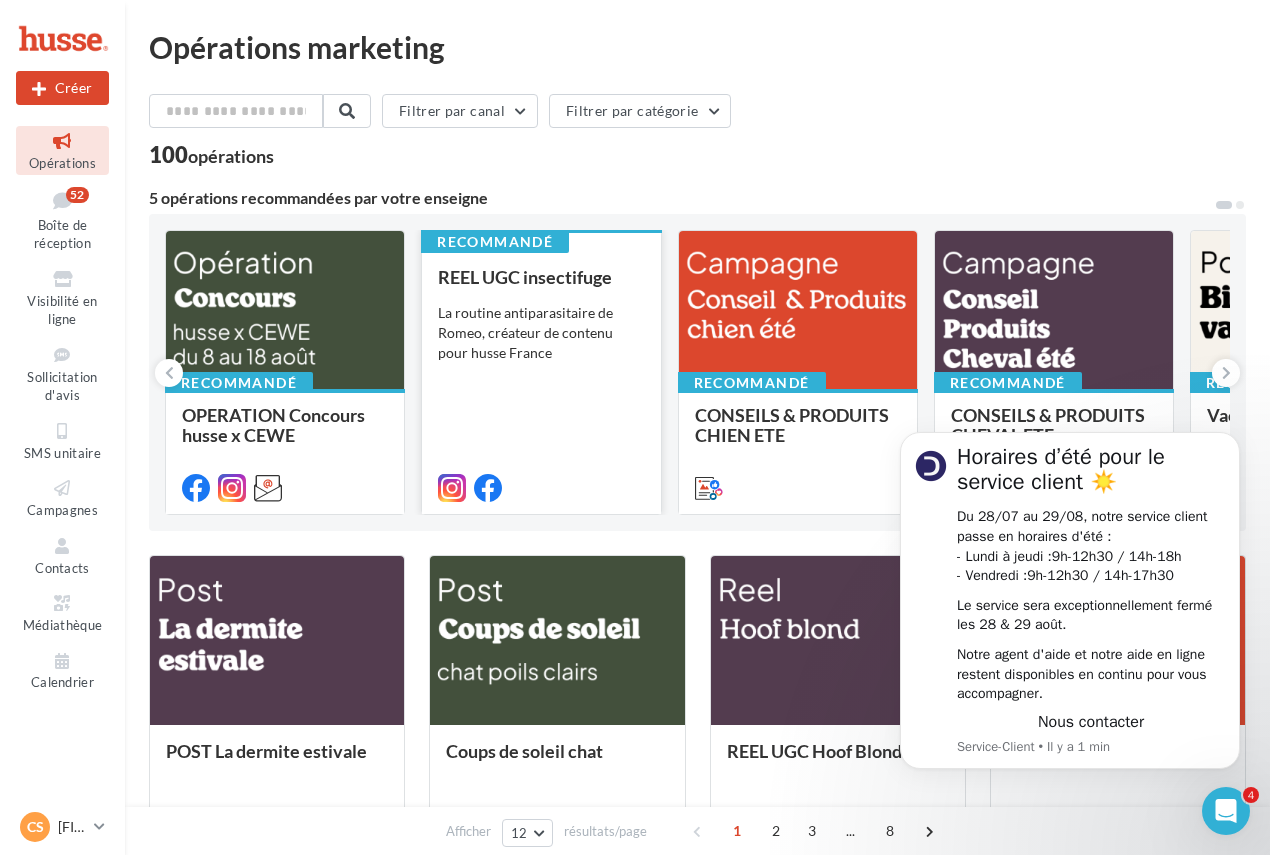 click on "REEL UGC insectifuge        La routine antiparasitaire de Romeo, créateur de contenu pour husse France" at bounding box center [541, 381] 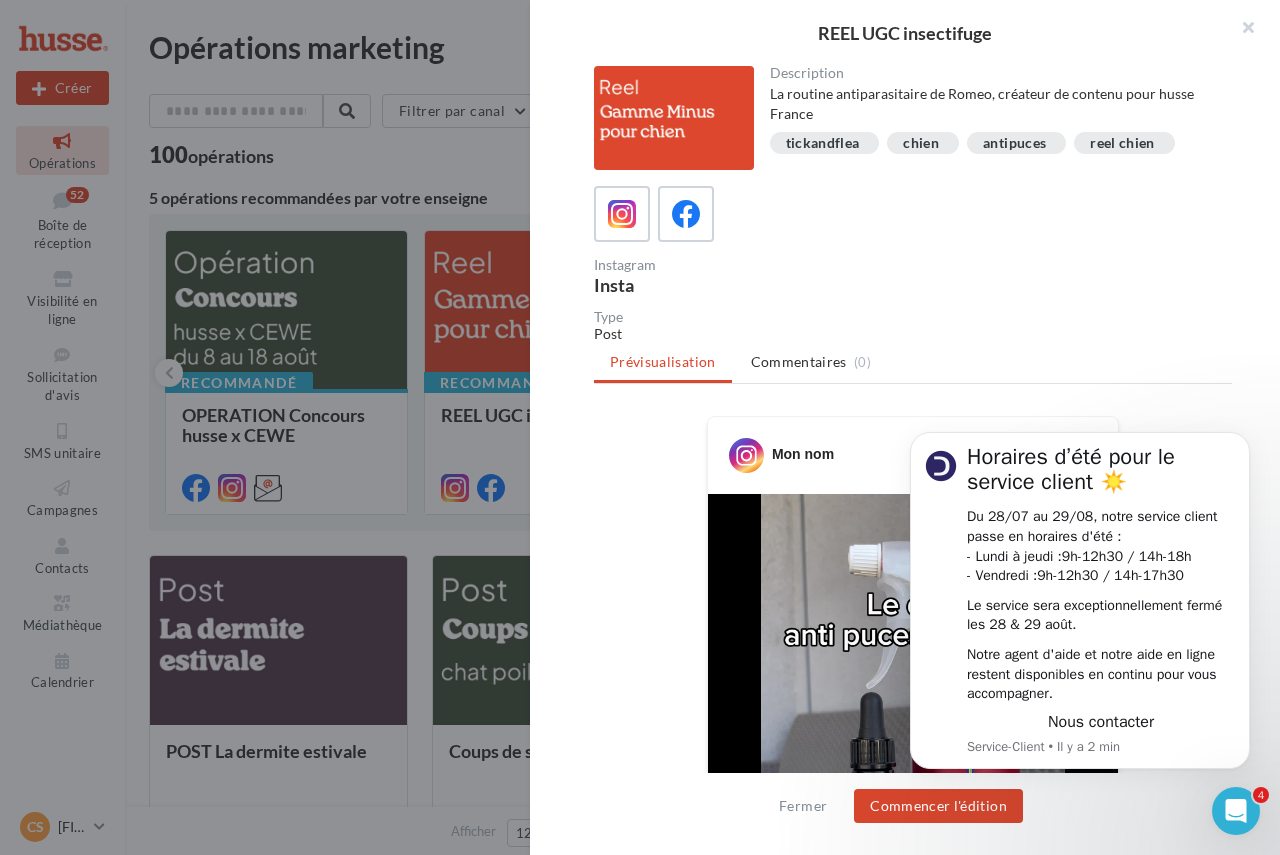 click on "Horaires d’été pour le service client ☀️ Du 28/07 au 29/08, notre service client passe en horaires d'été : - Lundi à jeudi :  9h-12h30 / 14h-18h - Vendredi :  9h-12h30 / 14h-17h30 Le service sera exceptionnellement fermé les 28 & 29 août. Notre agent d'aide et notre aide en ligne restent disponibles en continu pour vous accompagner.  Nous contacter   Service-Client • Il y a 2 min" 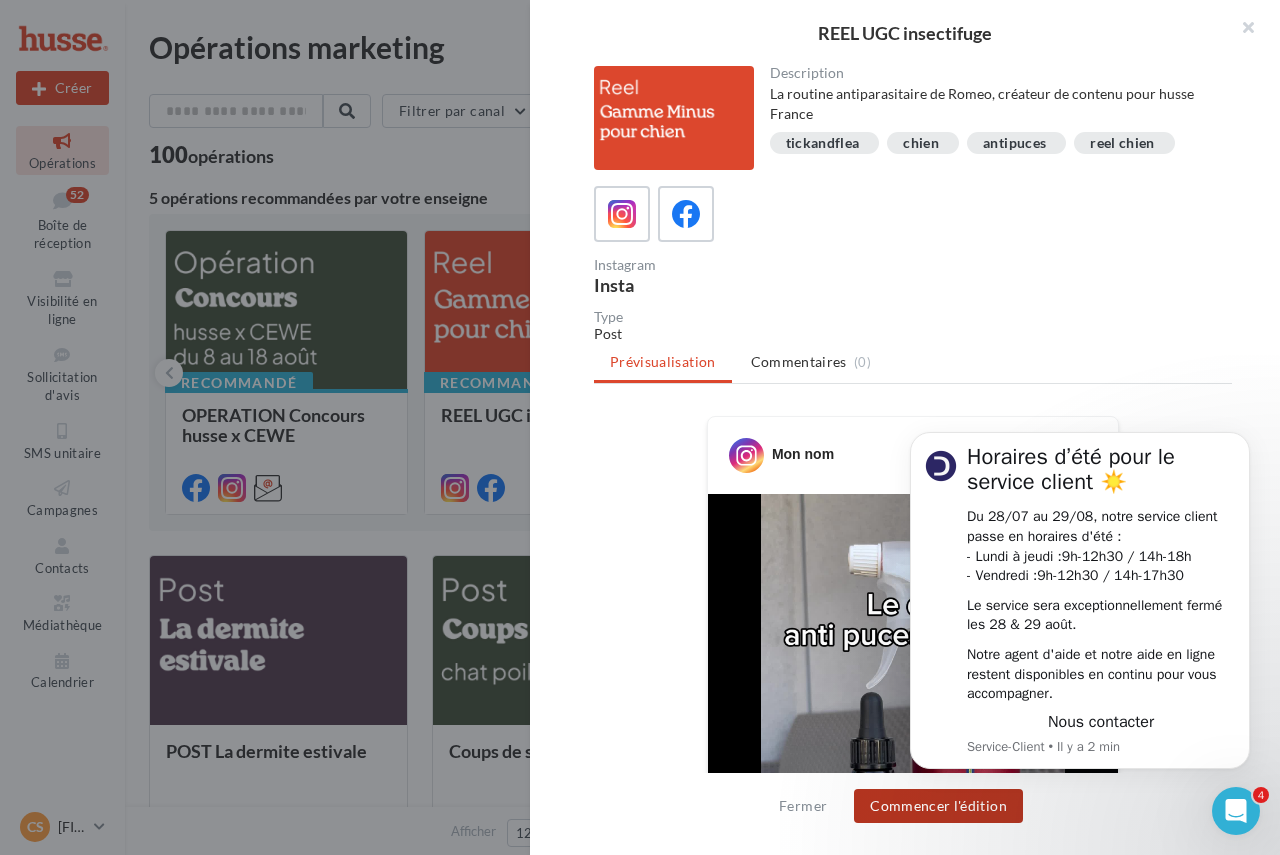 click on "Commencer l'édition" at bounding box center (938, 806) 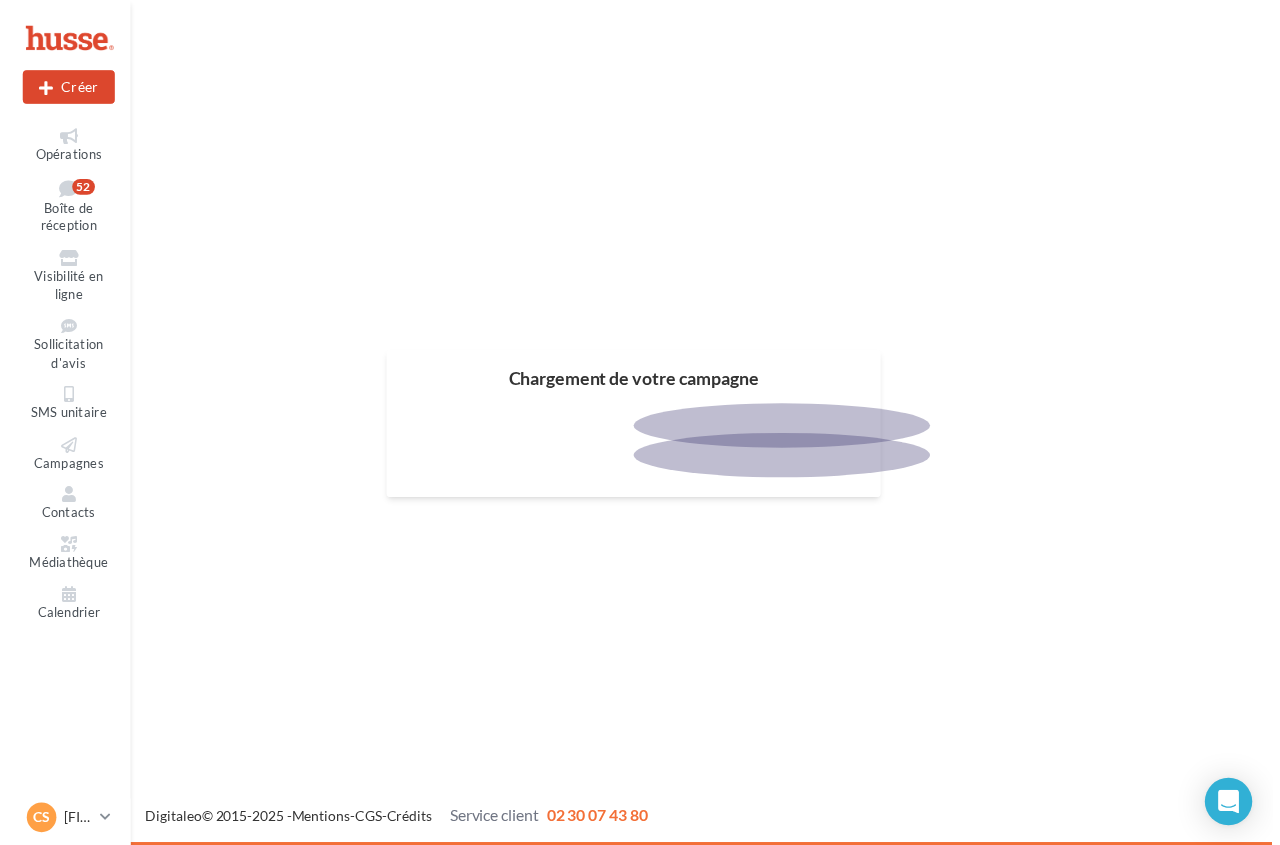 scroll, scrollTop: 0, scrollLeft: 0, axis: both 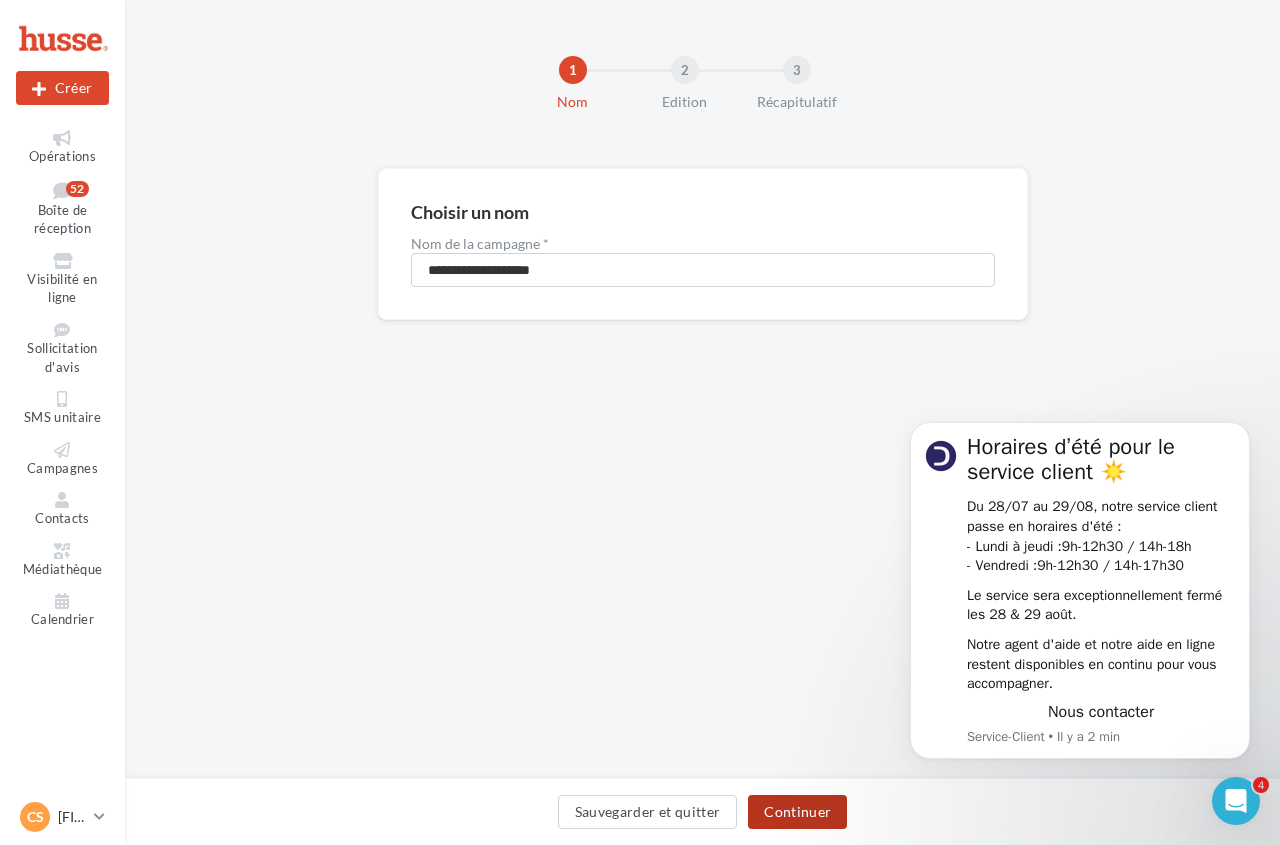 click on "Continuer" at bounding box center (797, 812) 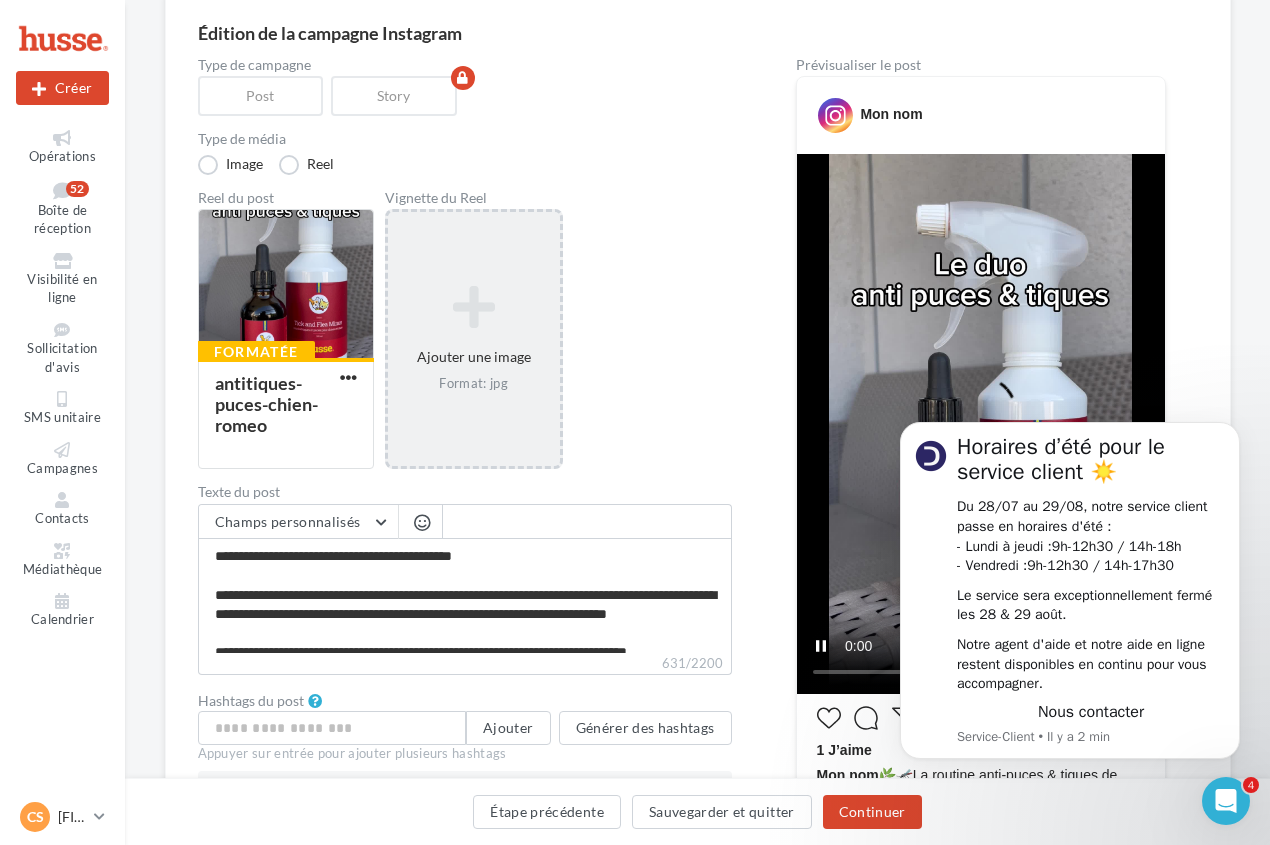 scroll, scrollTop: 200, scrollLeft: 0, axis: vertical 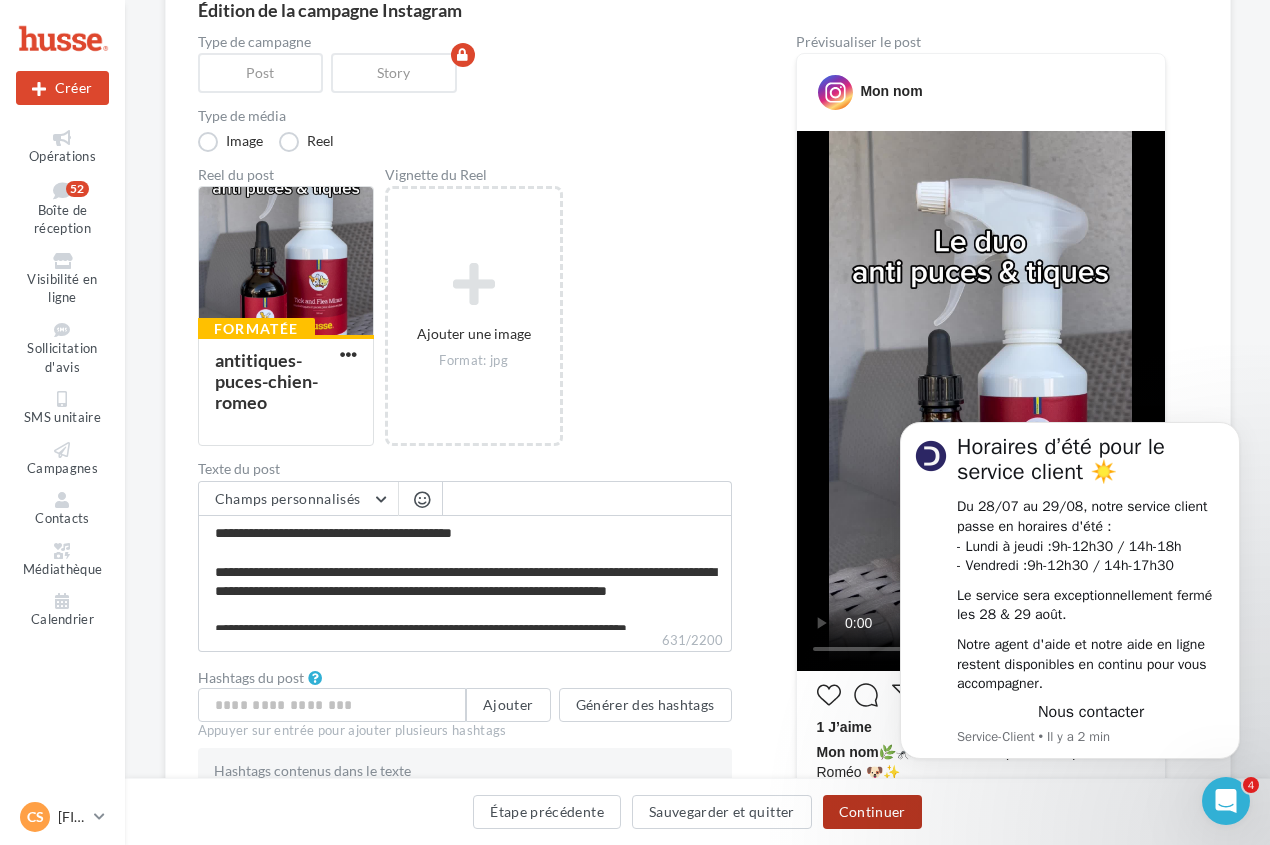 click on "Continuer" at bounding box center [872, 812] 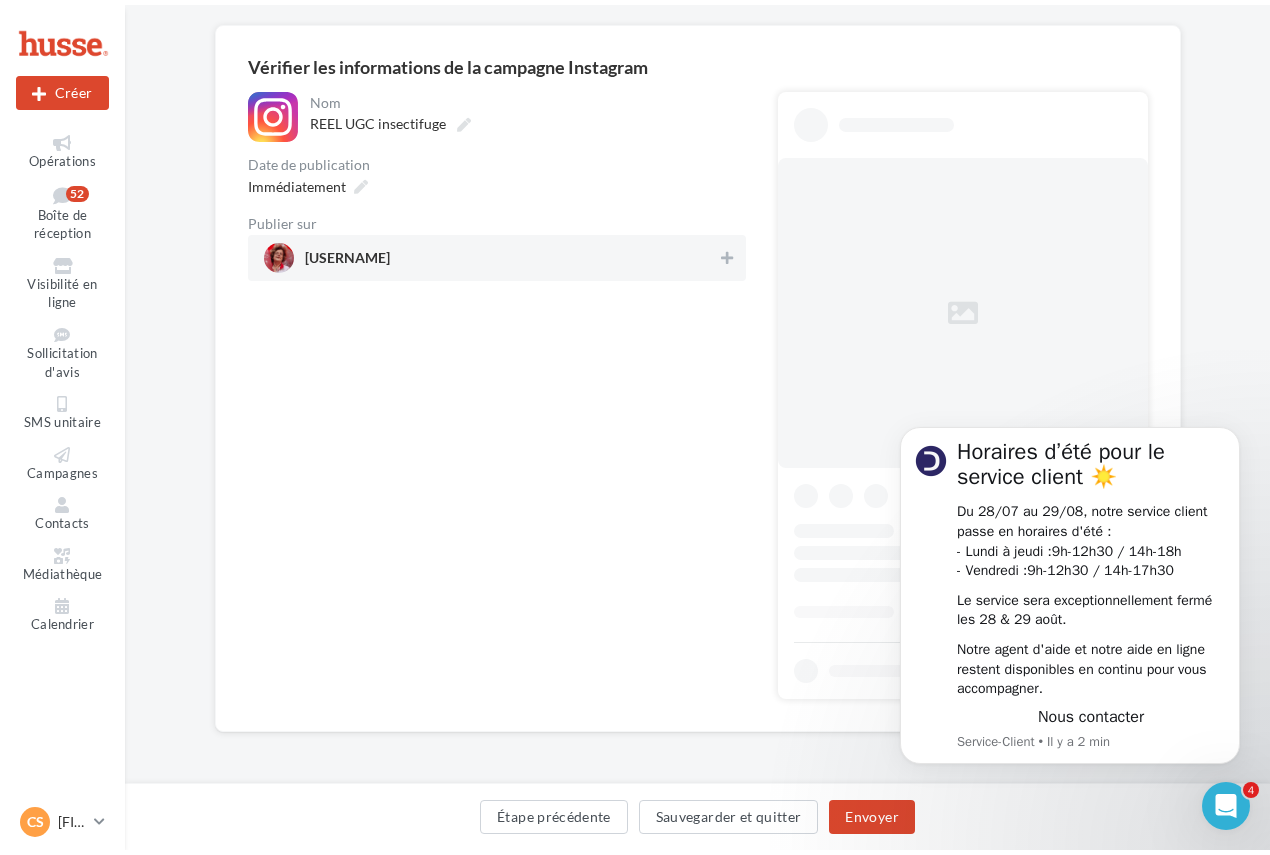 scroll, scrollTop: 0, scrollLeft: 0, axis: both 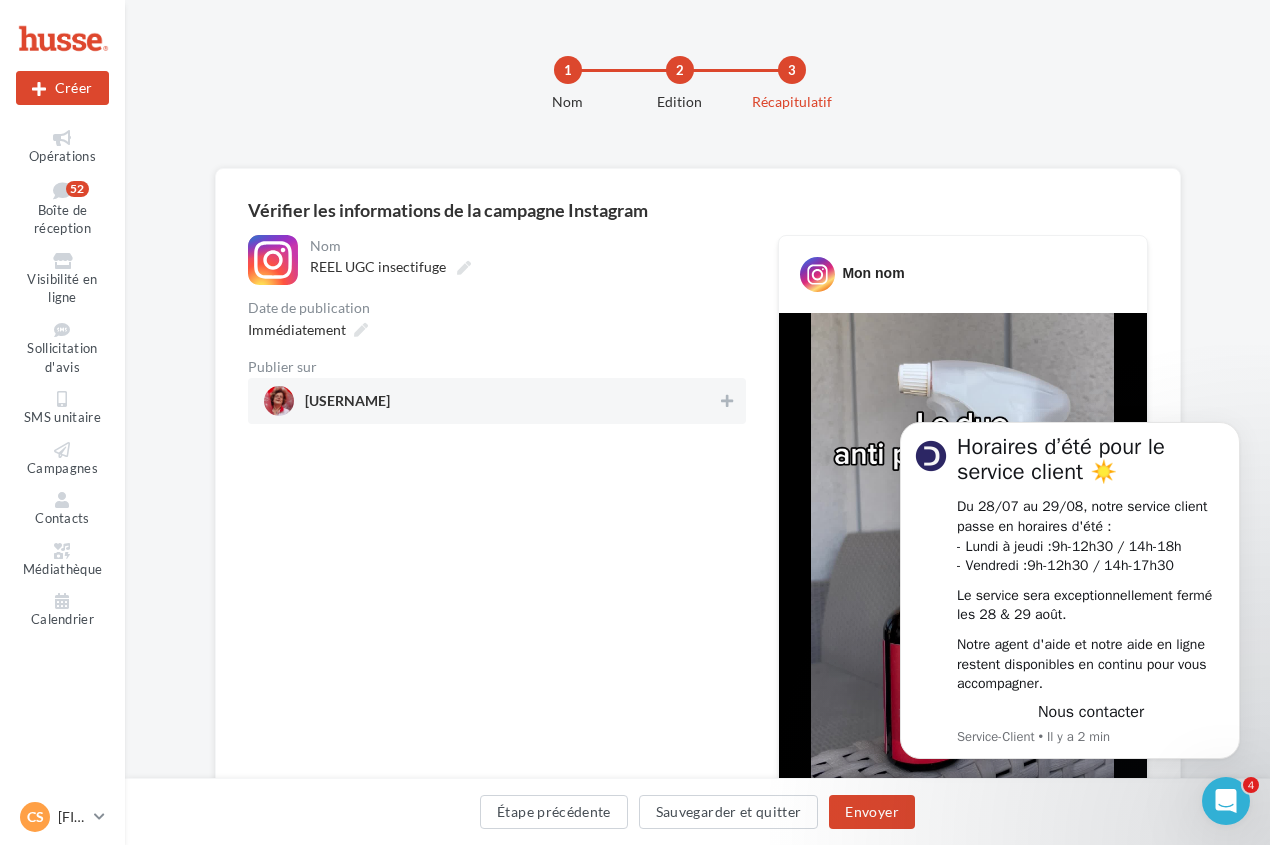 click on "[USERNAME]" at bounding box center (347, 405) 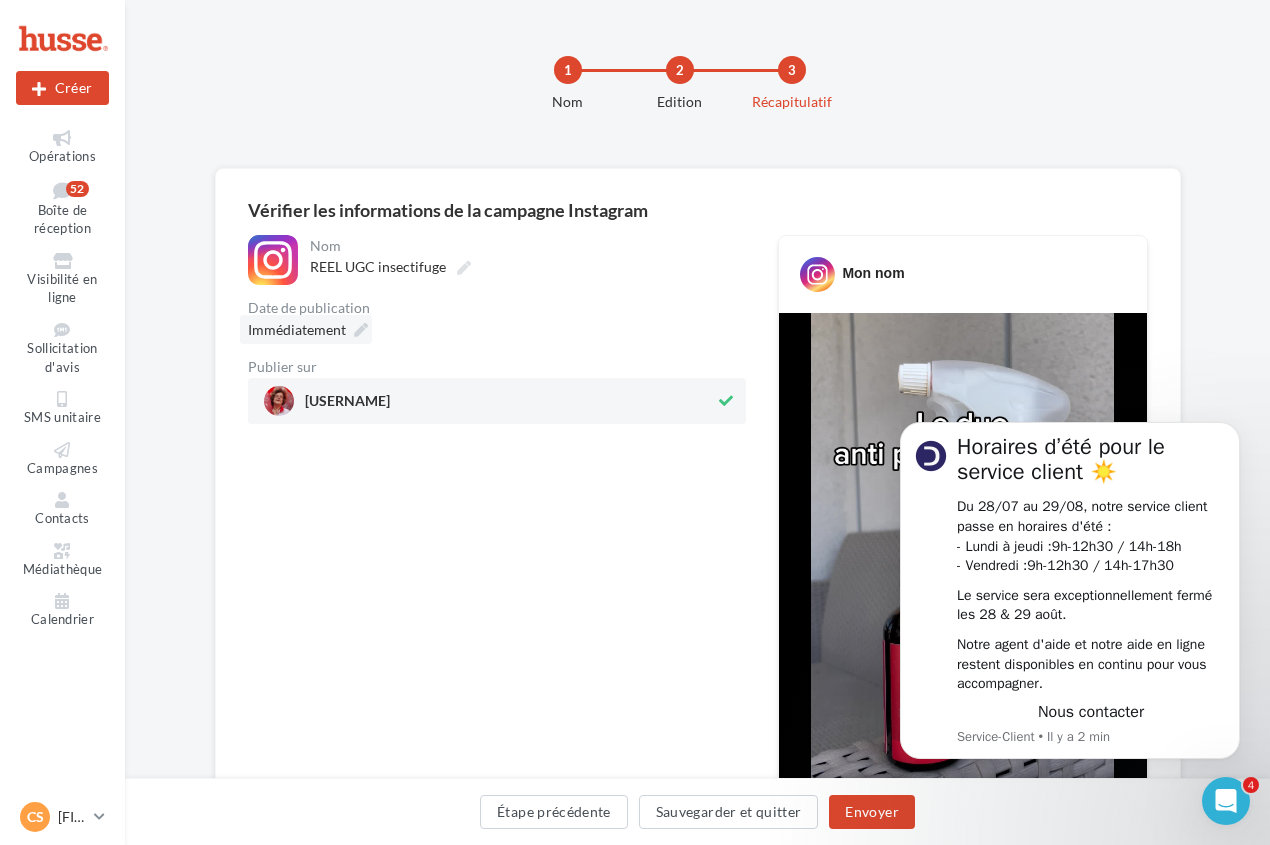 click at bounding box center [361, 330] 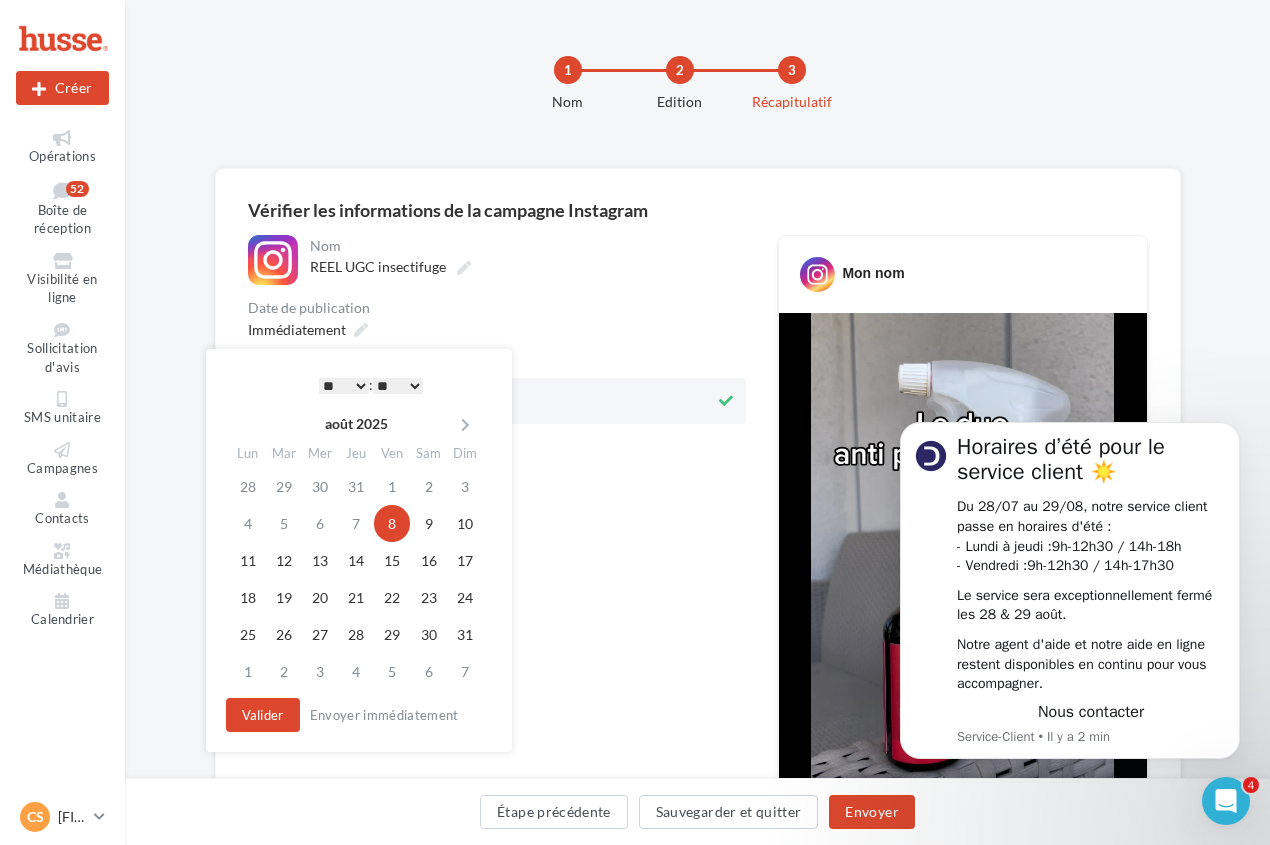 click on "* * * * * * * * * * ** ** ** ** ** ** ** ** ** ** ** ** ** **" at bounding box center (344, 386) 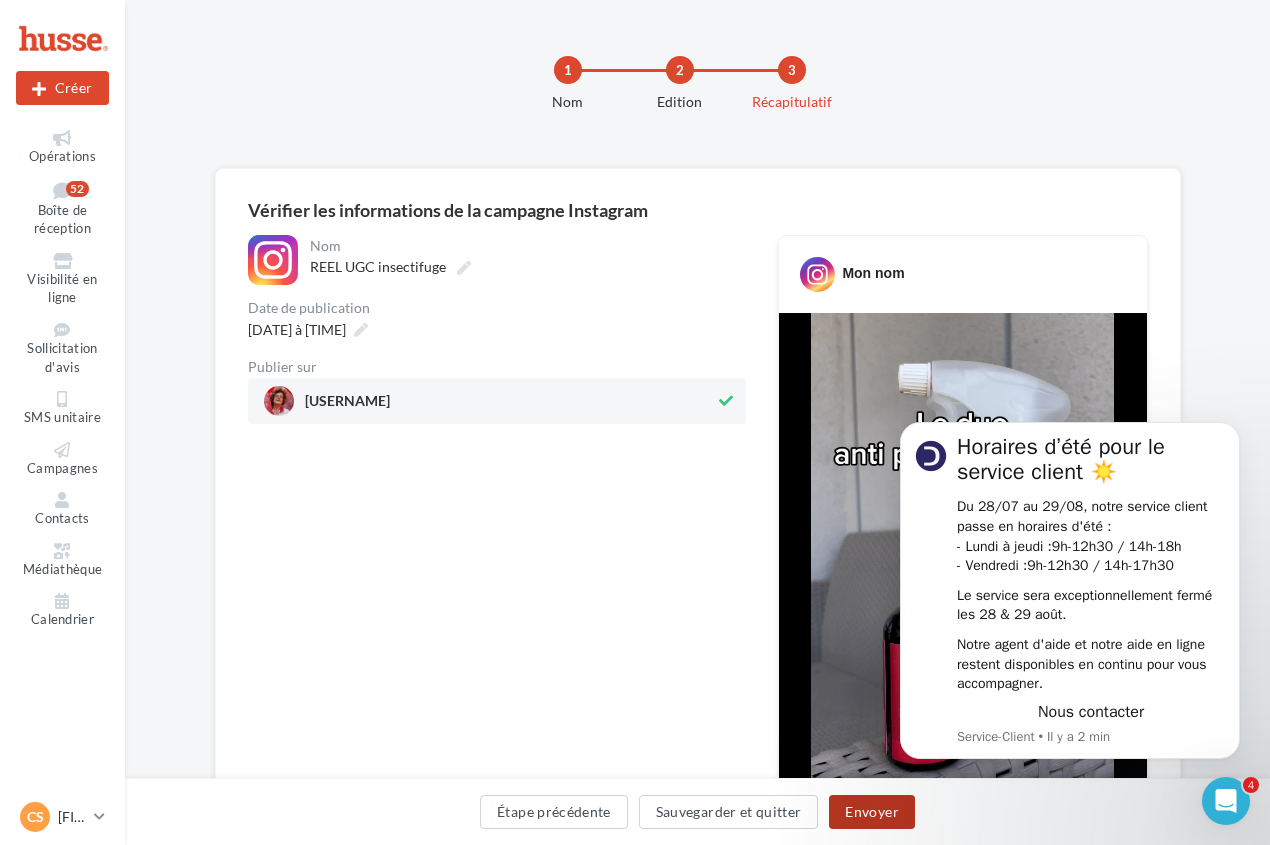click on "Envoyer" at bounding box center [871, 812] 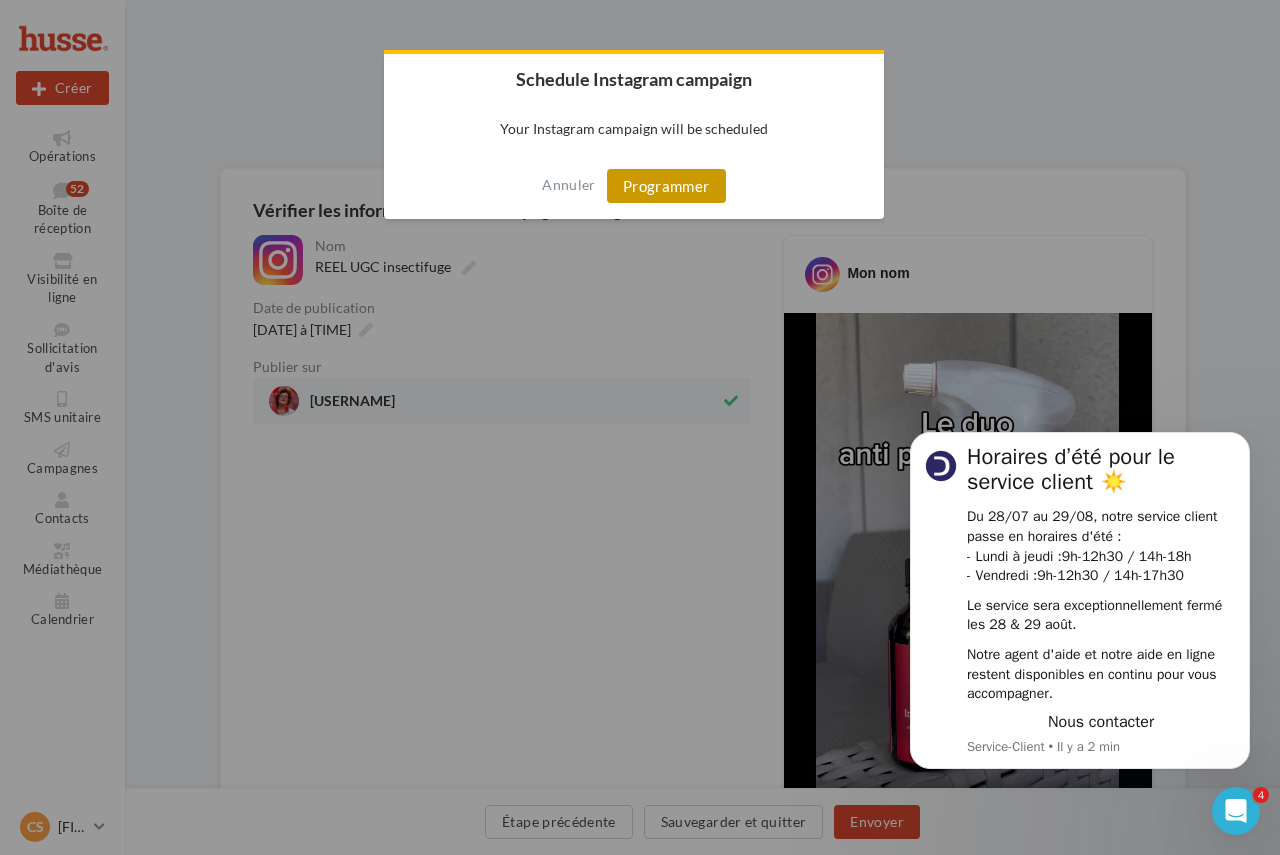 click on "Programmer" at bounding box center [666, 186] 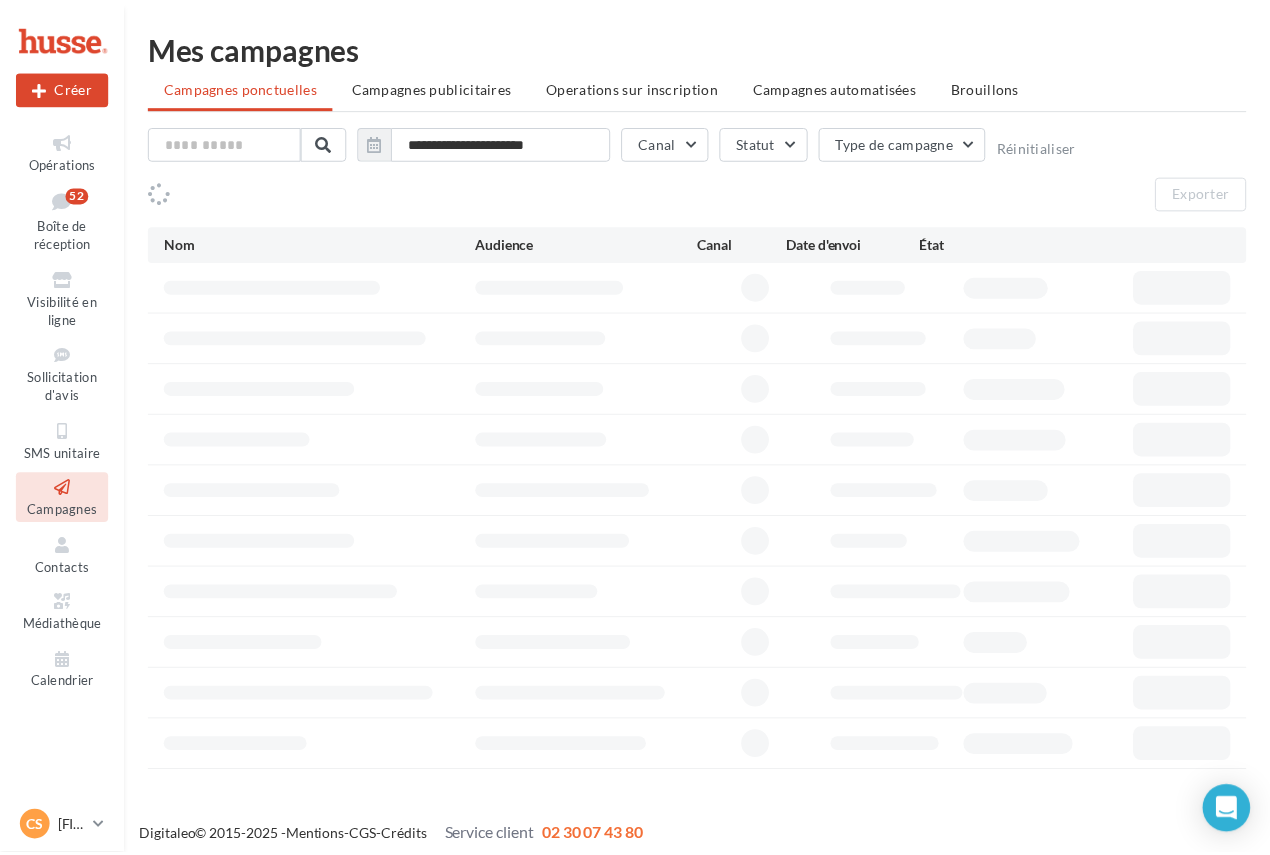 scroll, scrollTop: 0, scrollLeft: 0, axis: both 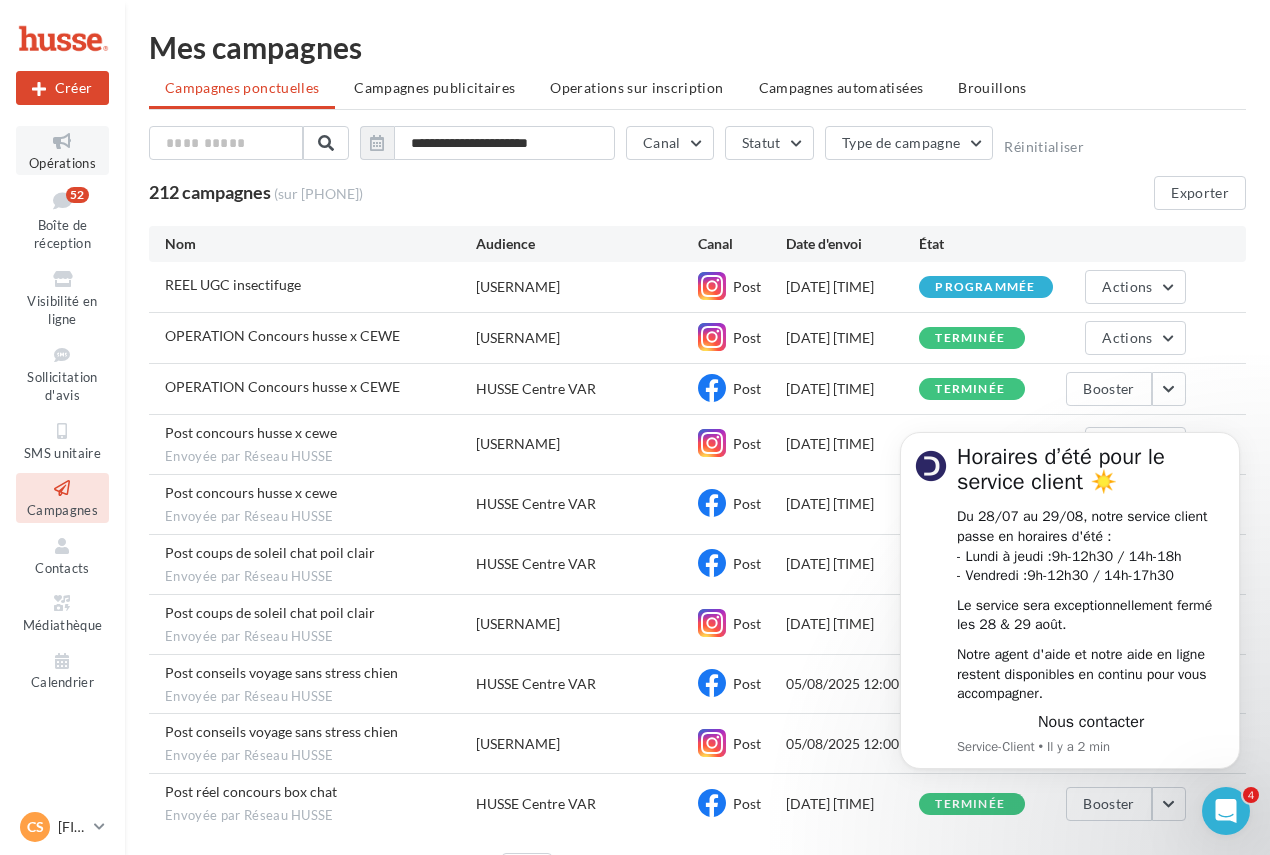 click at bounding box center [62, 141] 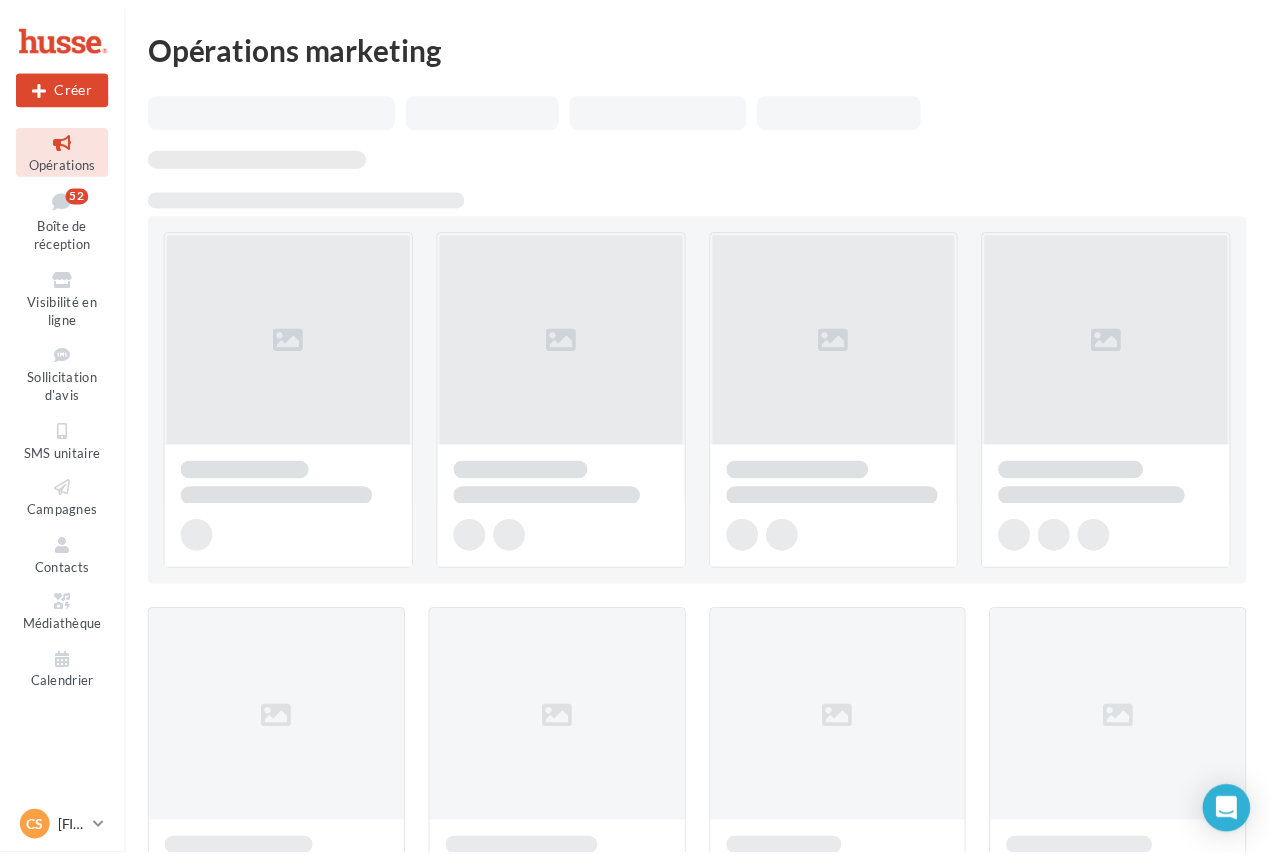scroll, scrollTop: 0, scrollLeft: 0, axis: both 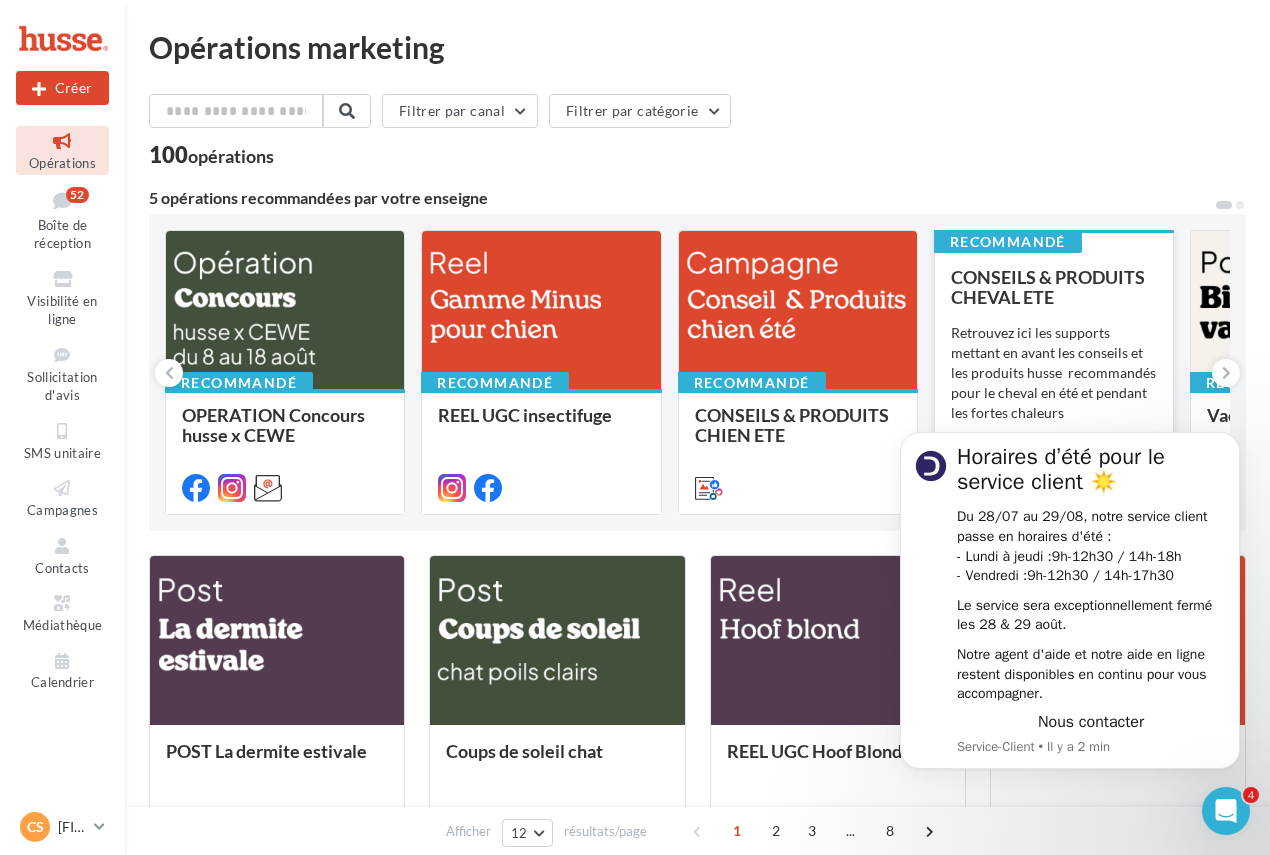 click on "CONSEILS & PRODUITS CHEVAL ETE" at bounding box center [1048, 287] 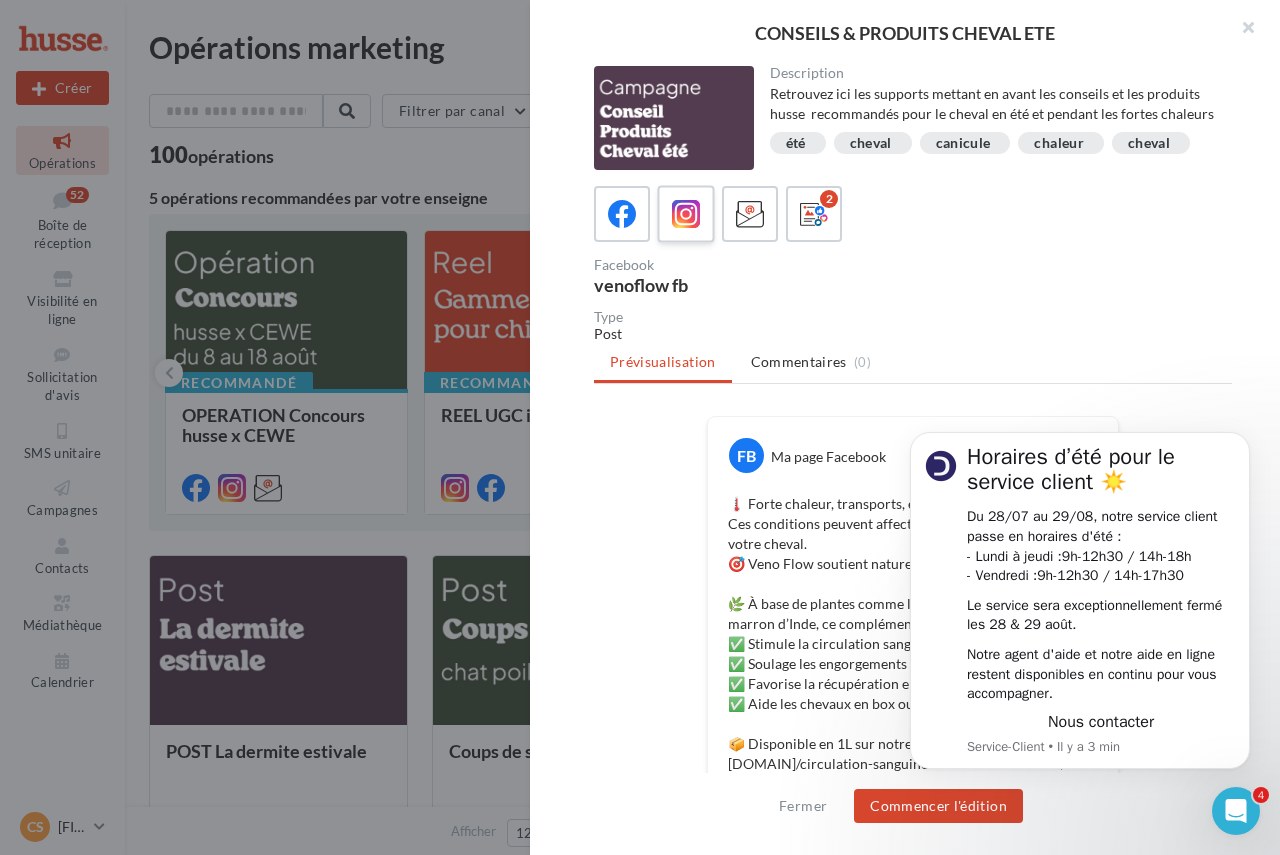 click at bounding box center [686, 214] 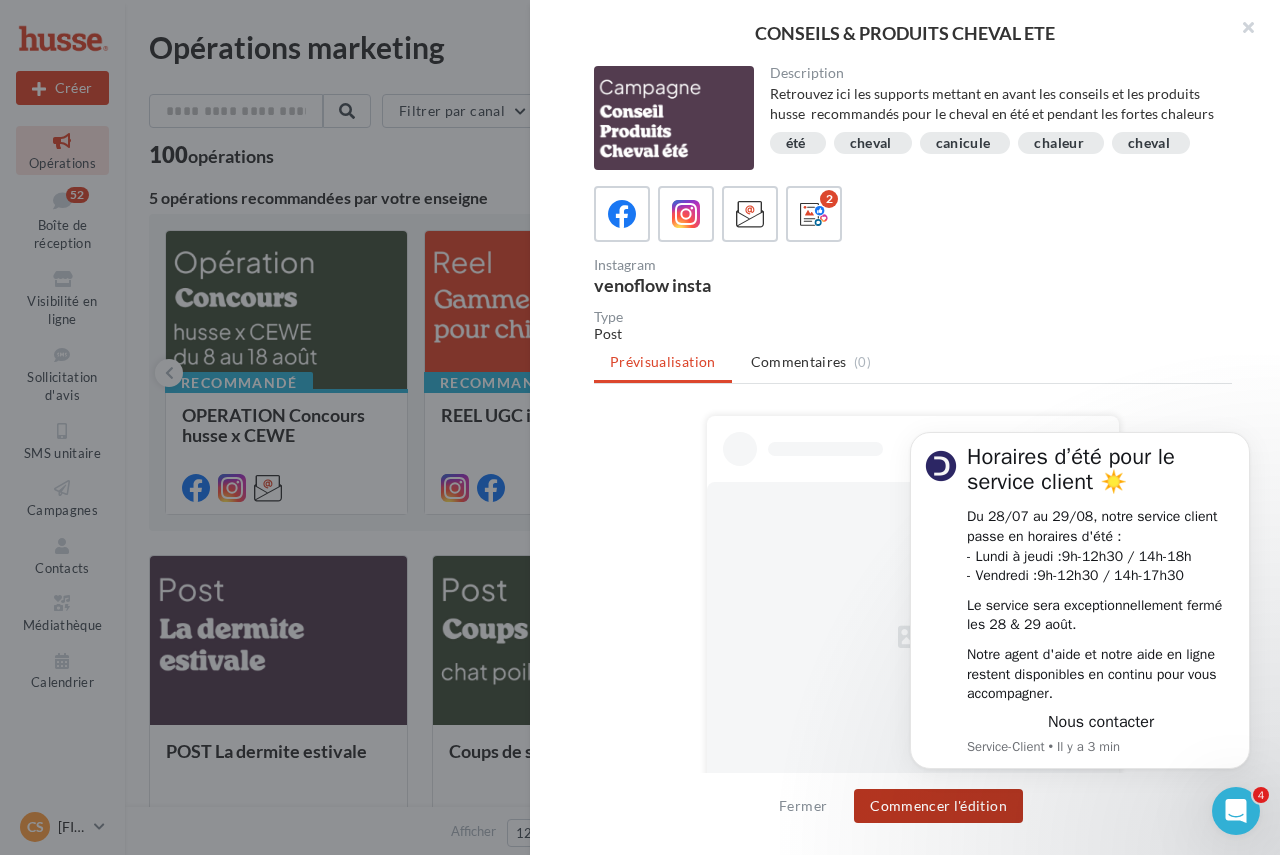 click on "Commencer l'édition" at bounding box center (938, 806) 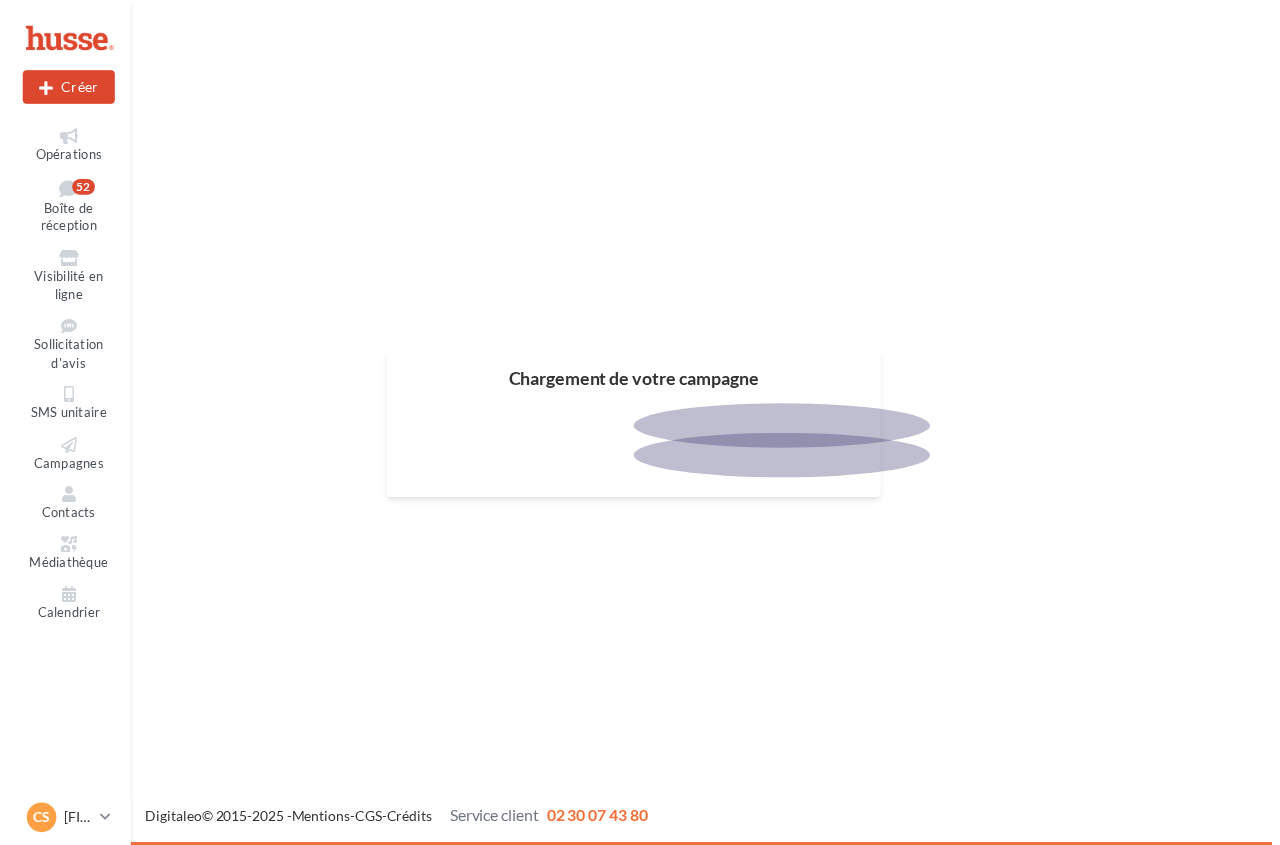 scroll, scrollTop: 0, scrollLeft: 0, axis: both 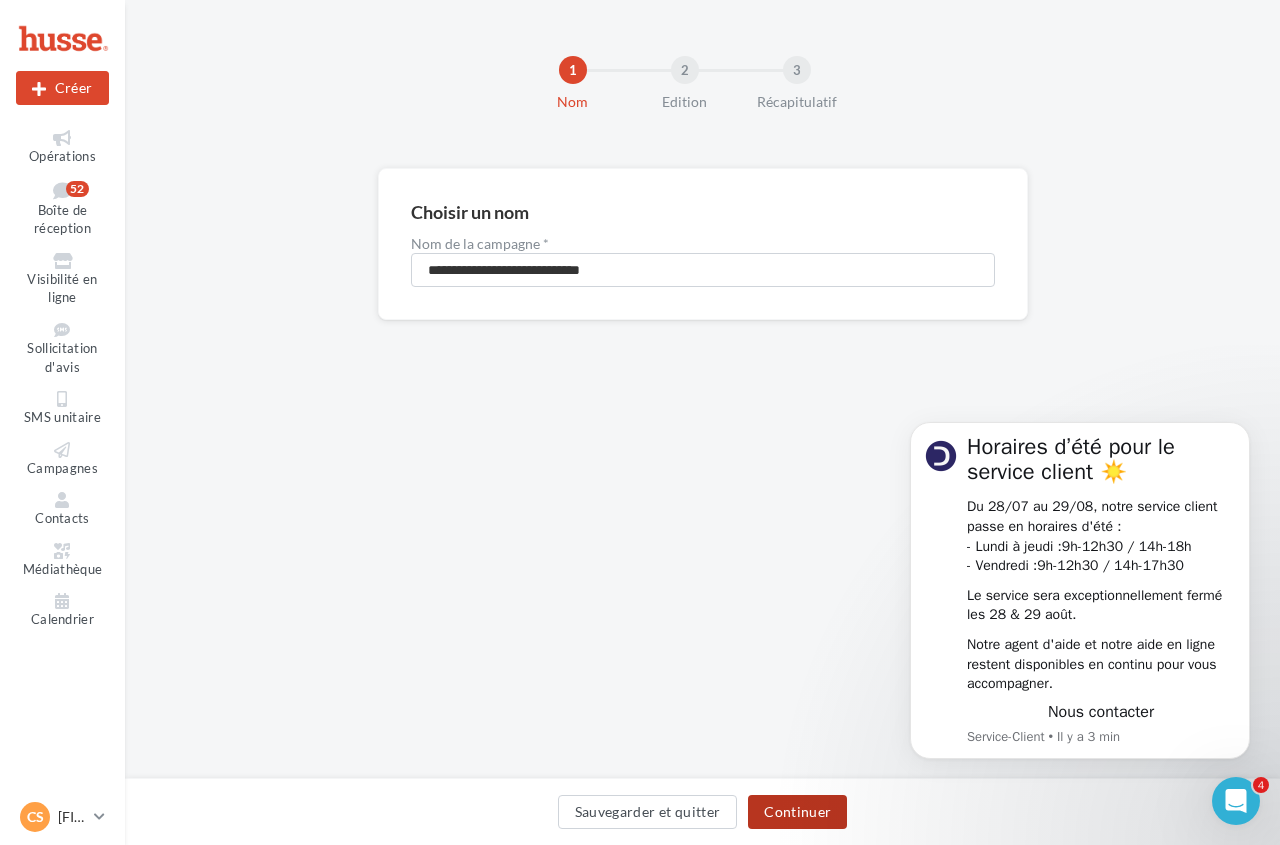 click on "Continuer" at bounding box center (797, 812) 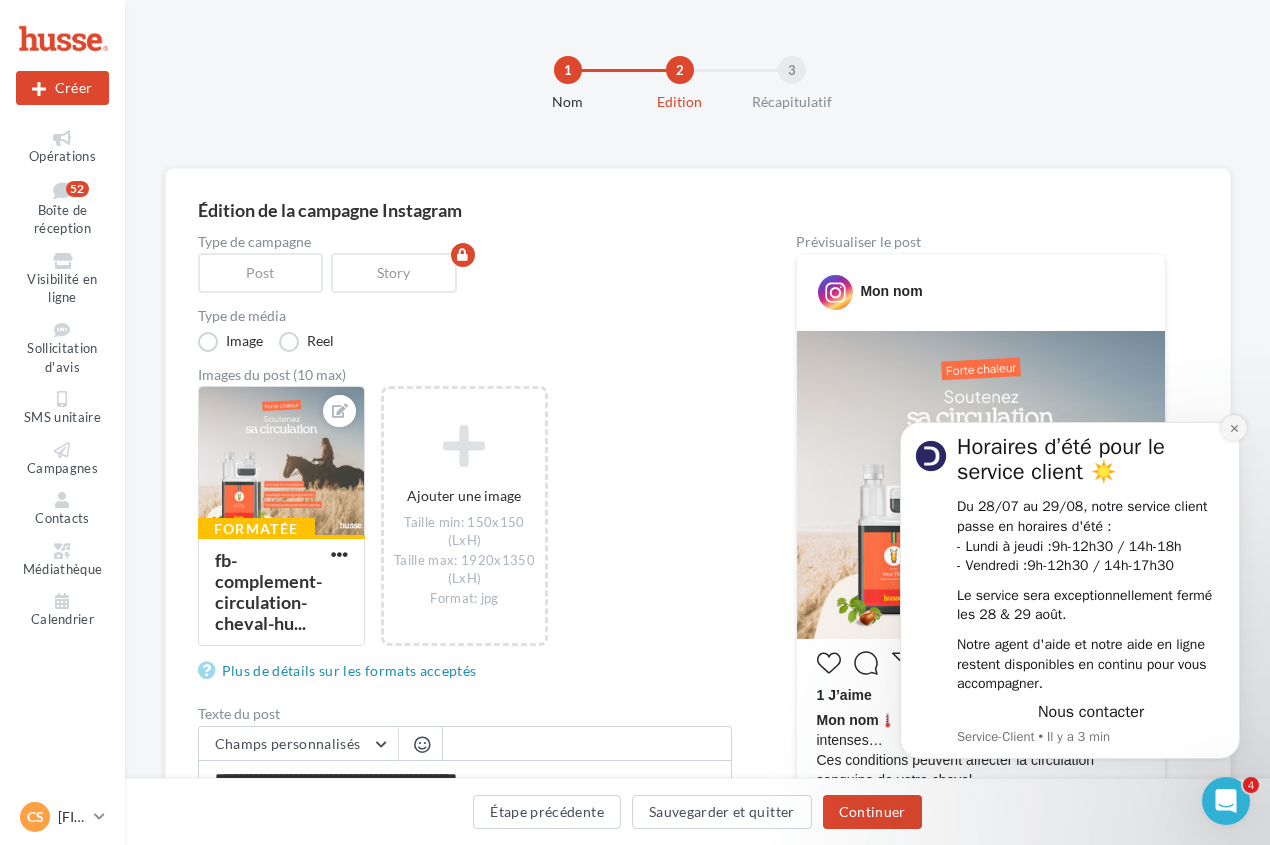 click 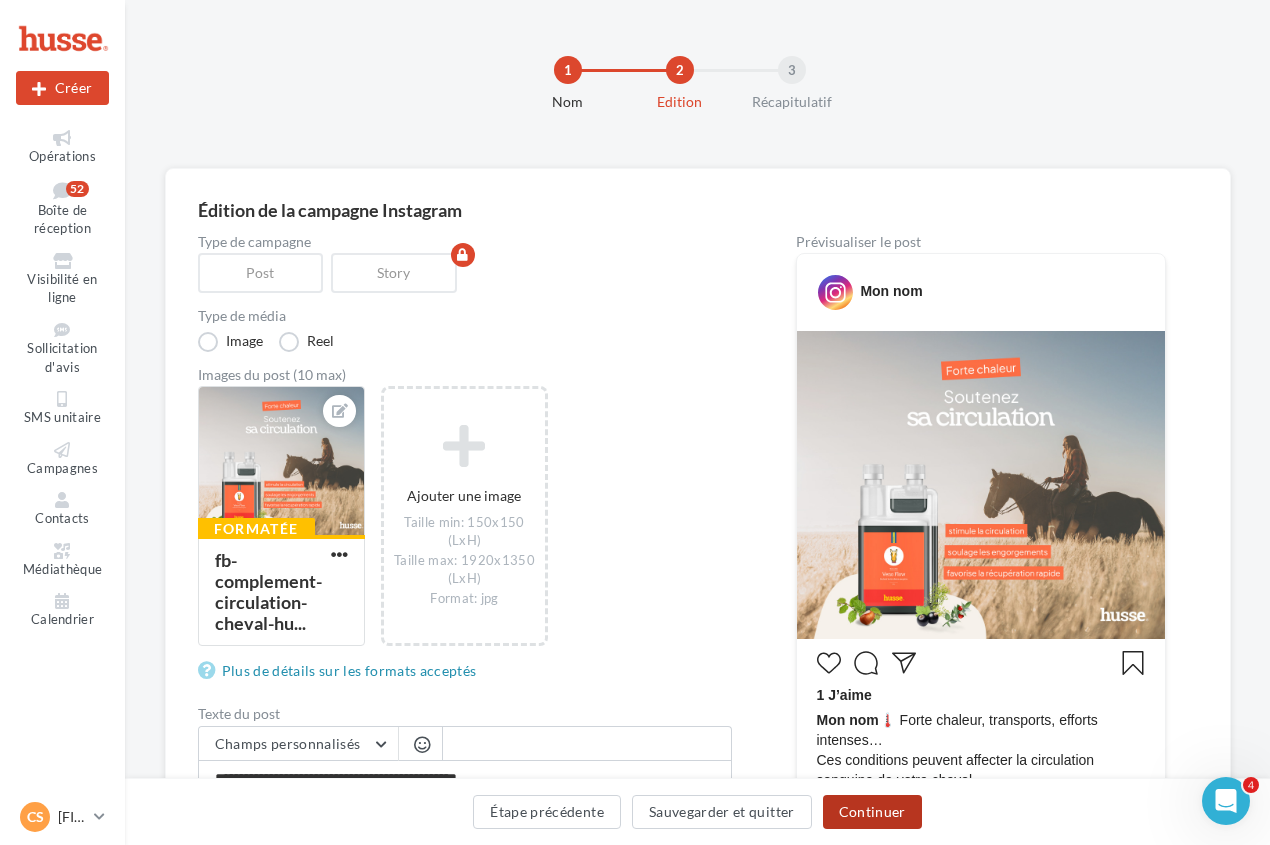 click on "Continuer" at bounding box center (872, 812) 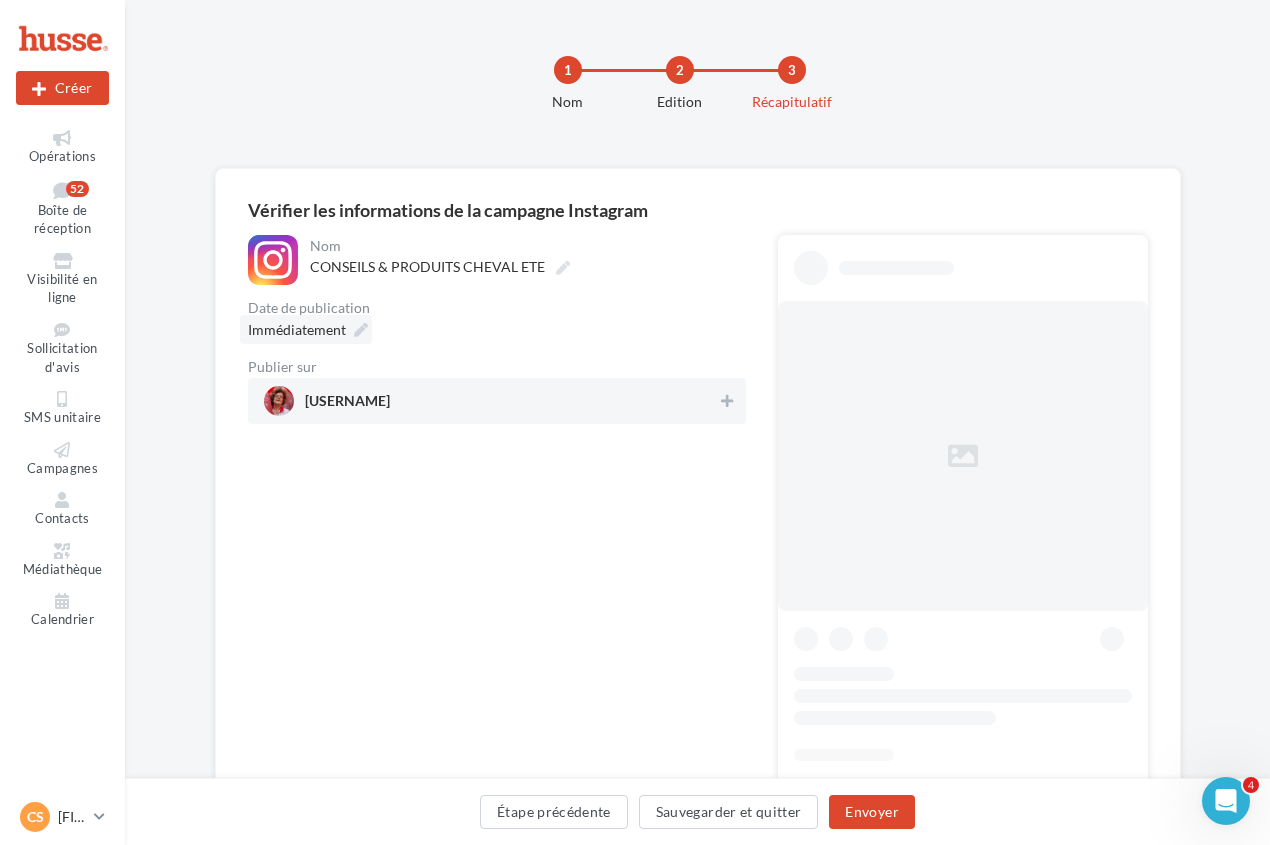 click on "Immédiatement" at bounding box center [297, 329] 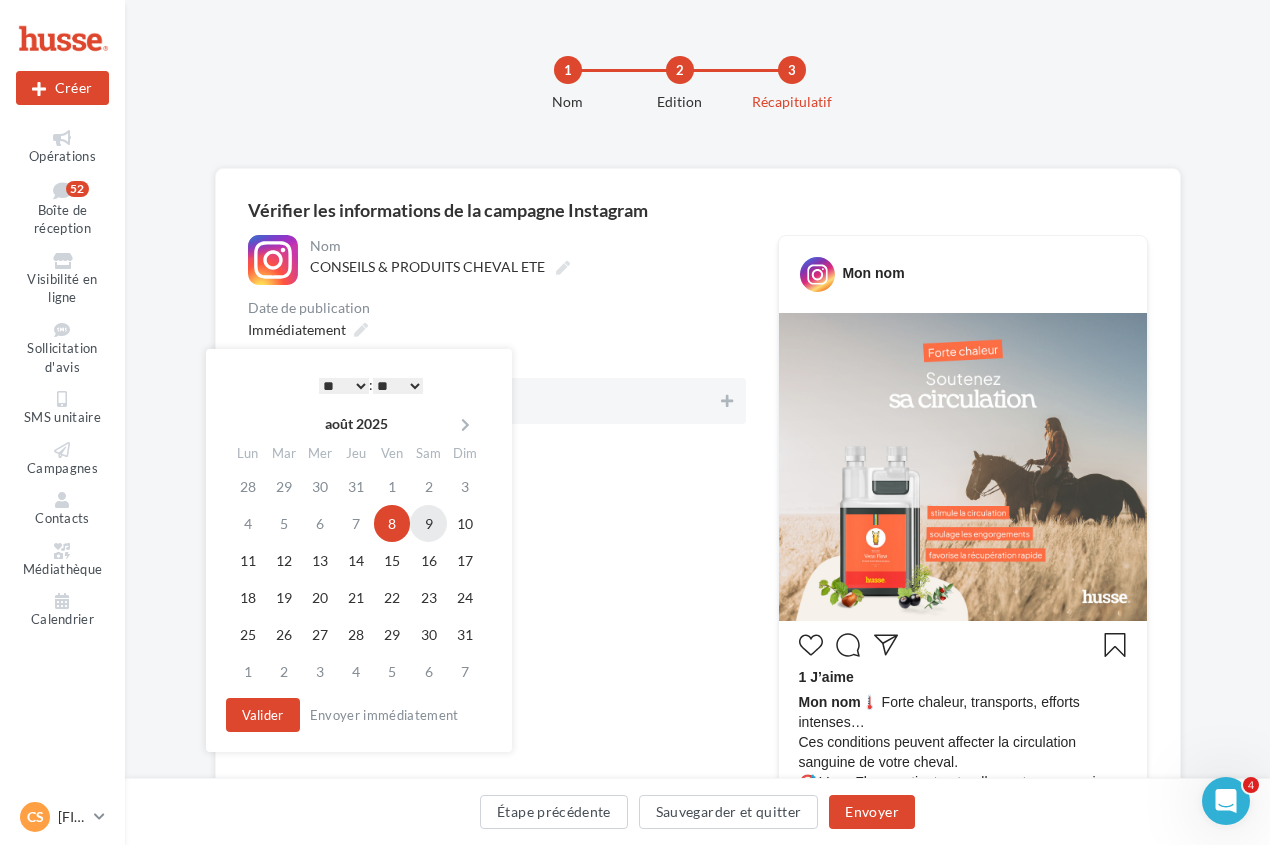 click on "9" at bounding box center [428, 523] 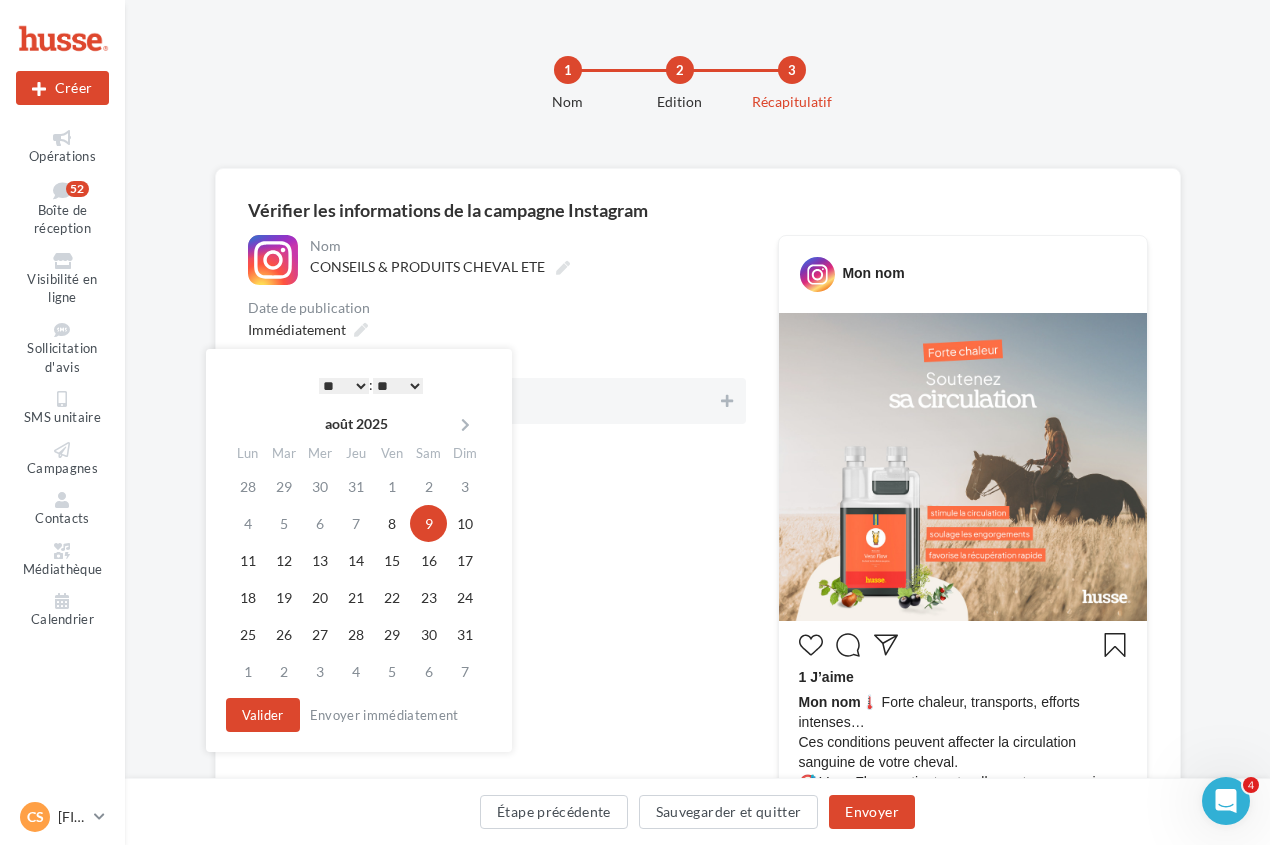 click on "** ** ** ** ** **" at bounding box center [398, 386] 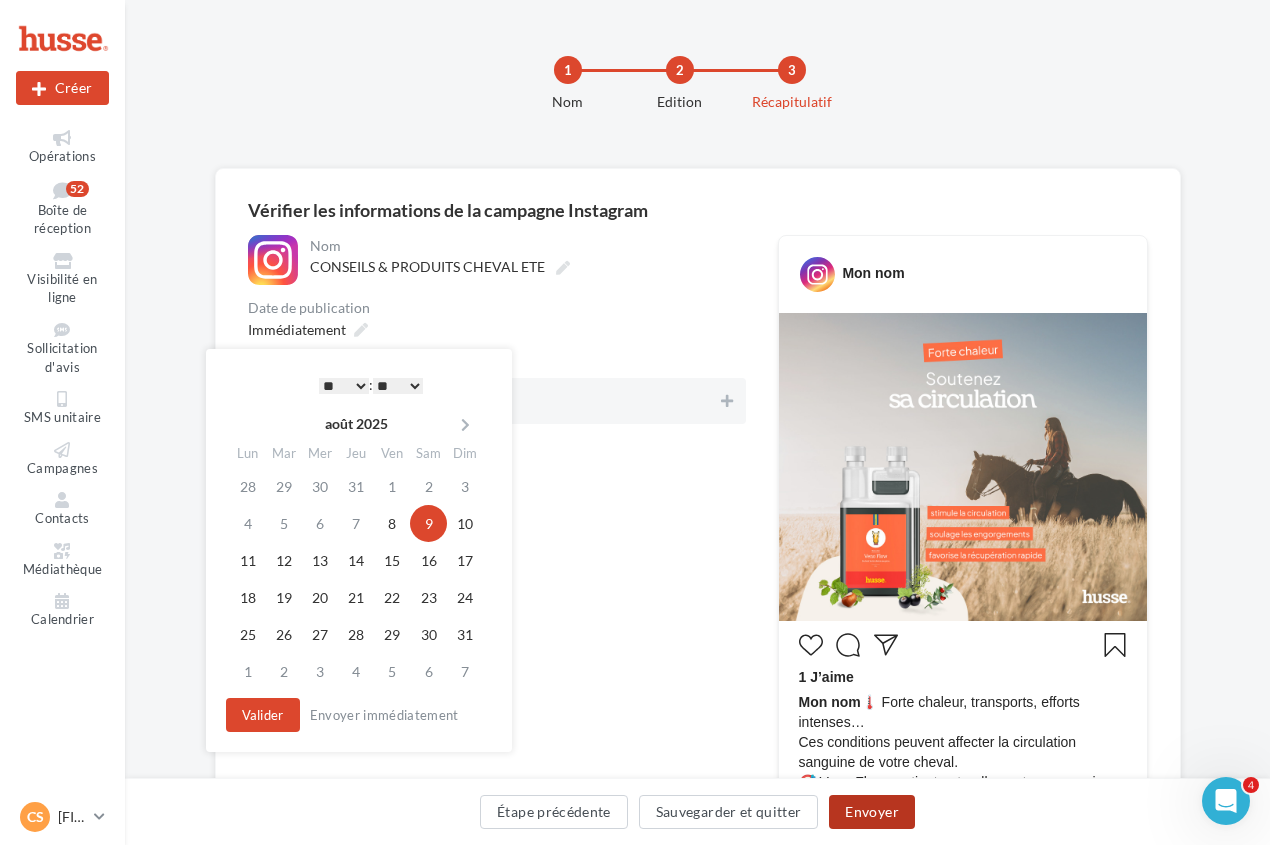 click on "Envoyer" at bounding box center [871, 812] 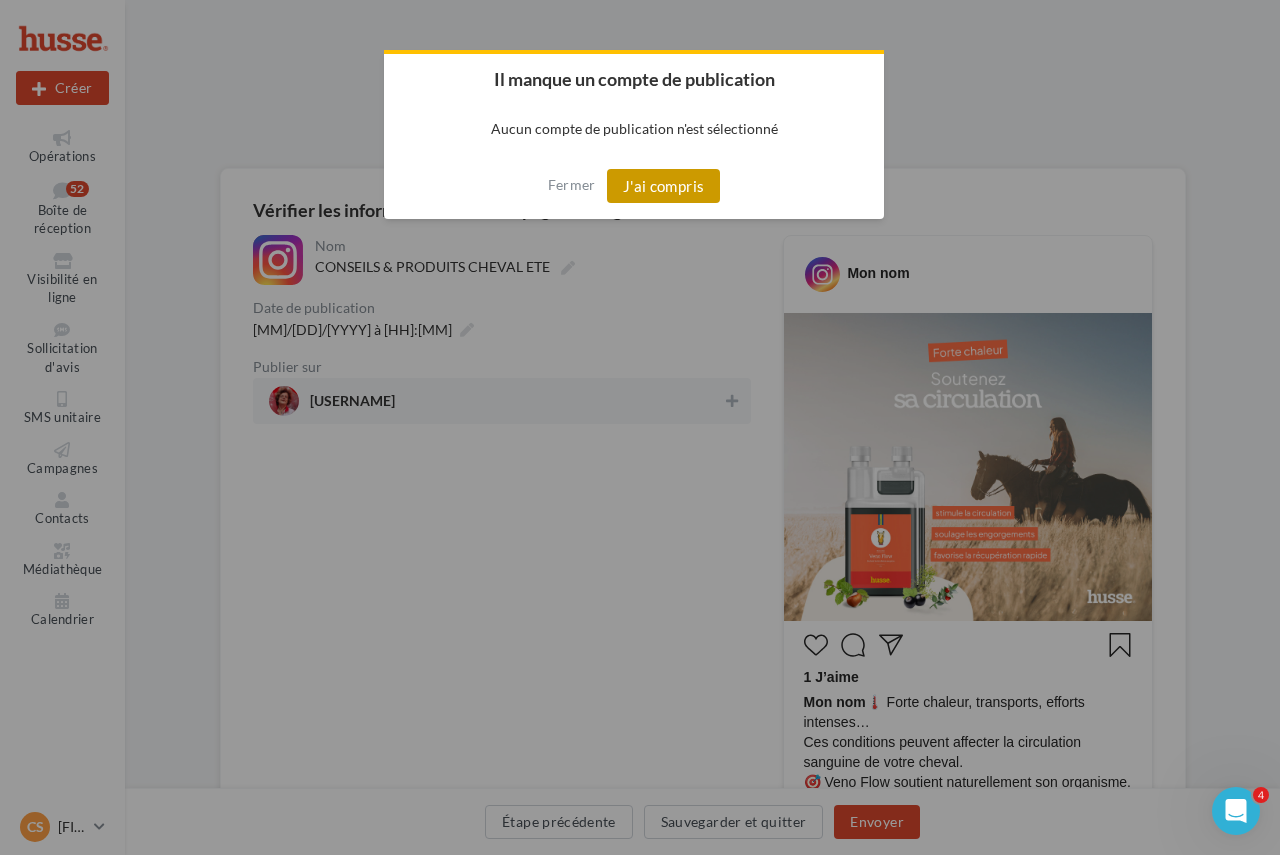 click on "J'ai compris" at bounding box center (664, 186) 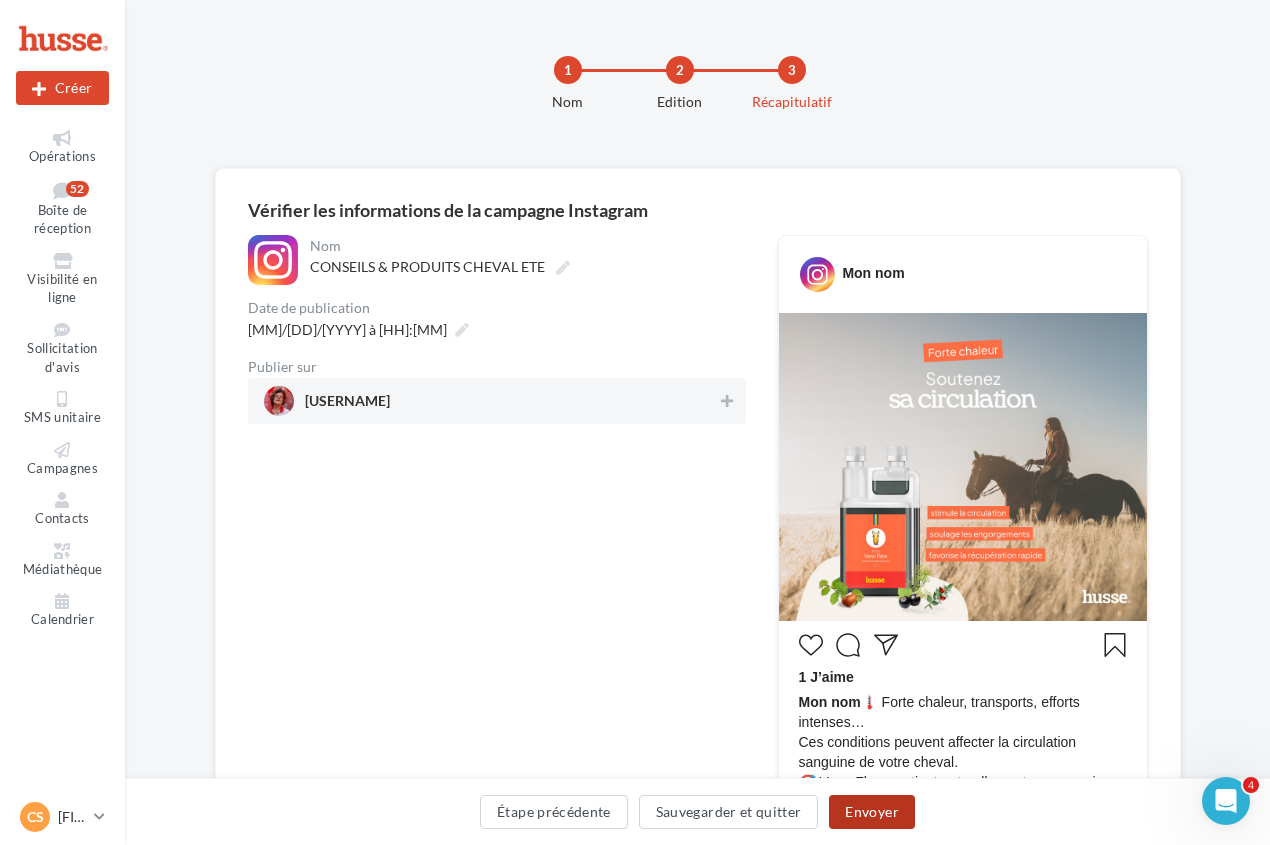 click on "Envoyer" at bounding box center [871, 812] 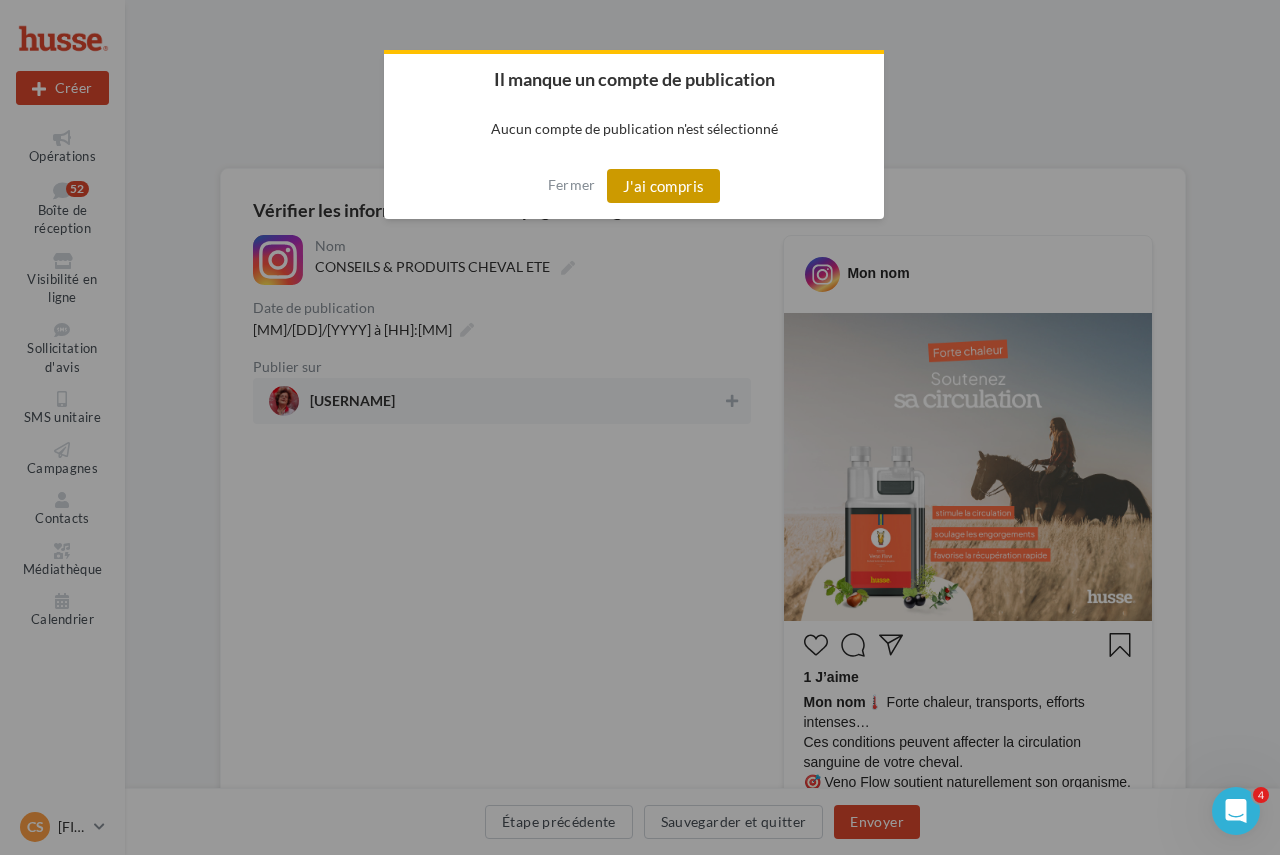 click on "J'ai compris" at bounding box center [664, 186] 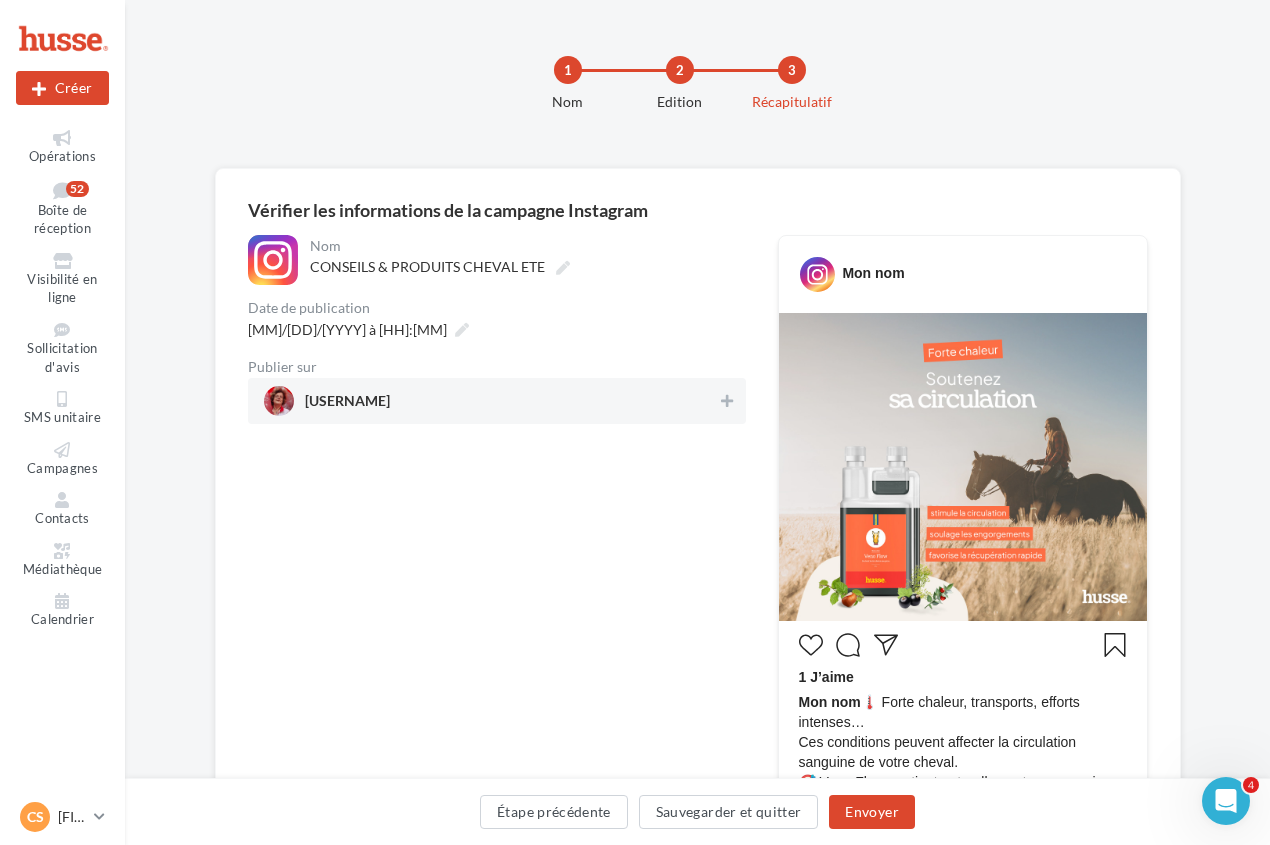 click on "[EMAIL]" at bounding box center [497, 401] 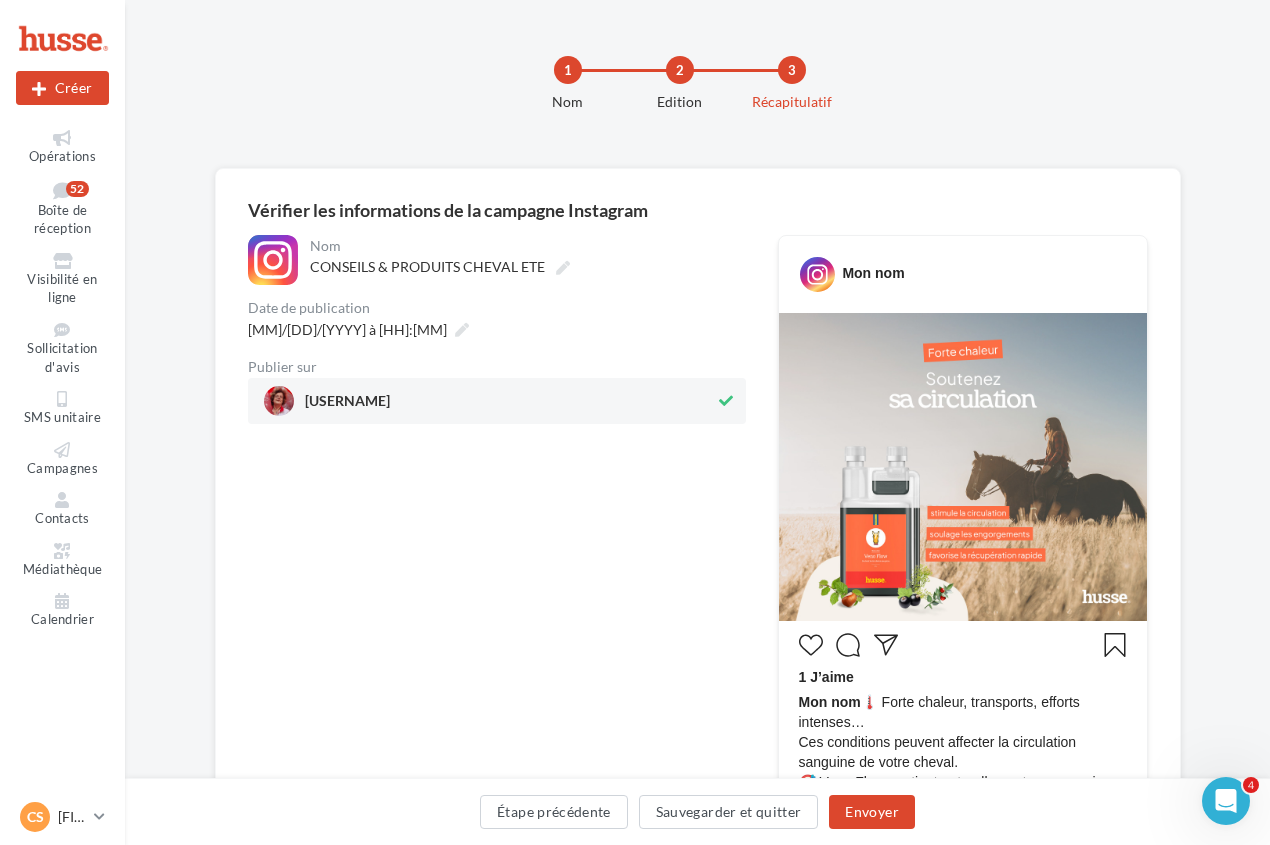 click on "[EMAIL]" at bounding box center [490, 401] 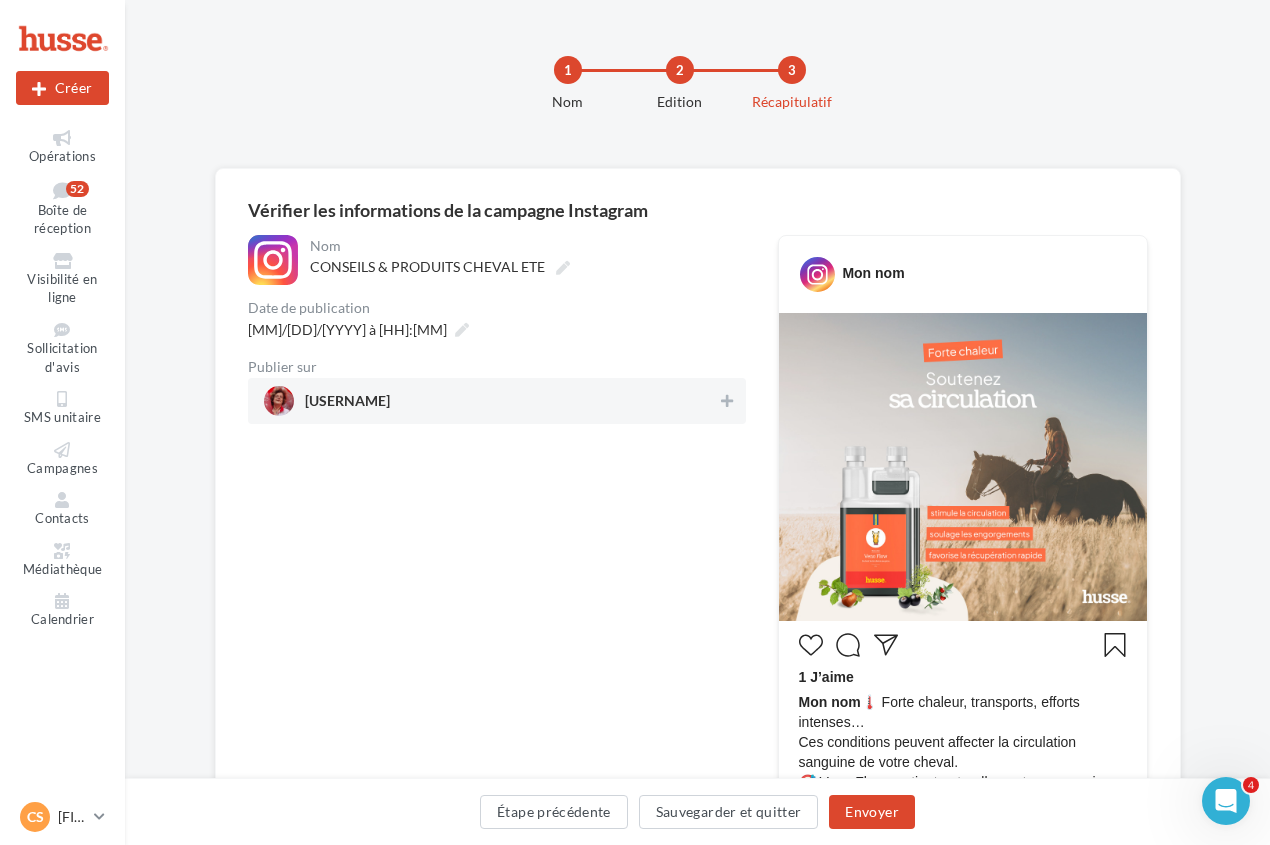 click on "[EMAIL]" at bounding box center (491, 401) 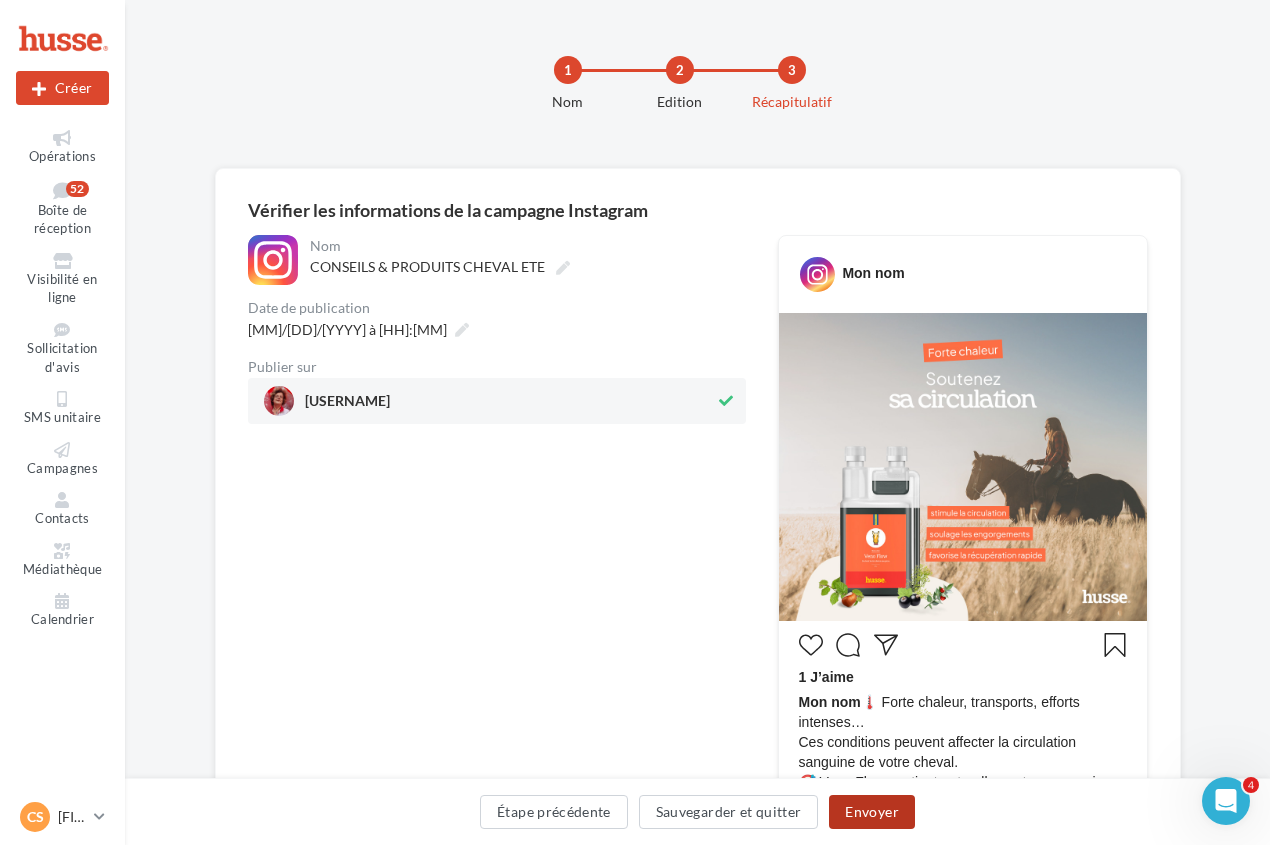 click on "Envoyer" at bounding box center [871, 812] 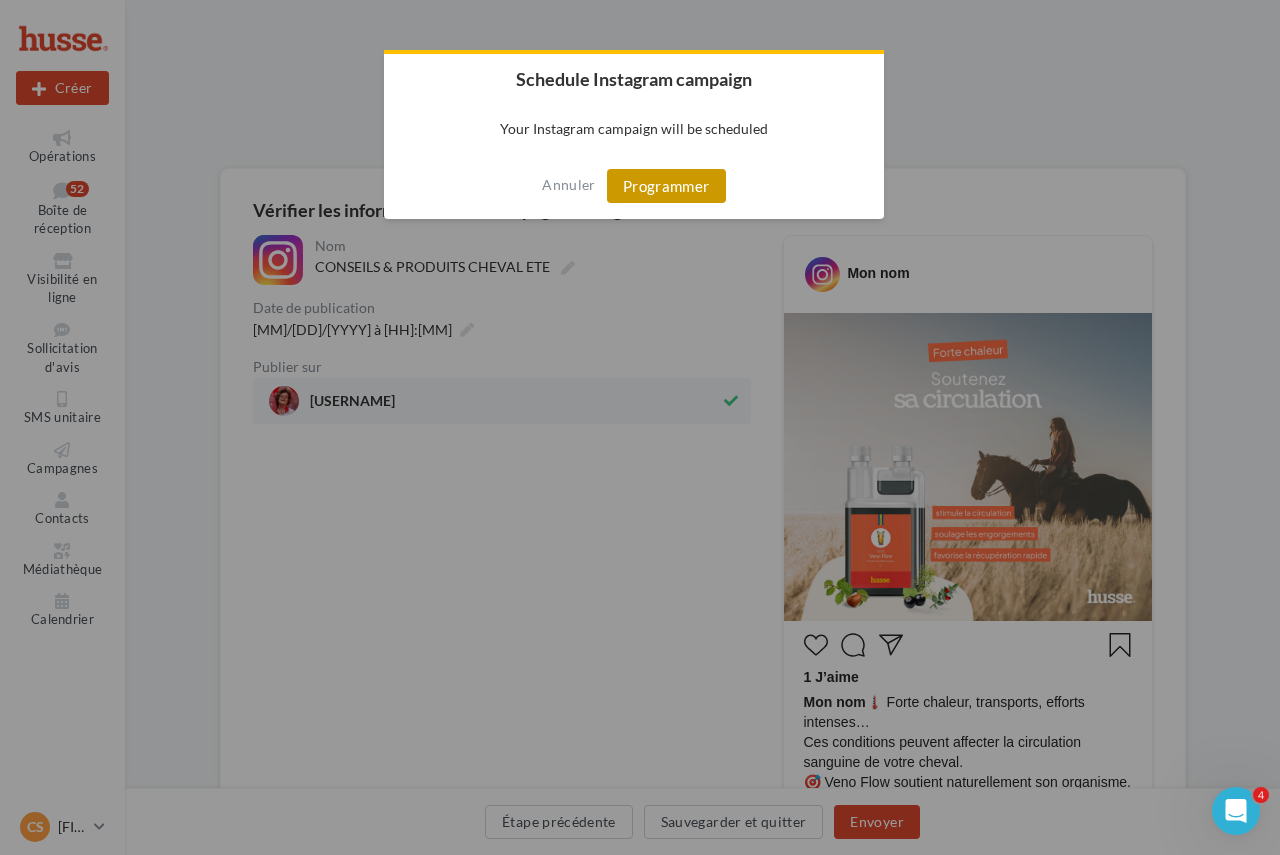 click on "Programmer" at bounding box center (666, 186) 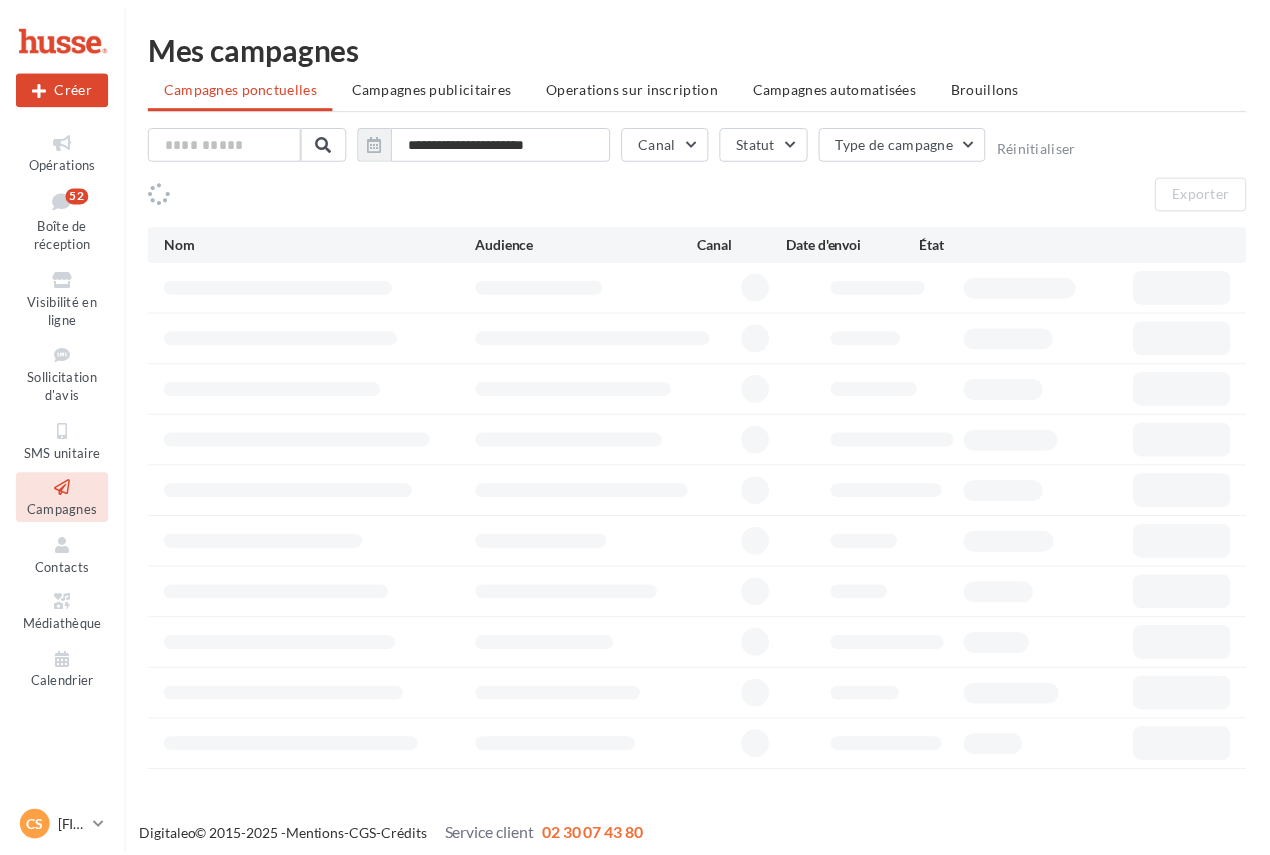 scroll, scrollTop: 0, scrollLeft: 0, axis: both 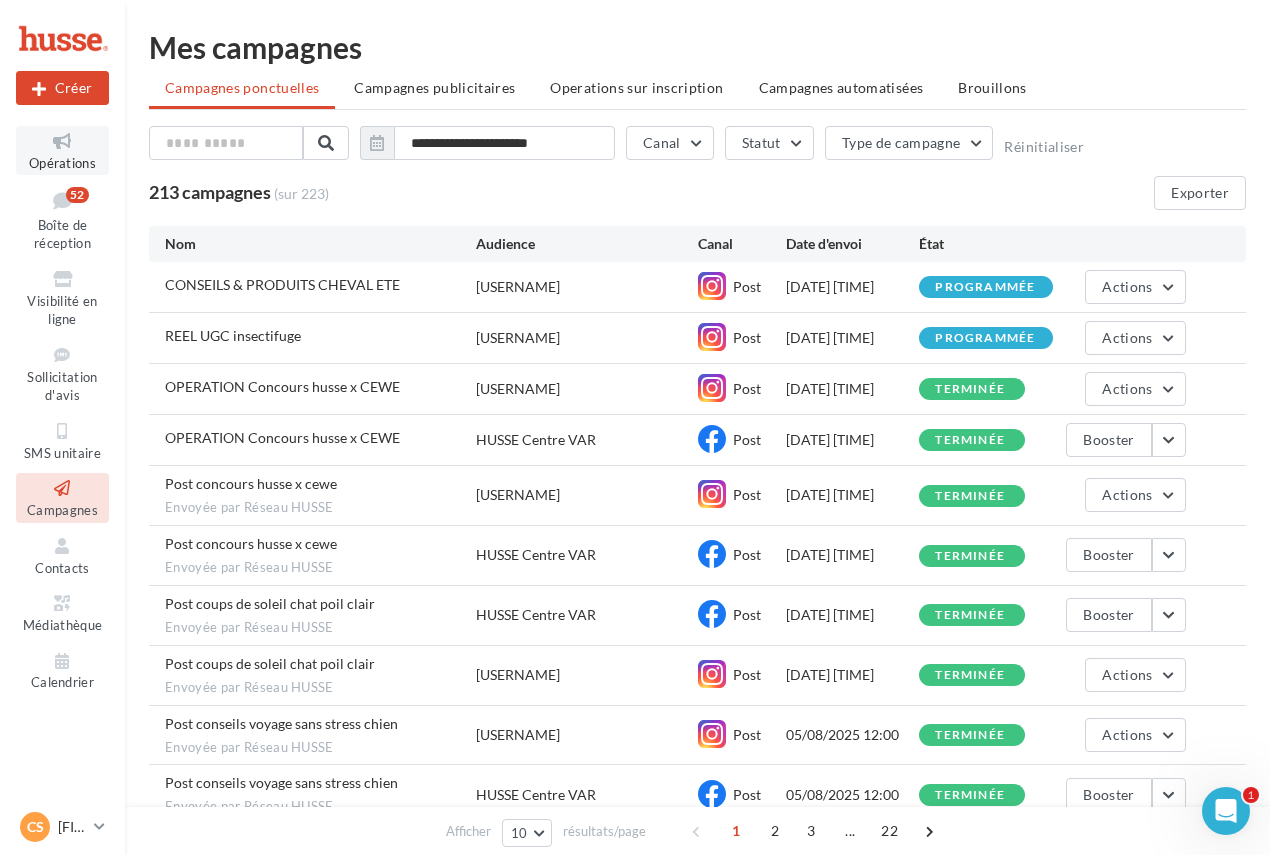 click at bounding box center [62, 141] 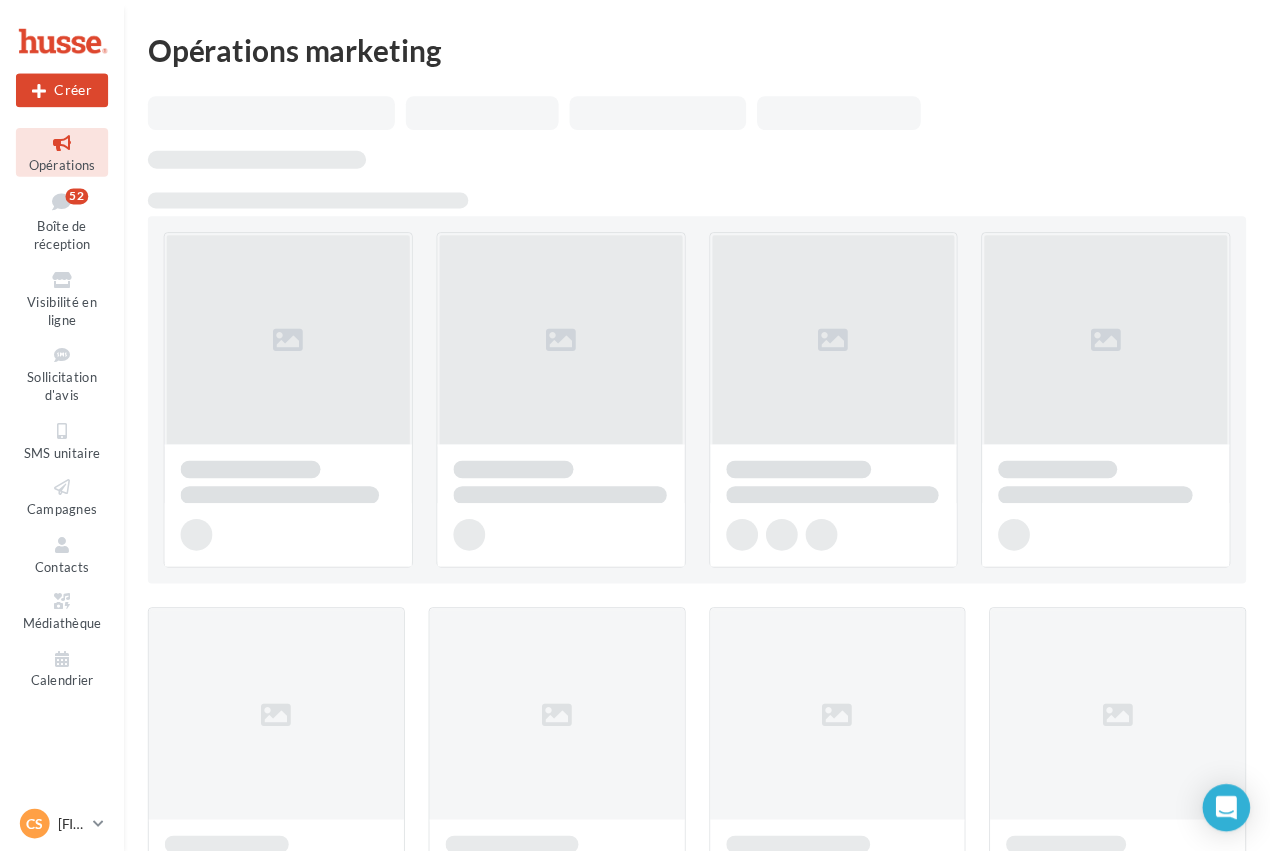 scroll, scrollTop: 0, scrollLeft: 0, axis: both 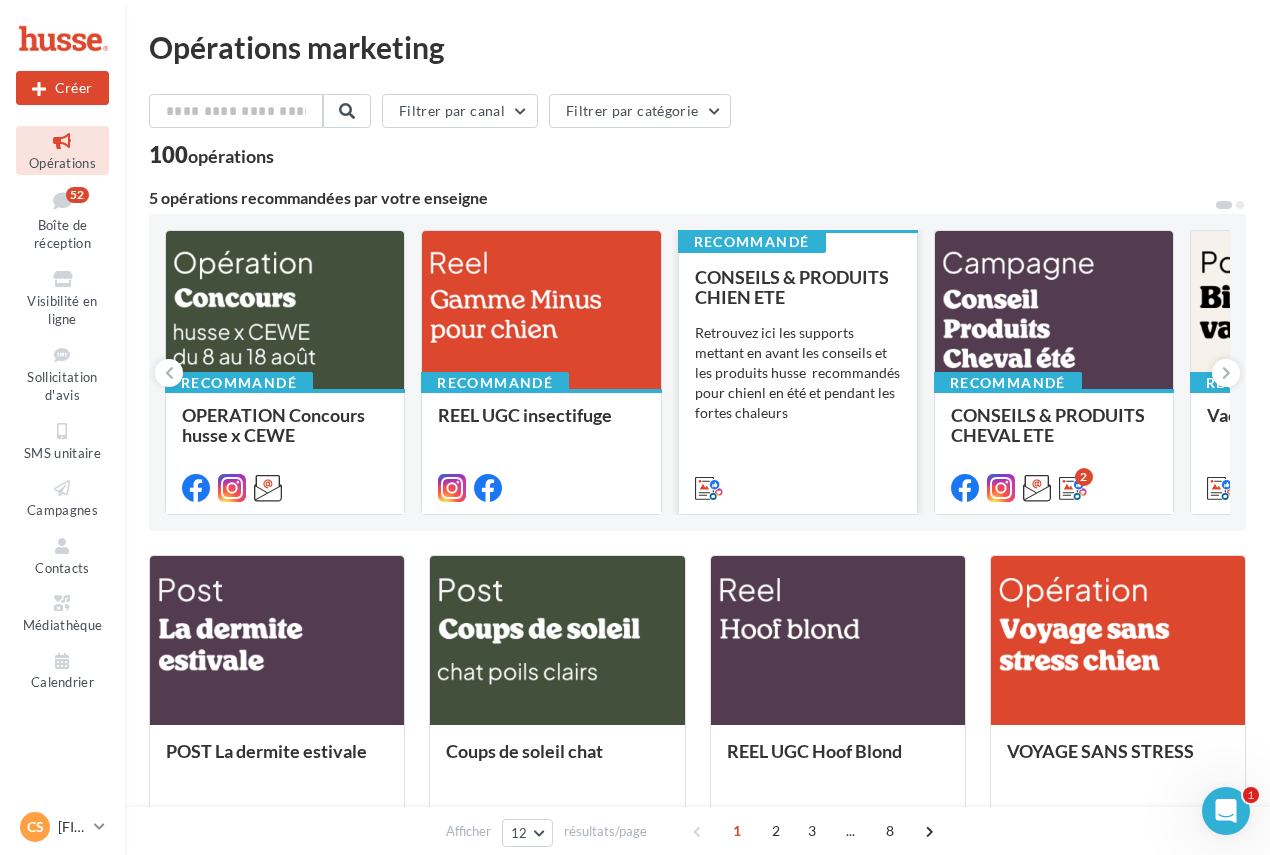 click on "CONSEILS  & PRODUITS CHIEN ETE" at bounding box center (792, 287) 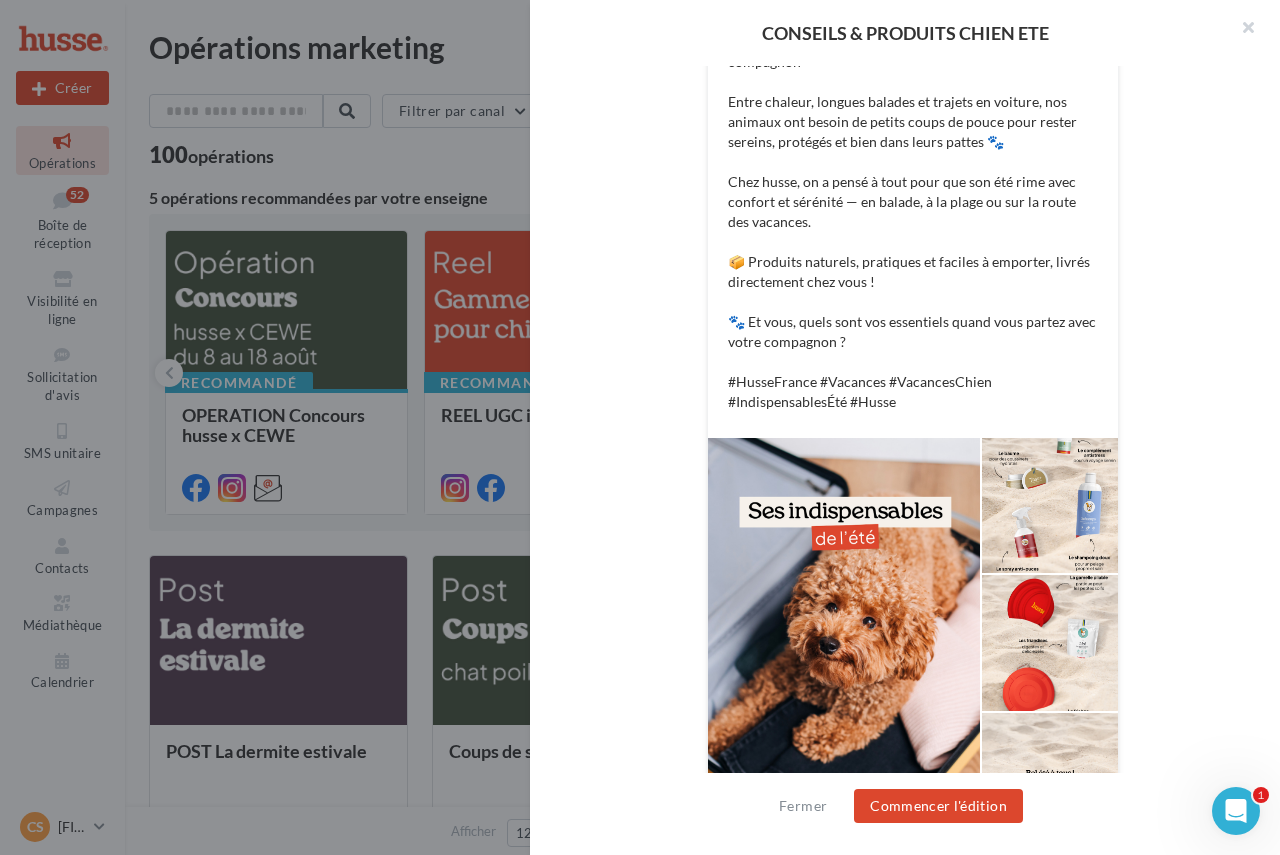 scroll, scrollTop: 584, scrollLeft: 0, axis: vertical 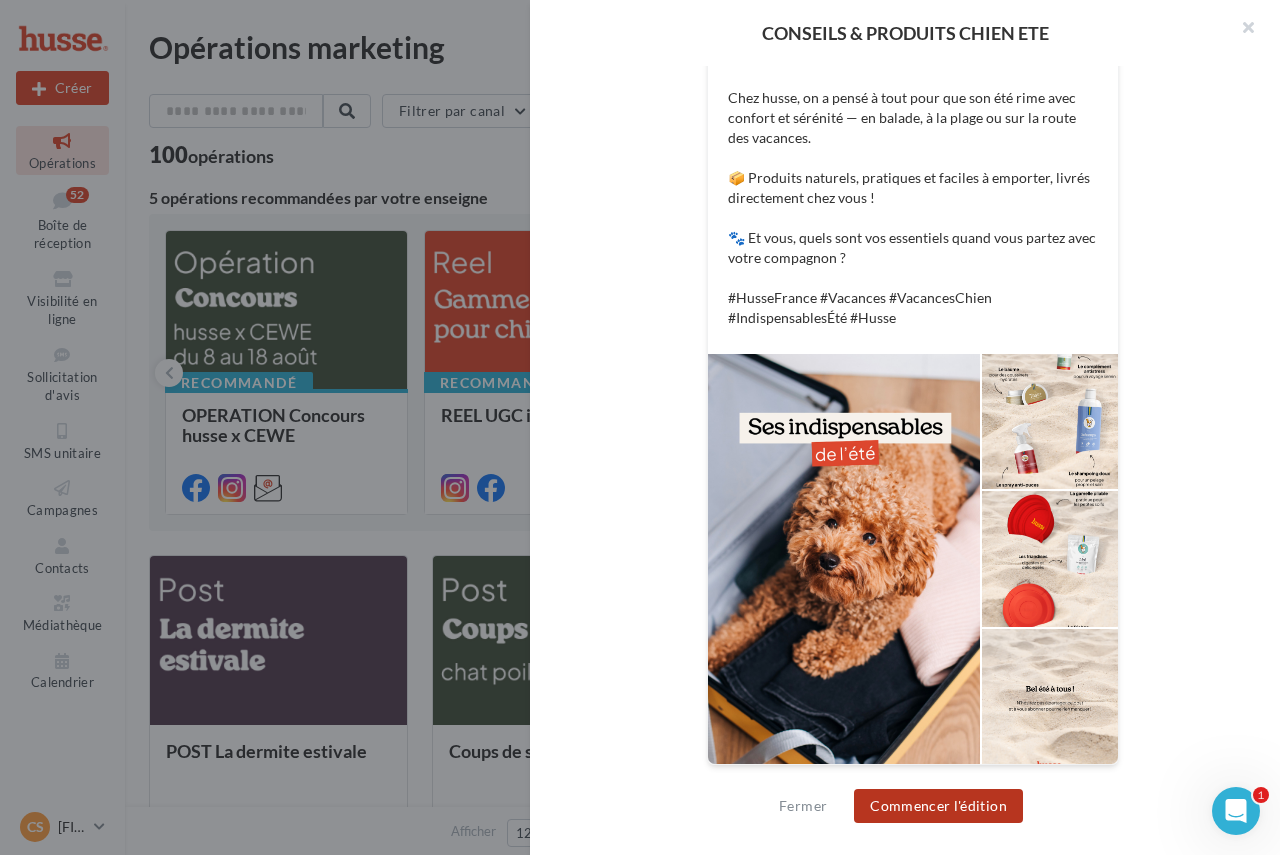 click on "Commencer l'édition" at bounding box center [938, 806] 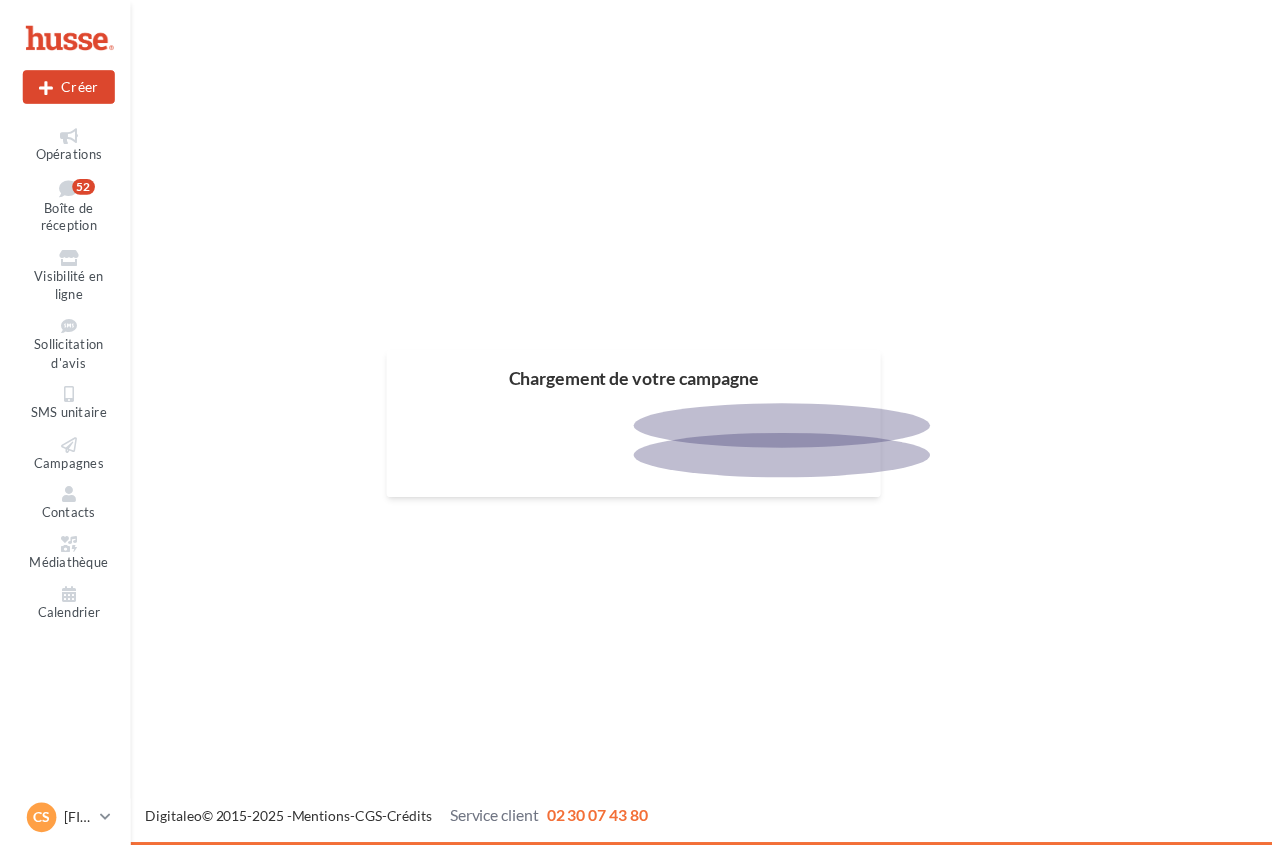 scroll, scrollTop: 0, scrollLeft: 0, axis: both 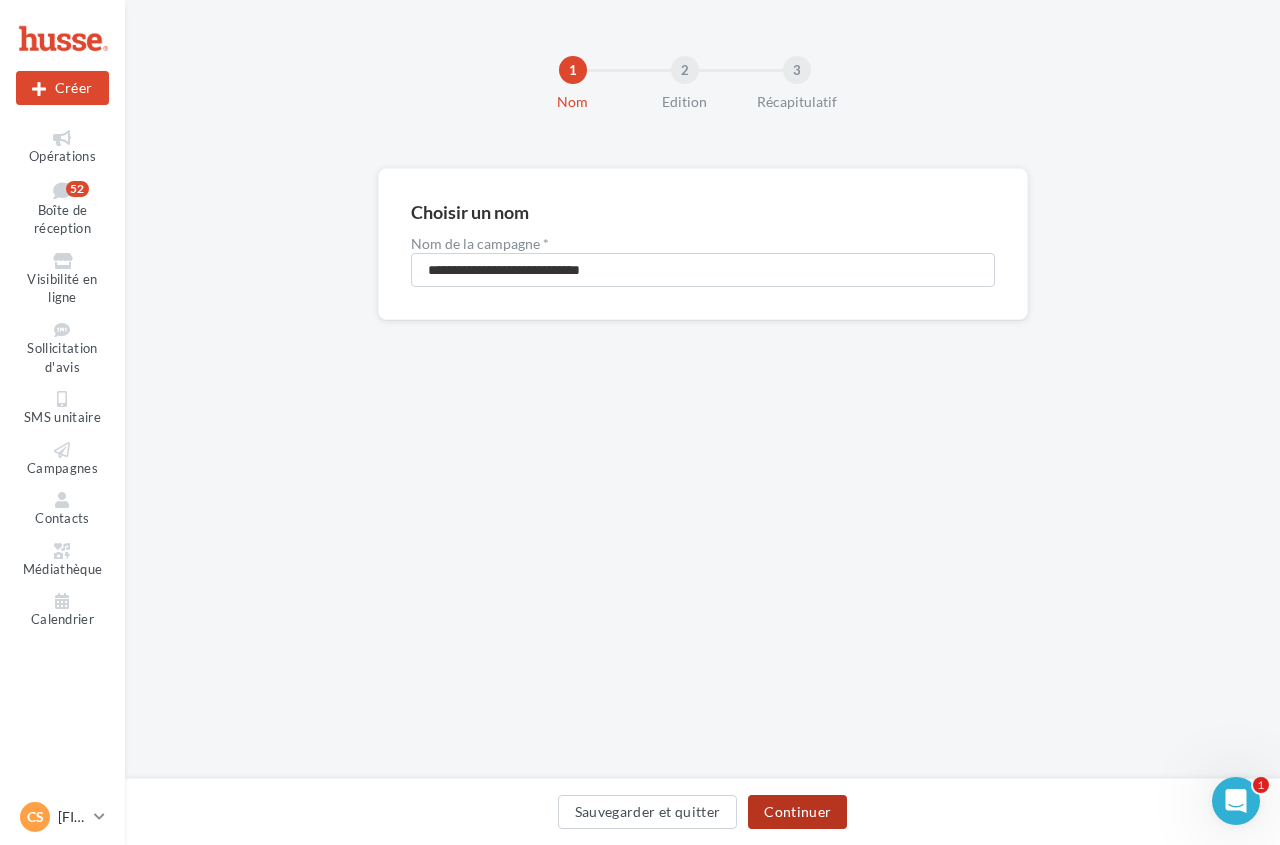 click on "Continuer" at bounding box center (797, 812) 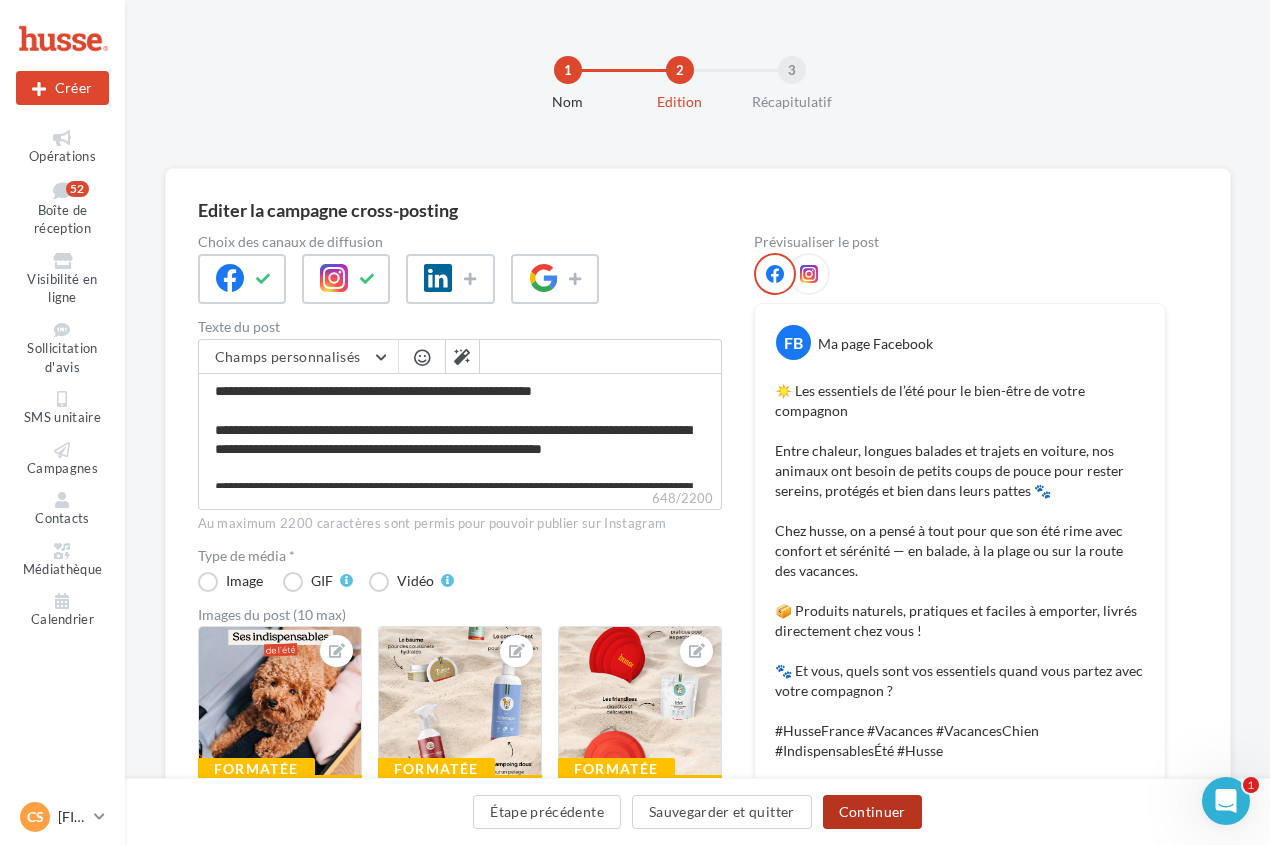 click on "Continuer" at bounding box center (872, 812) 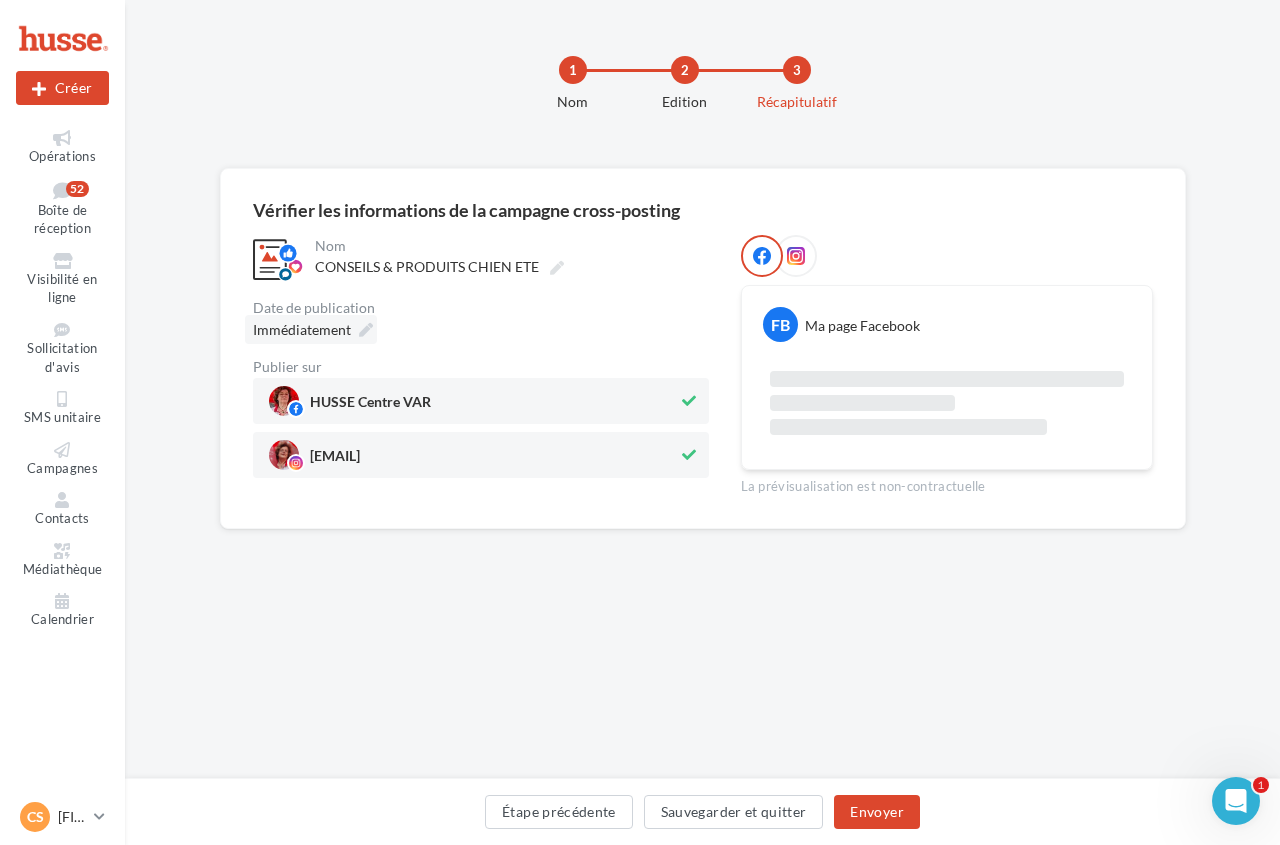 click on "Immédiatement" at bounding box center (302, 329) 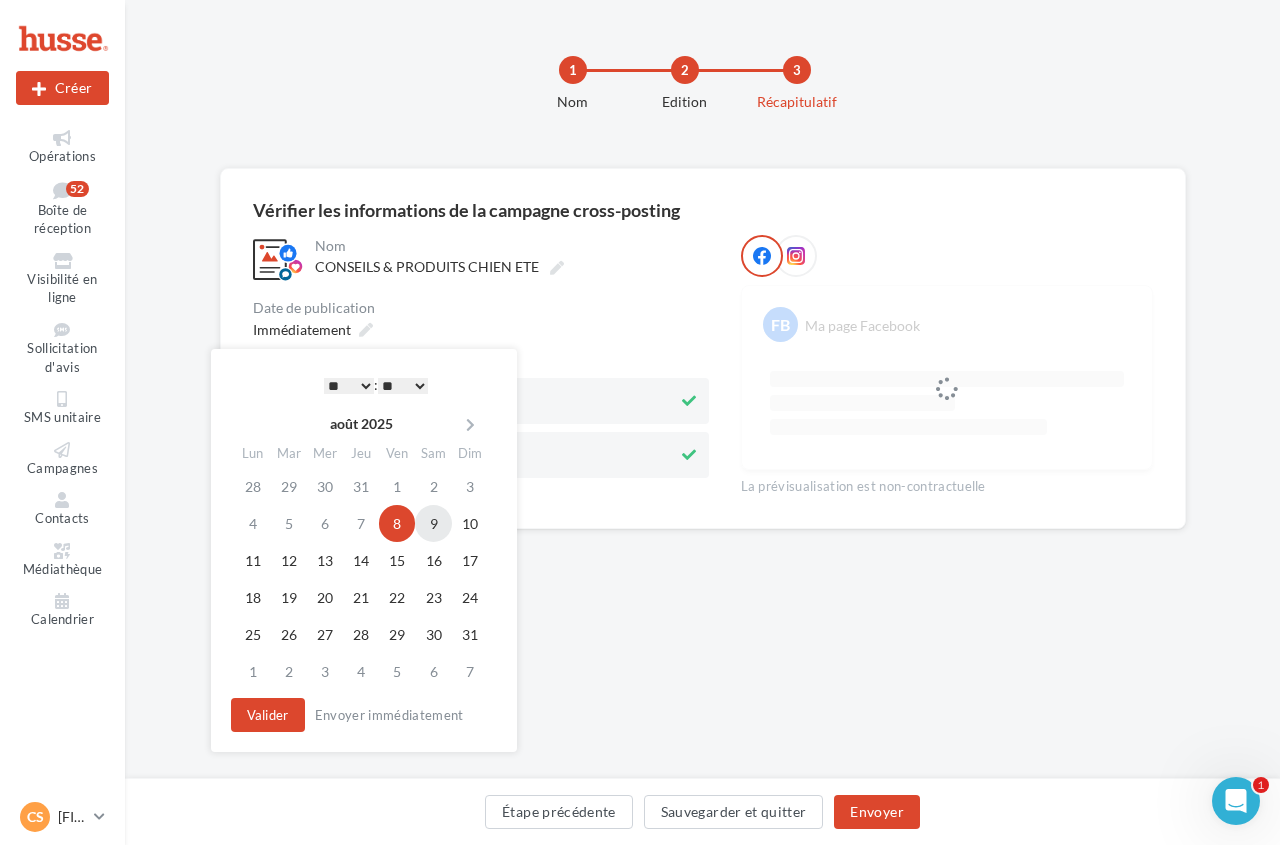 click on "9" at bounding box center [433, 523] 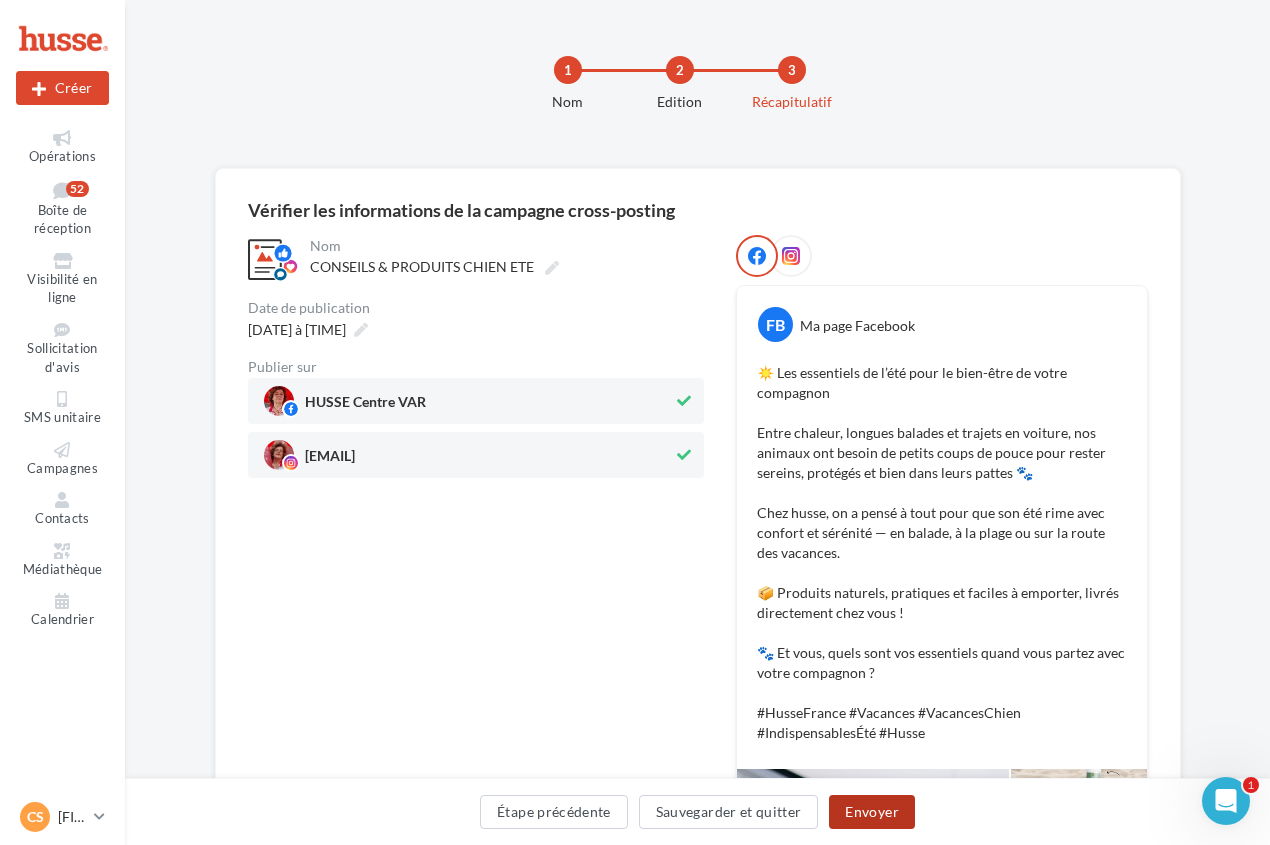 click on "Envoyer" at bounding box center [871, 812] 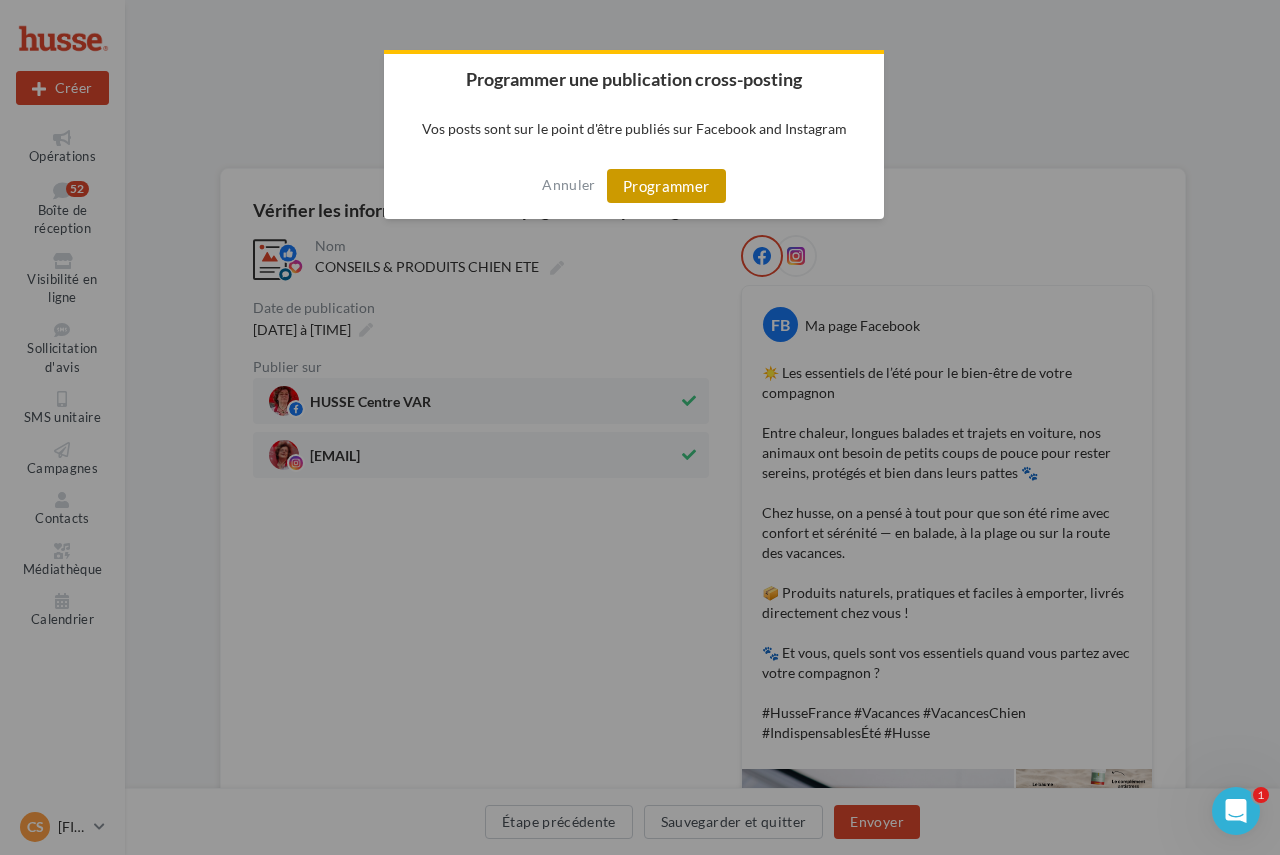 click on "Programmer" at bounding box center (666, 186) 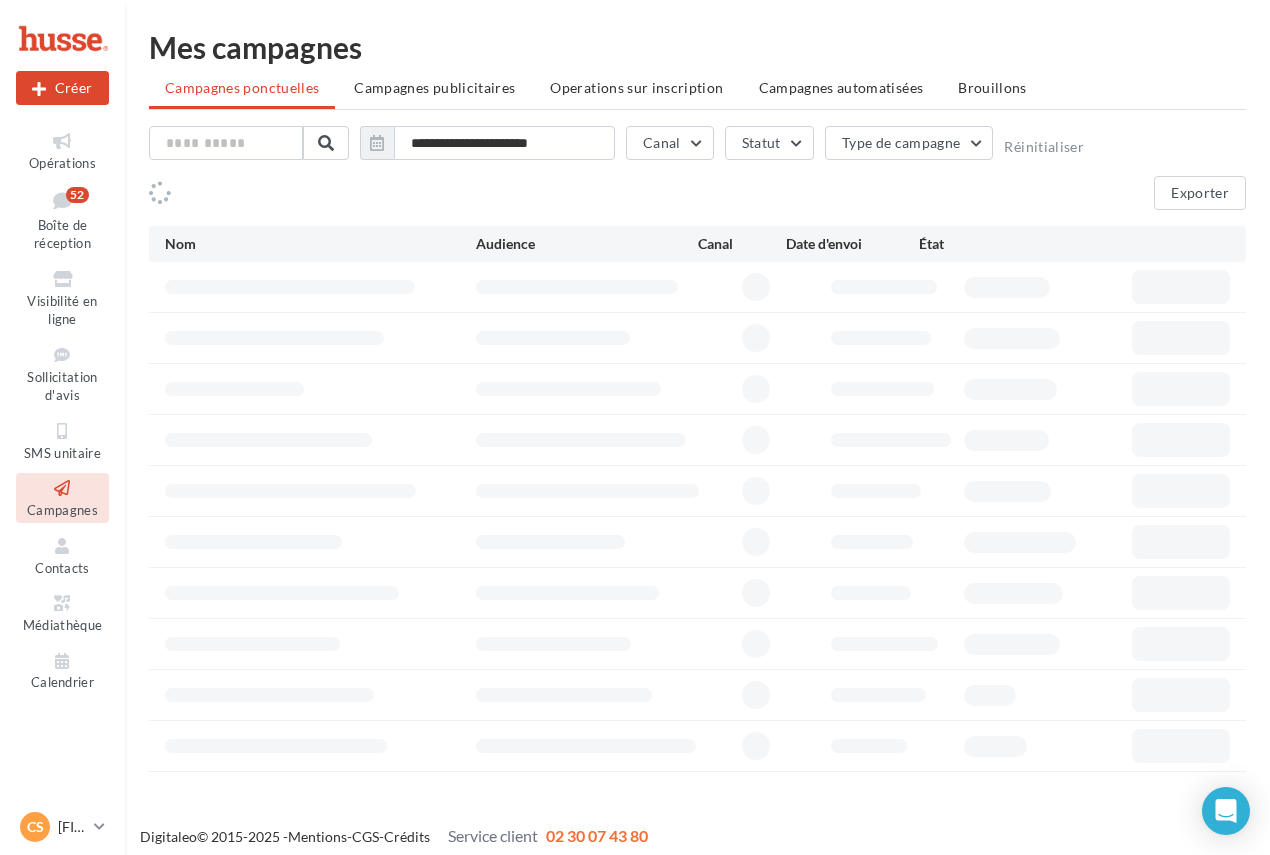 scroll, scrollTop: 0, scrollLeft: 0, axis: both 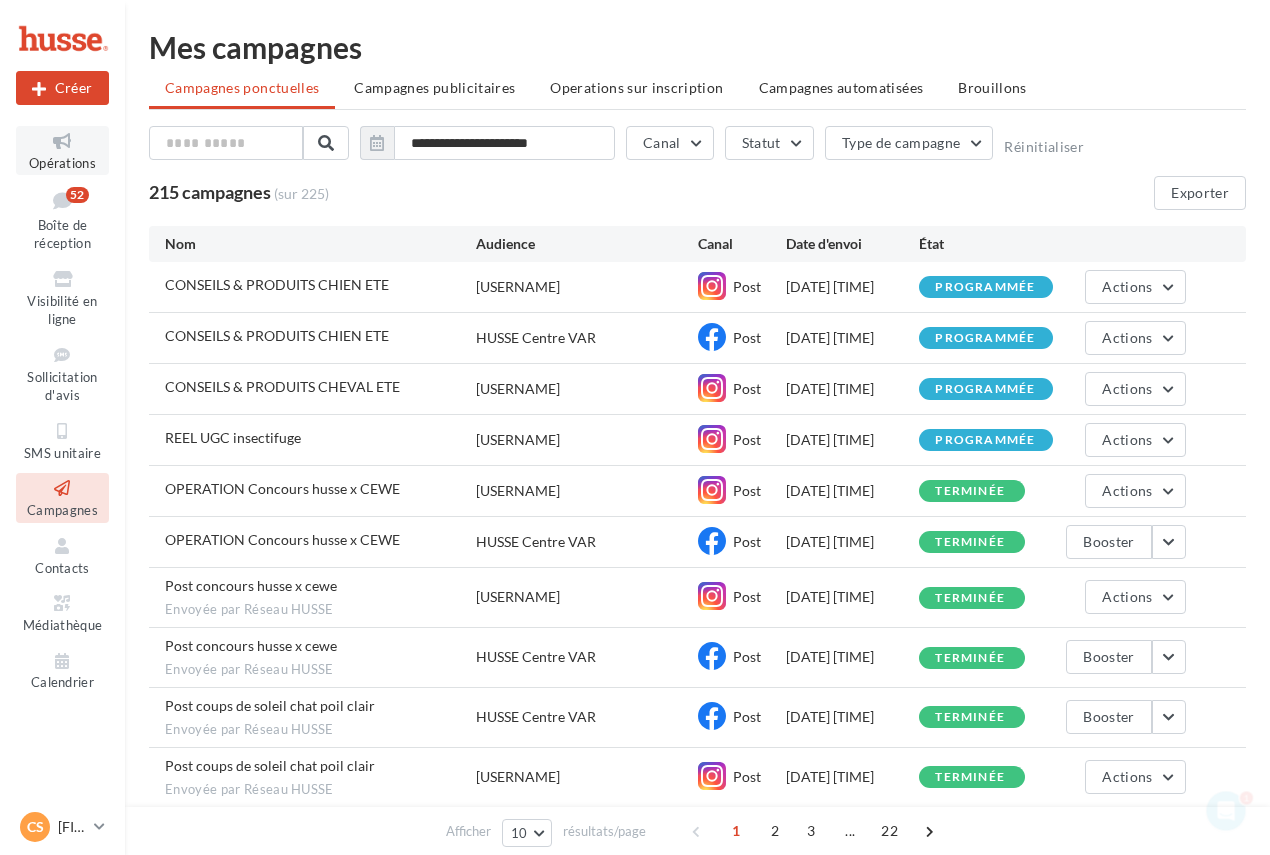 click at bounding box center (62, 141) 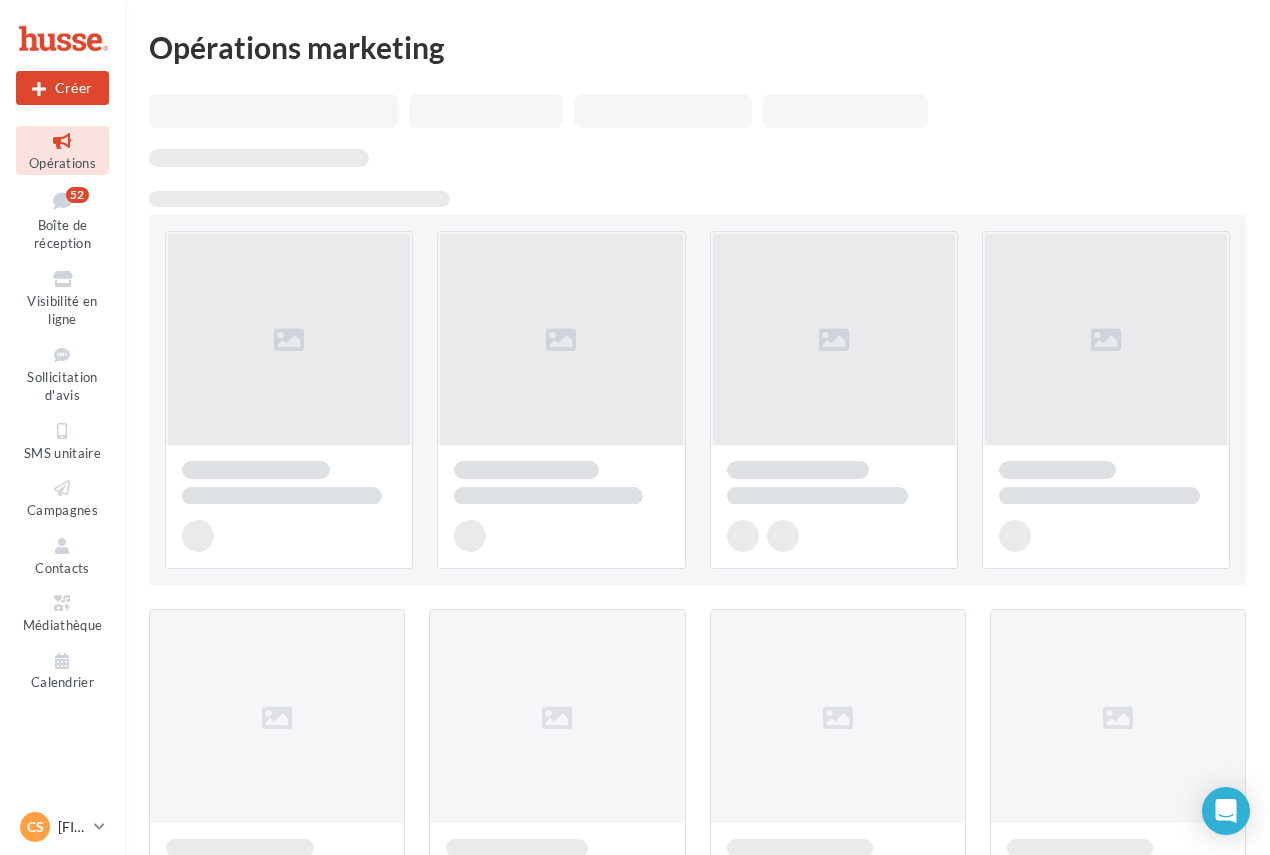 scroll, scrollTop: 0, scrollLeft: 0, axis: both 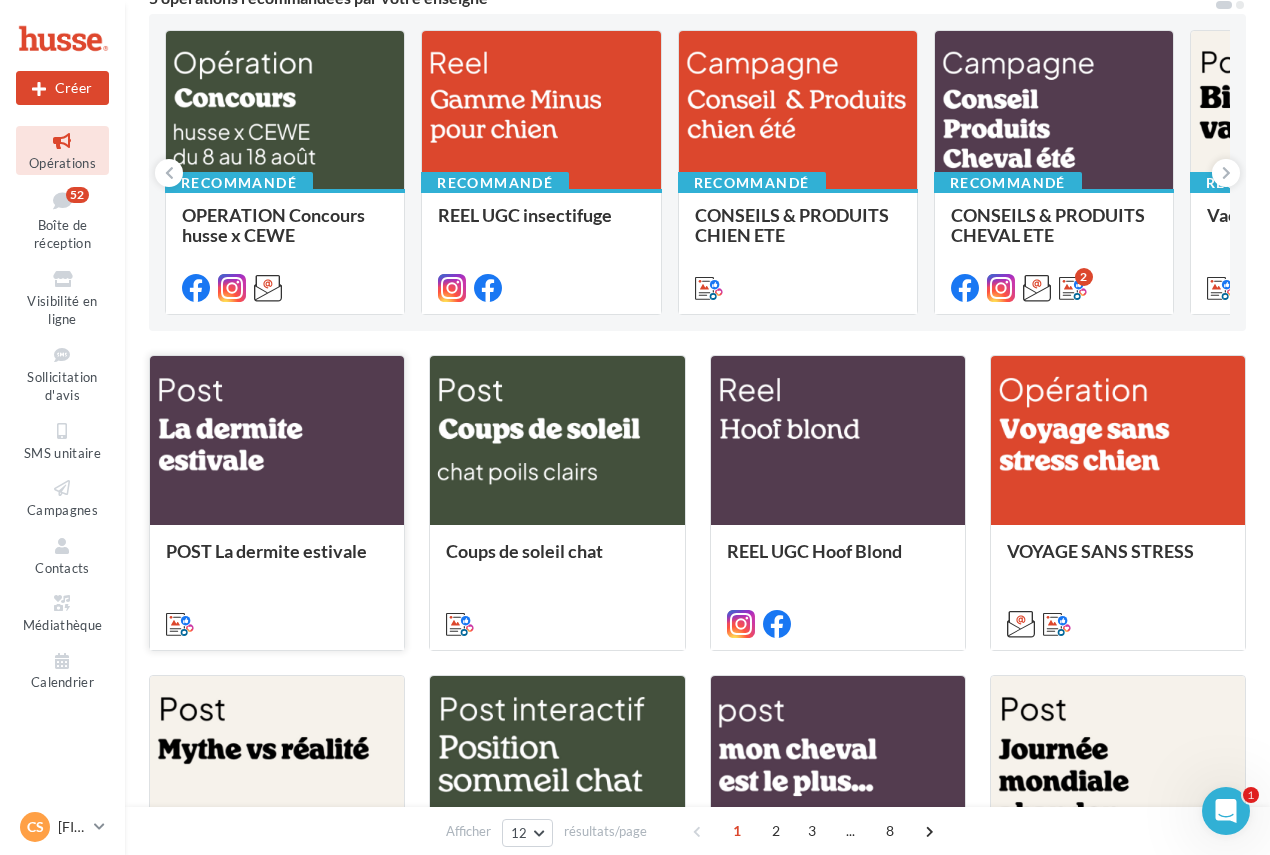 click at bounding box center (277, 441) 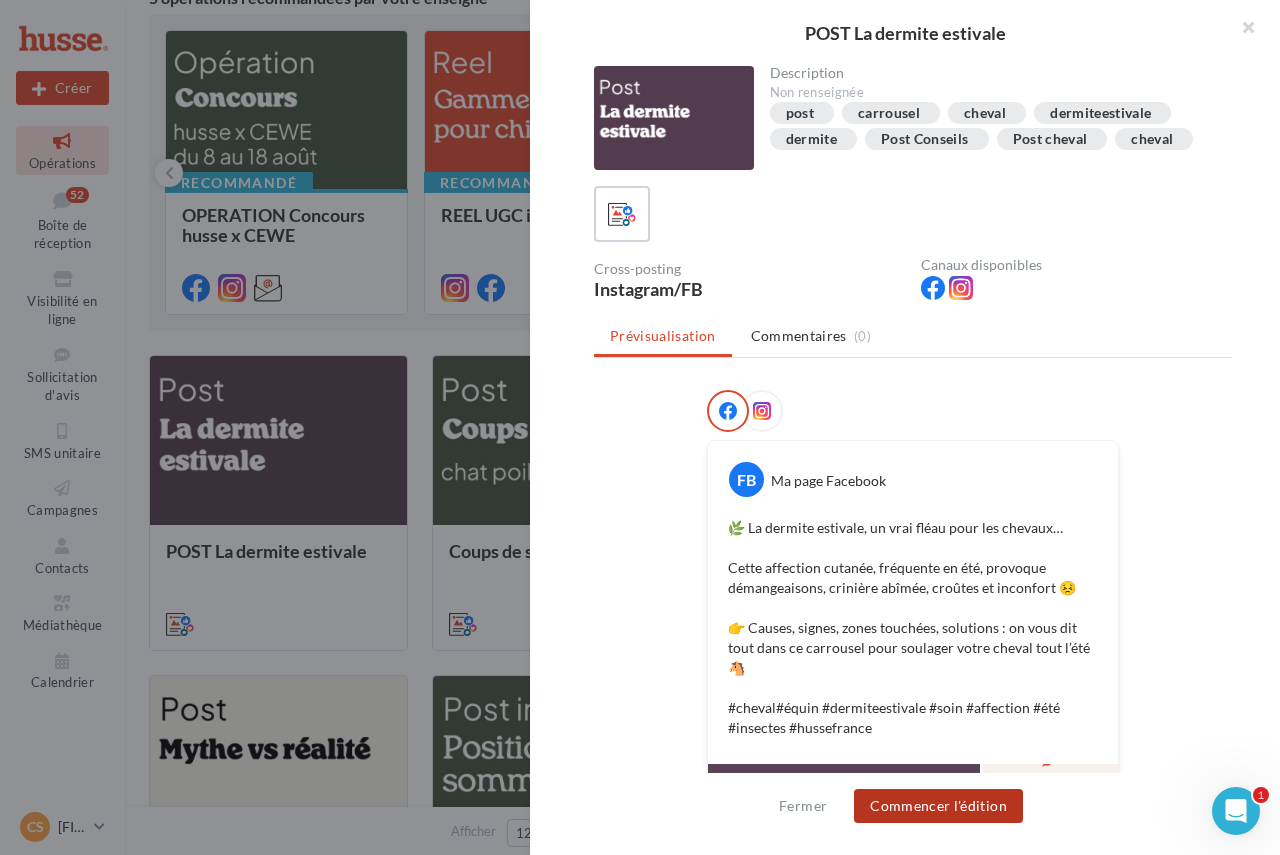 click on "Commencer l'édition" at bounding box center (938, 806) 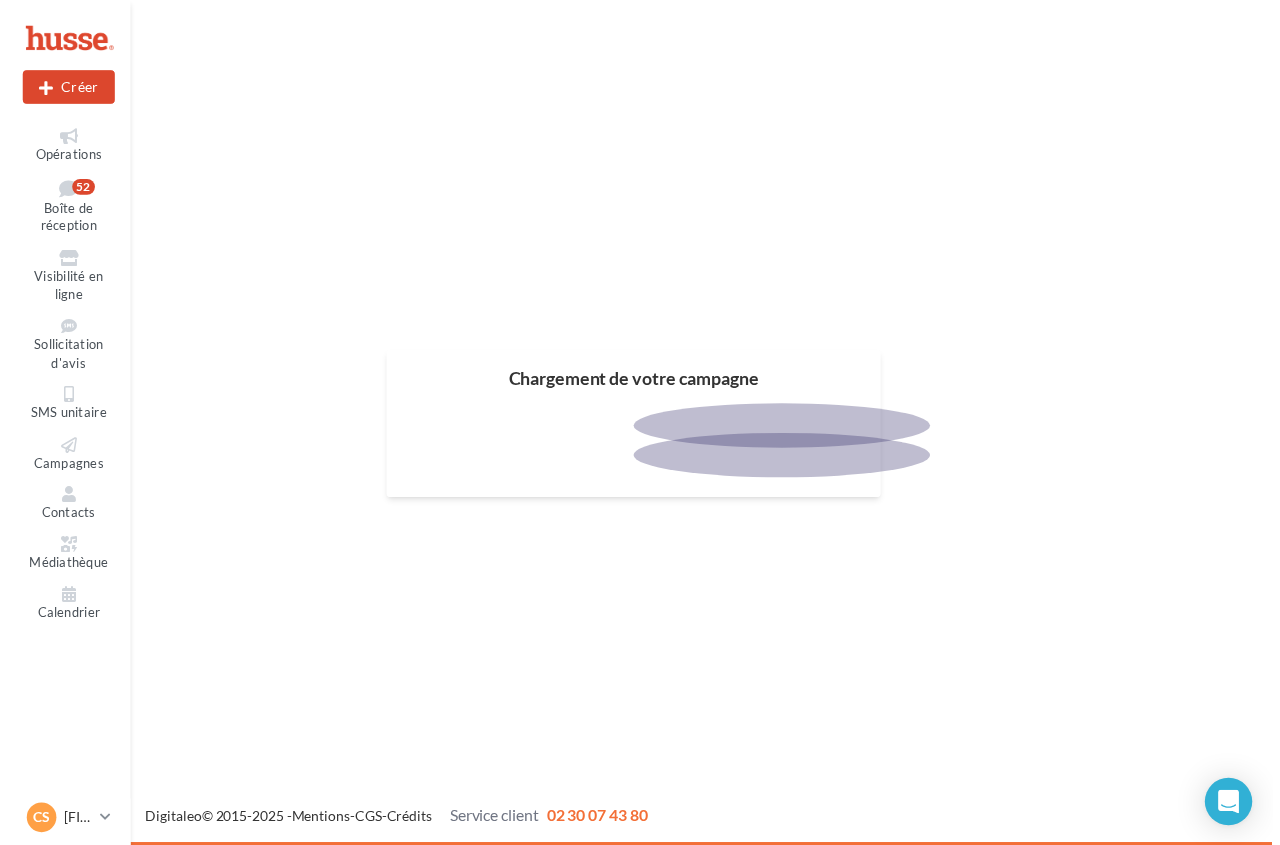 scroll, scrollTop: 0, scrollLeft: 0, axis: both 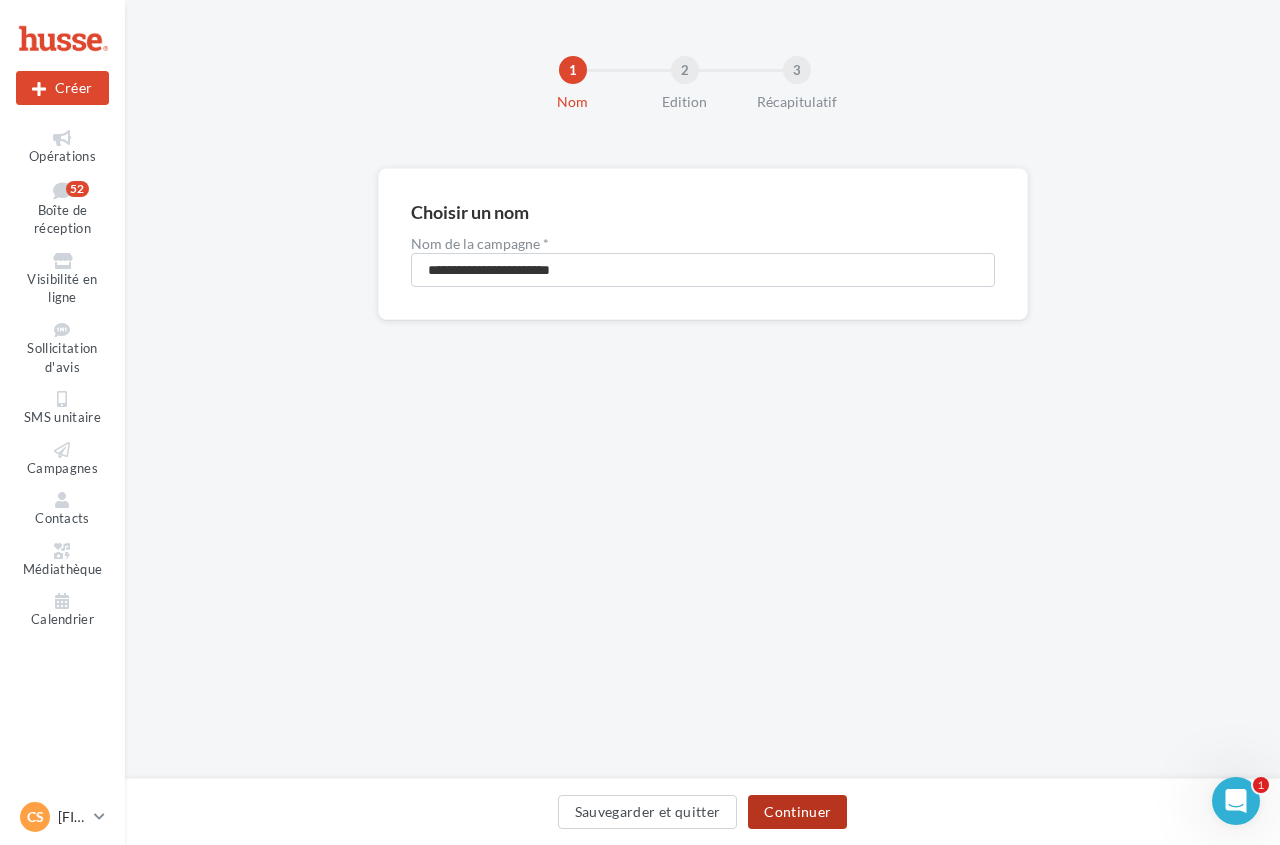 click on "Continuer" at bounding box center (797, 812) 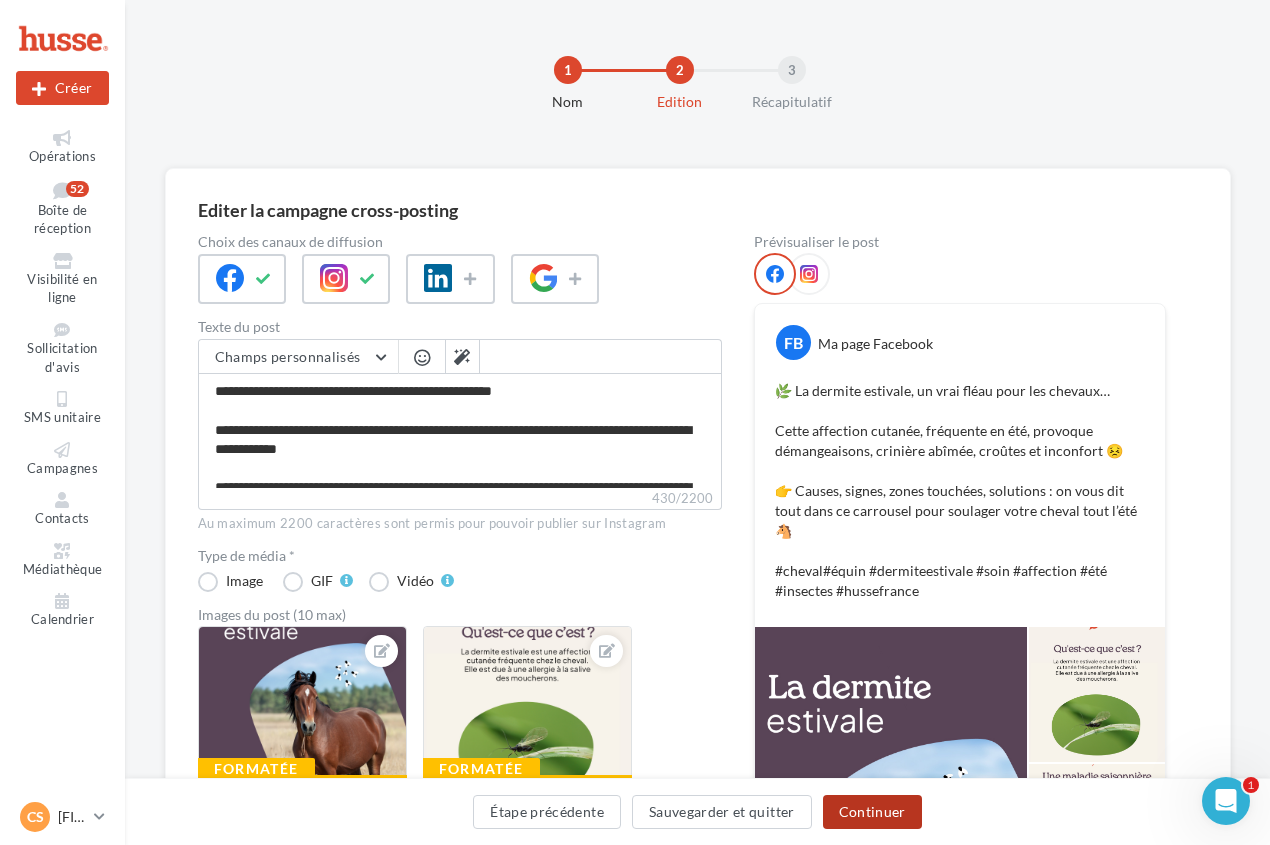click on "Continuer" at bounding box center (872, 812) 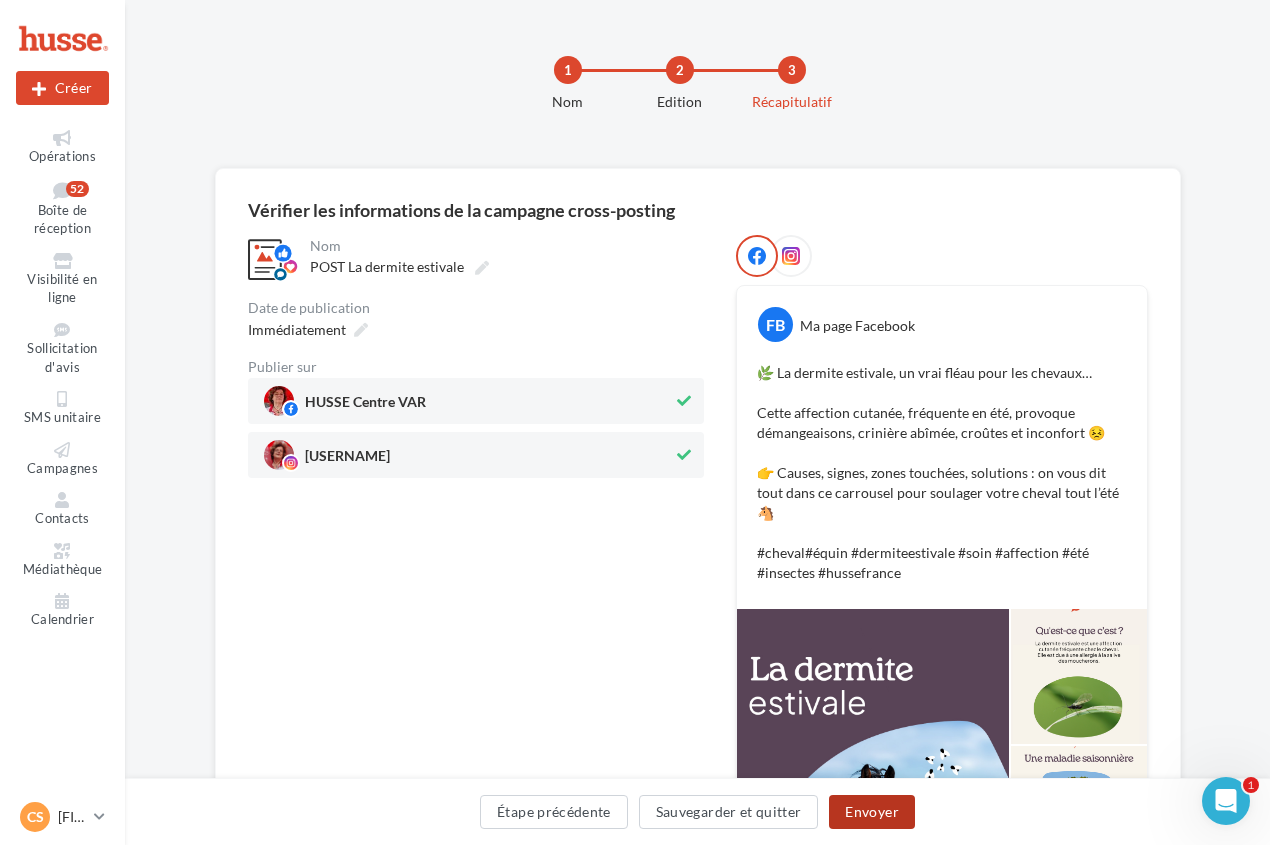 click on "Envoyer" at bounding box center [871, 812] 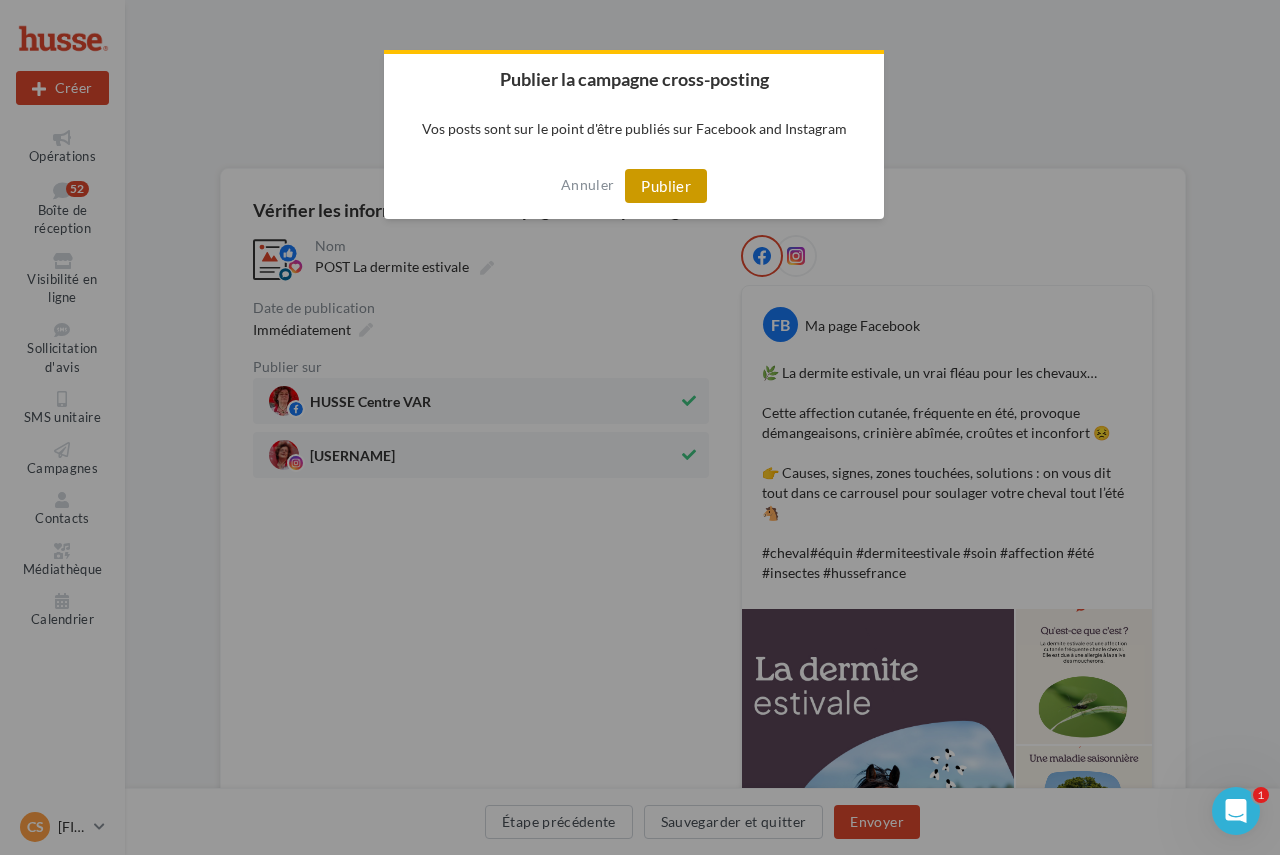 click on "Publier" at bounding box center [666, 186] 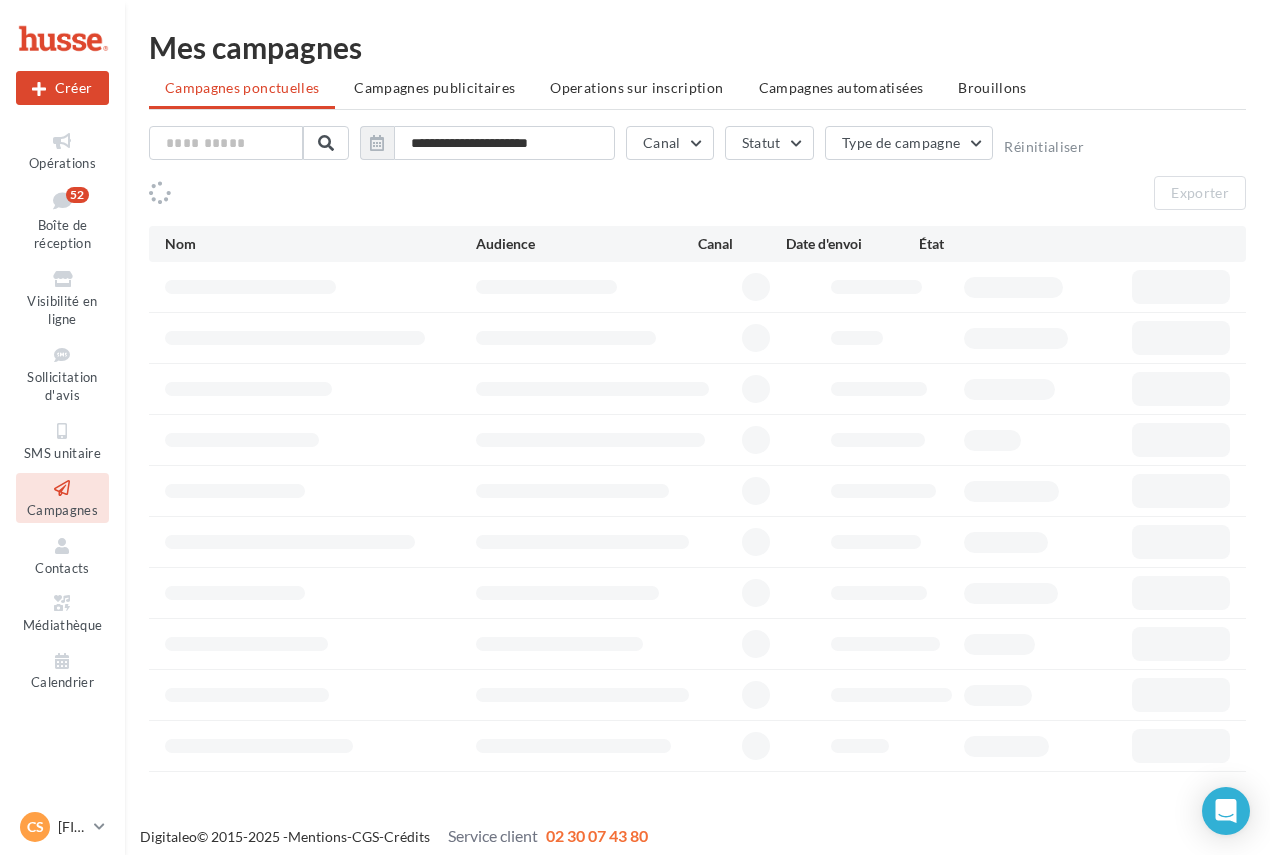 scroll, scrollTop: 0, scrollLeft: 0, axis: both 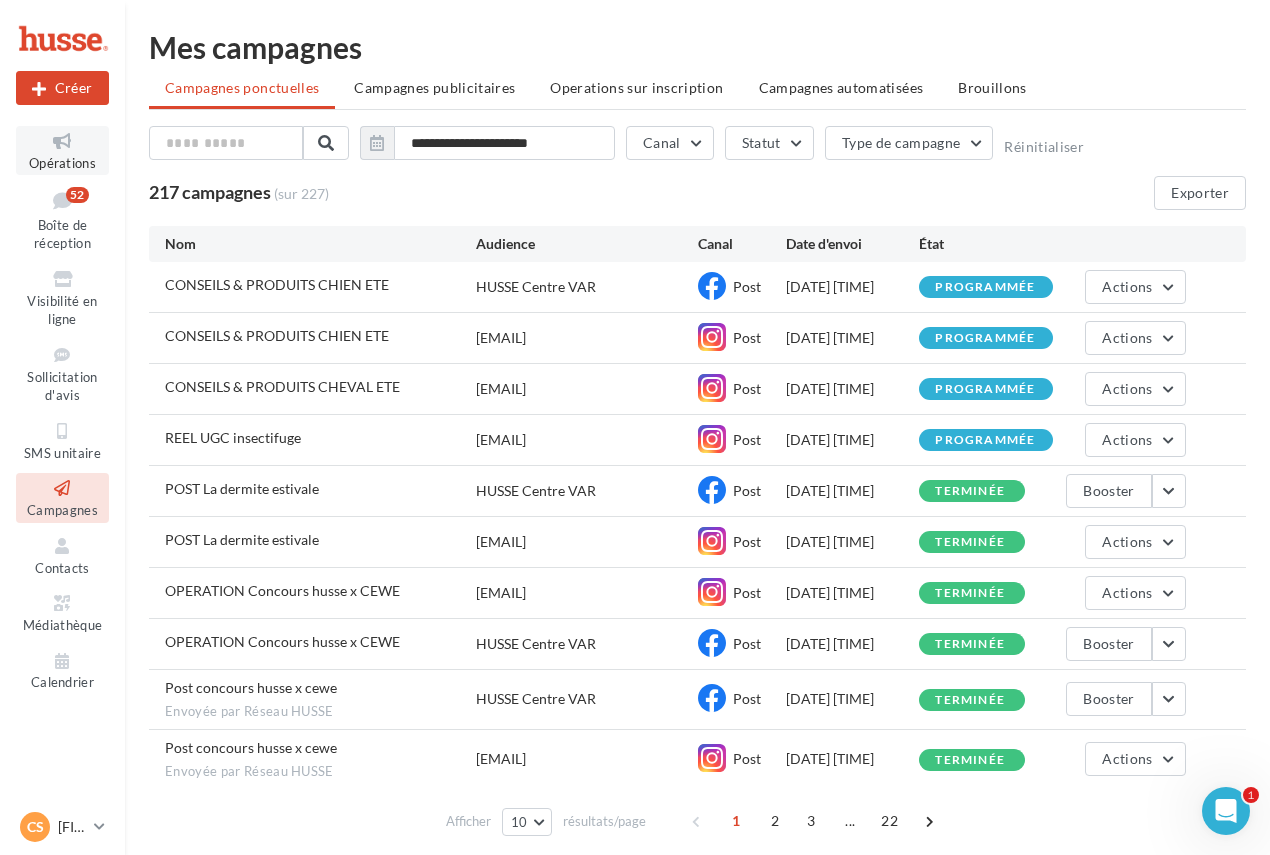 click at bounding box center [62, 141] 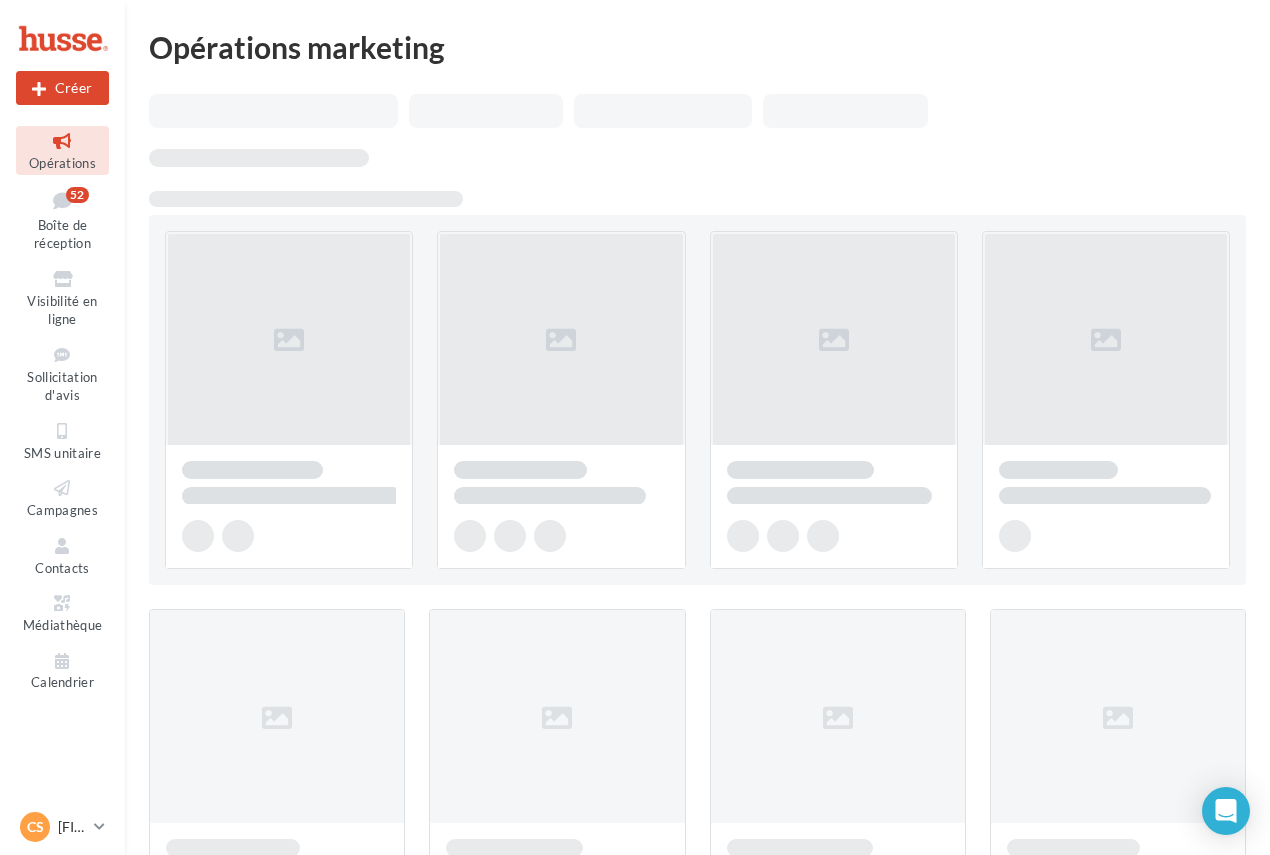 scroll, scrollTop: 0, scrollLeft: 0, axis: both 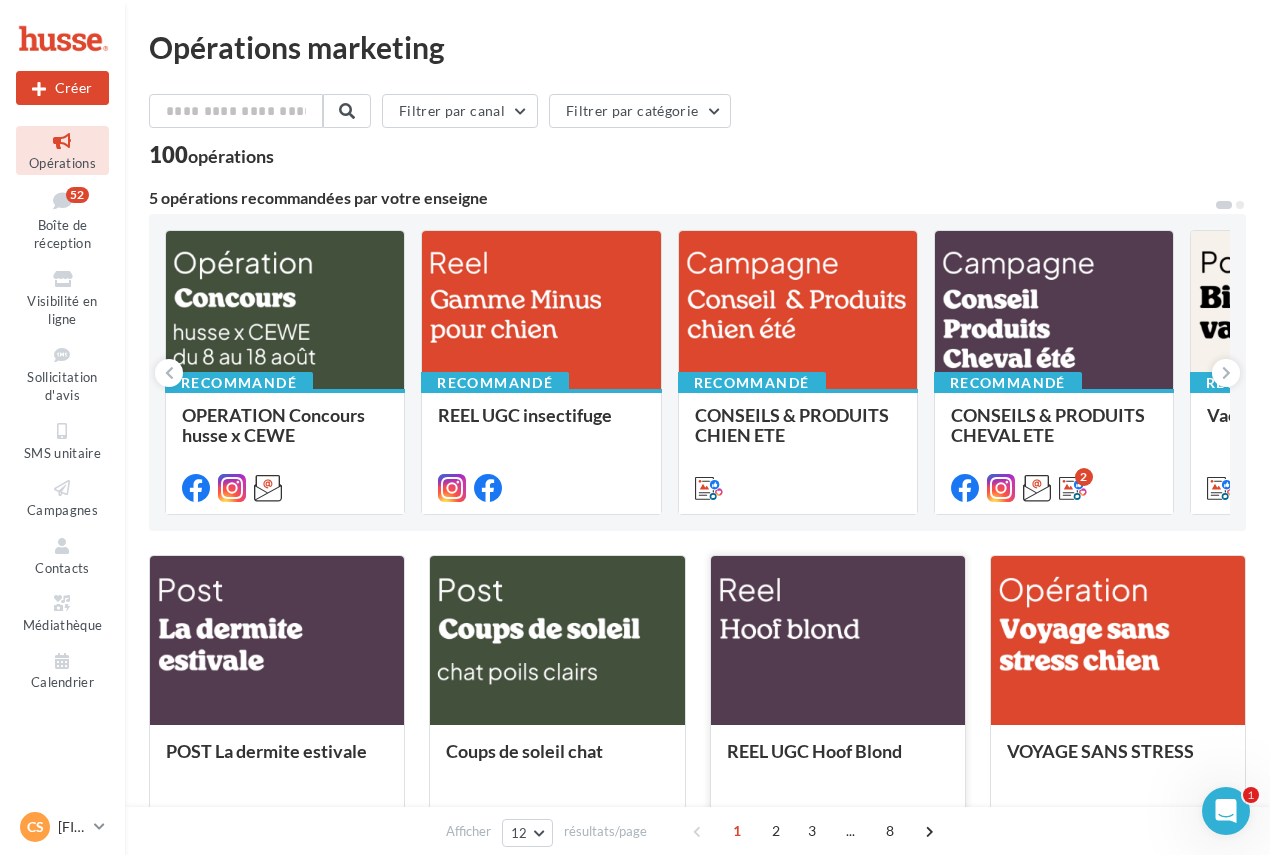 click at bounding box center (838, 641) 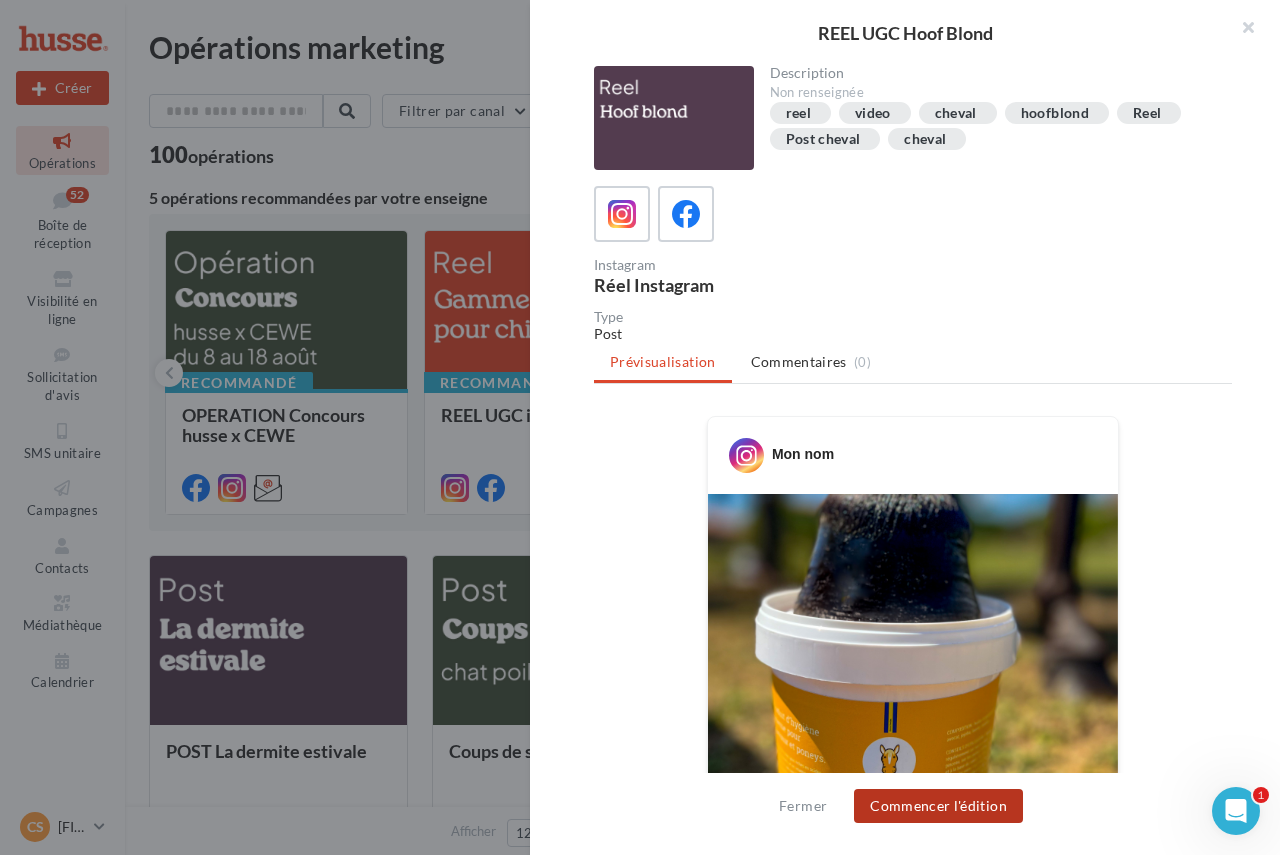 click on "Commencer l'édition" at bounding box center (938, 806) 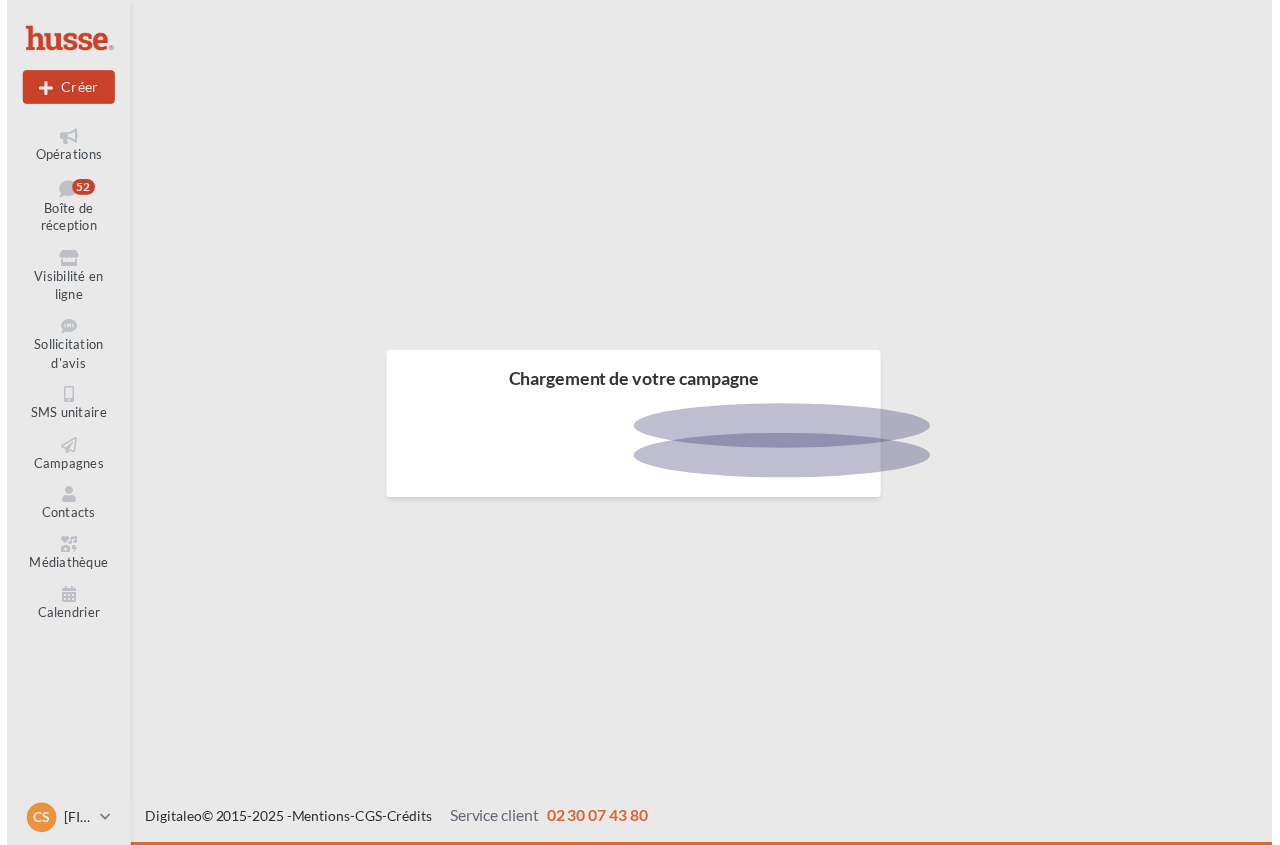scroll, scrollTop: 0, scrollLeft: 0, axis: both 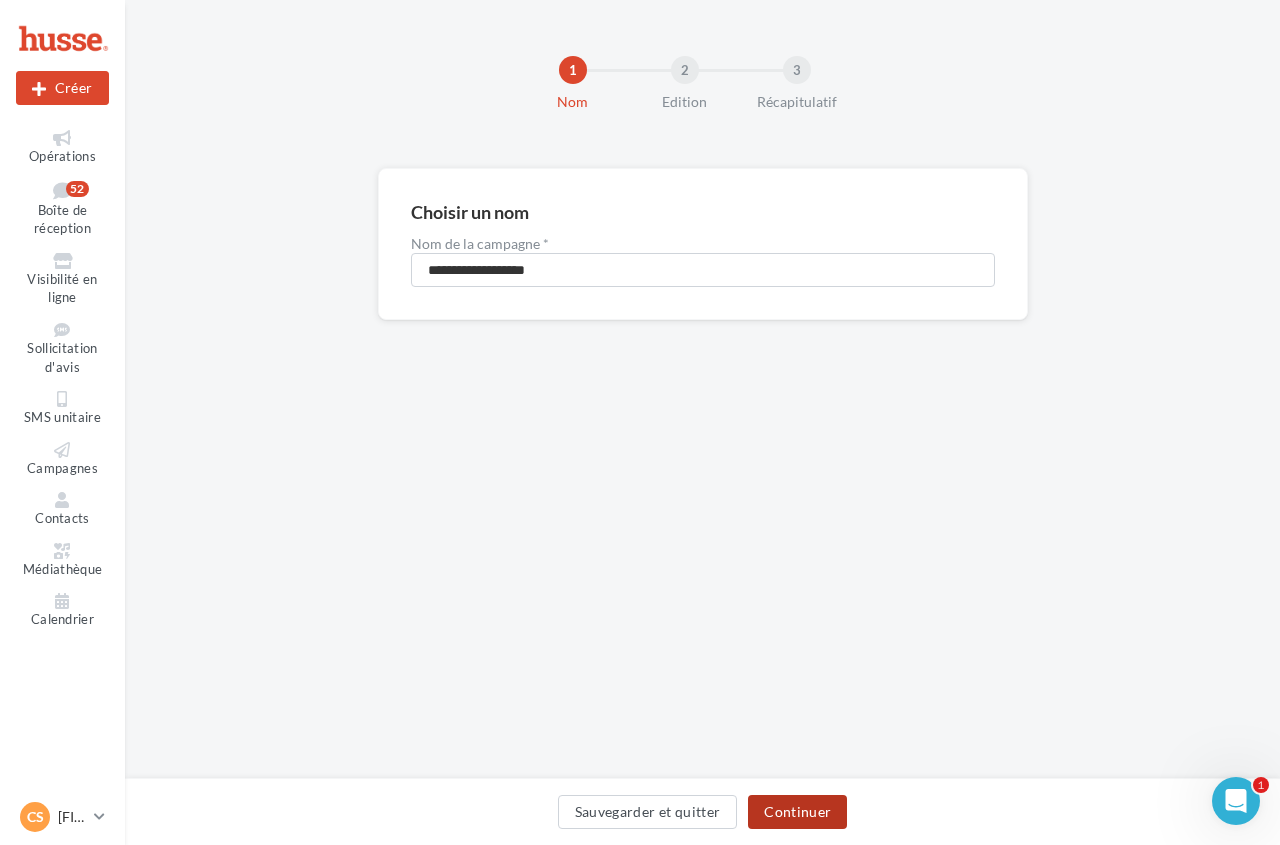 click on "Continuer" at bounding box center (797, 812) 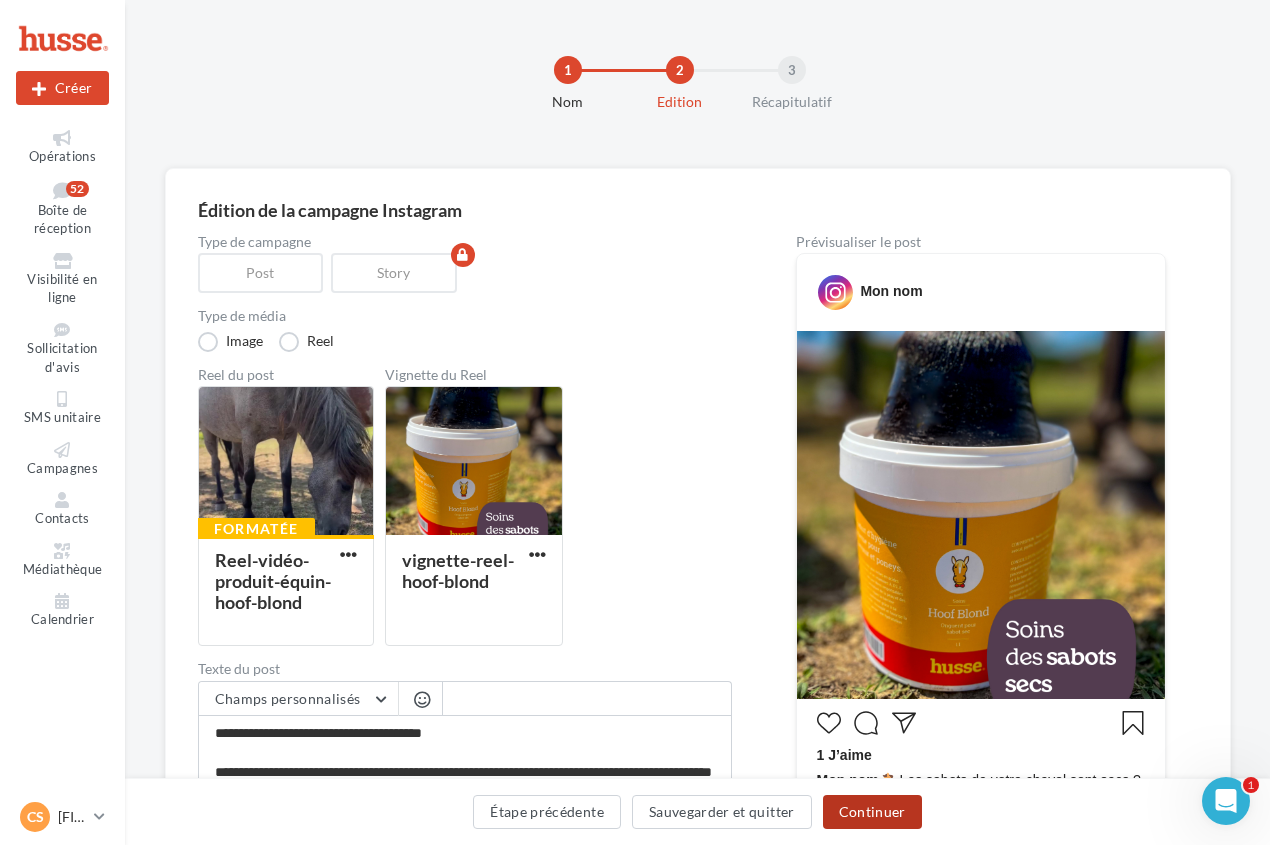 click on "Continuer" at bounding box center (872, 812) 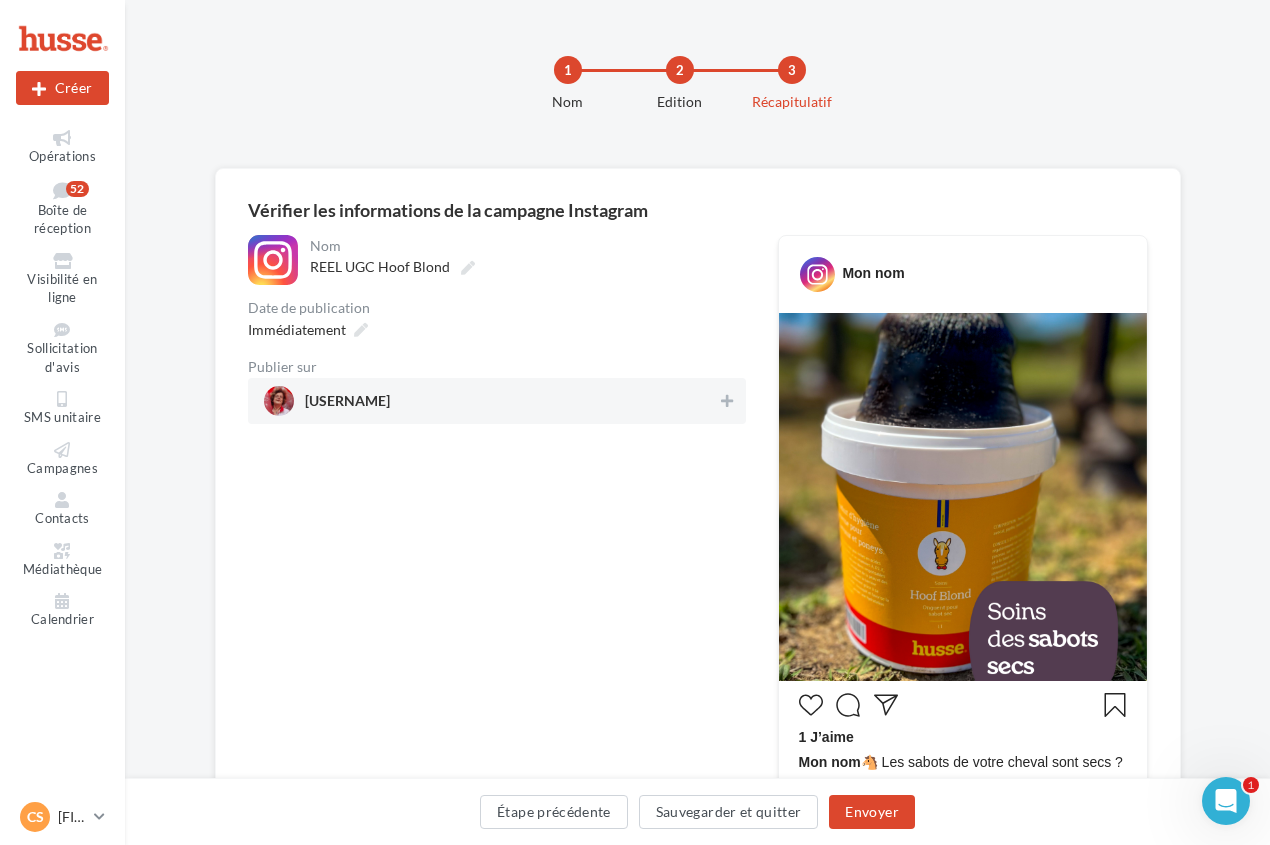 click on "[USERNAME]" at bounding box center [491, 401] 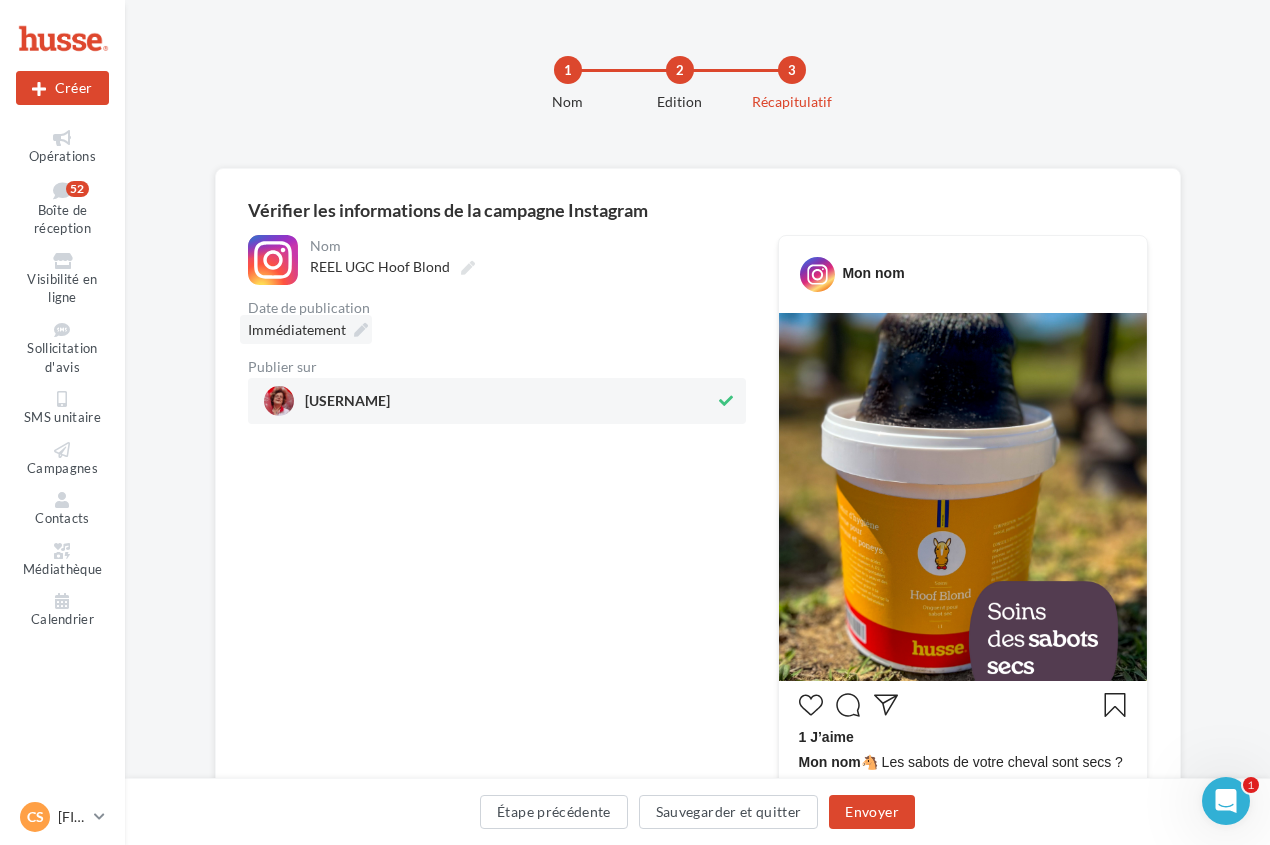 click at bounding box center (361, 330) 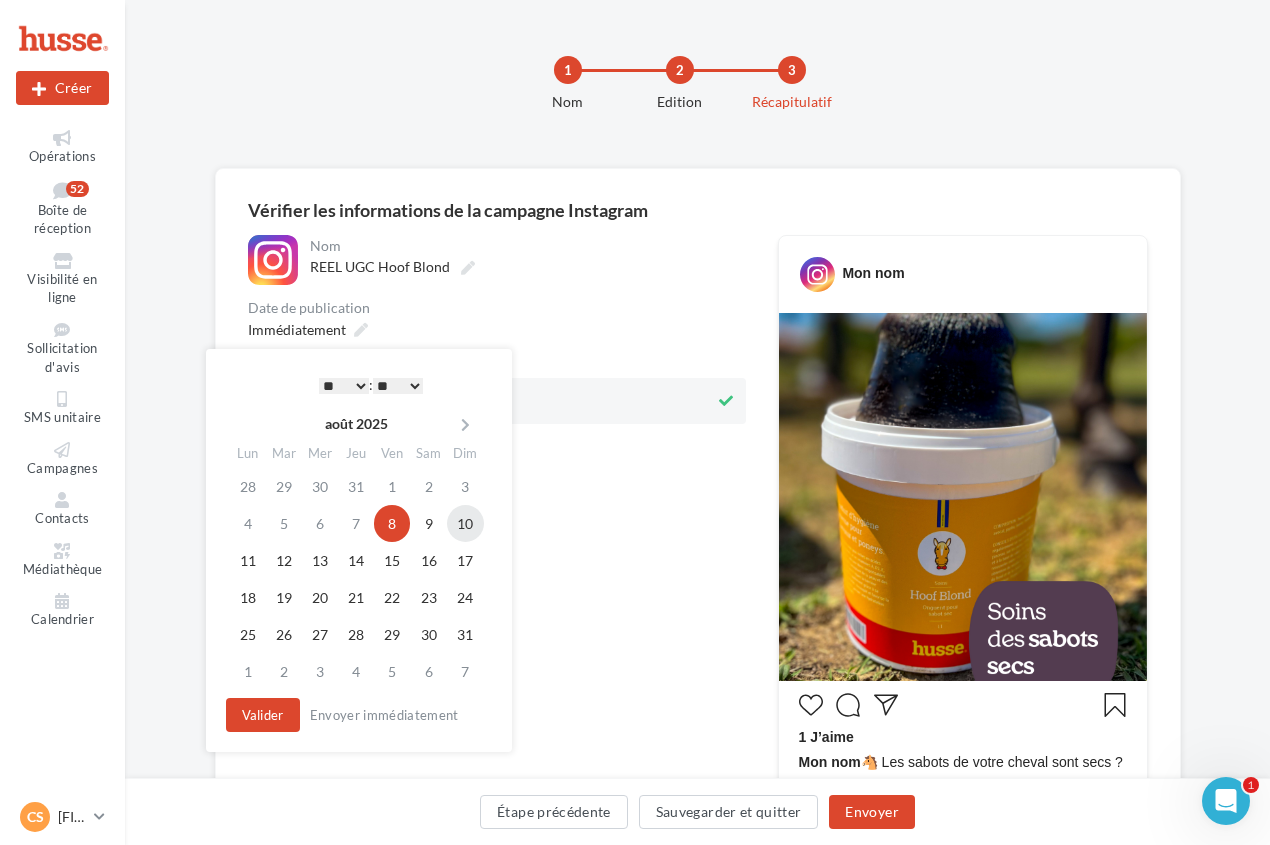 click on "10" at bounding box center [465, 523] 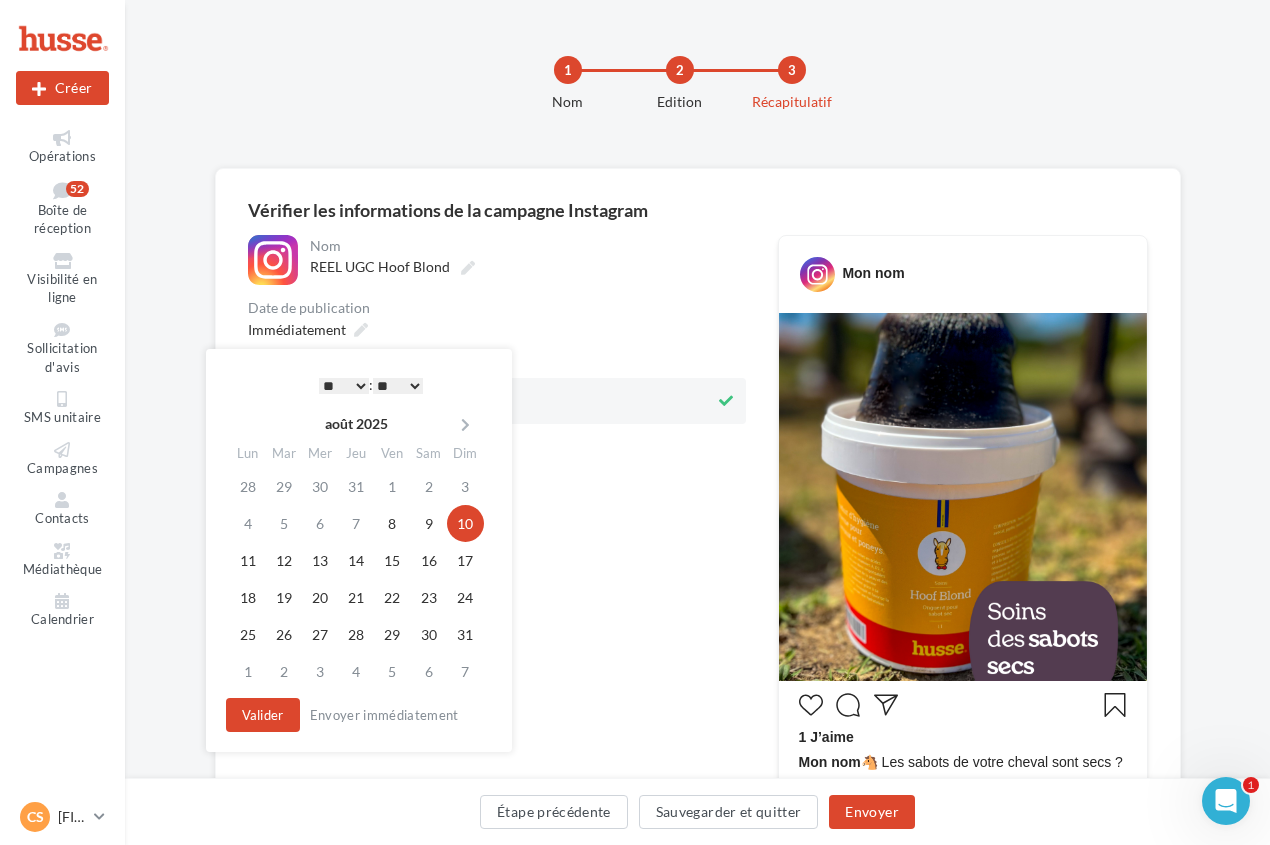 click on "* * * * * * * * * * ** ** ** ** ** ** ** ** ** ** ** ** ** **" at bounding box center (344, 386) 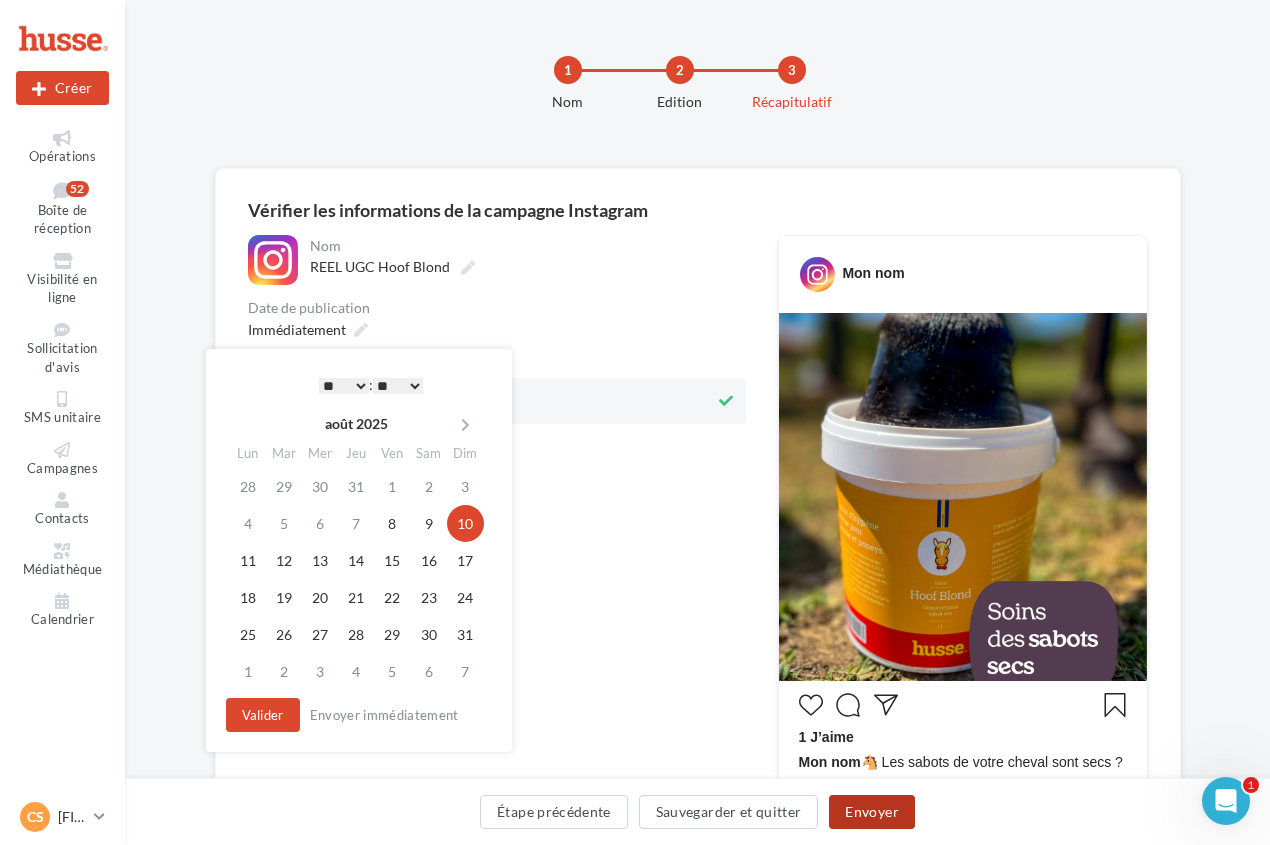 click on "Envoyer" at bounding box center (871, 812) 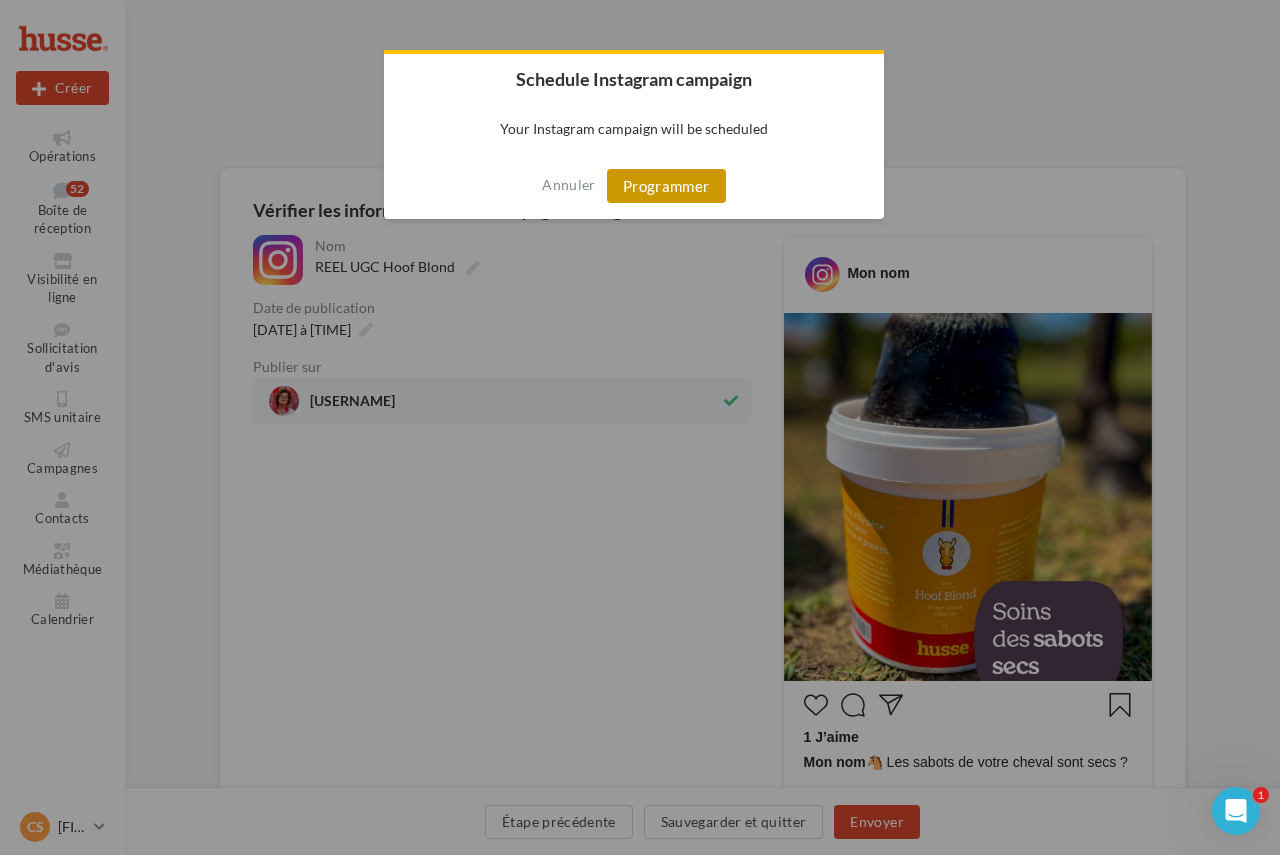 click on "Programmer" at bounding box center [666, 186] 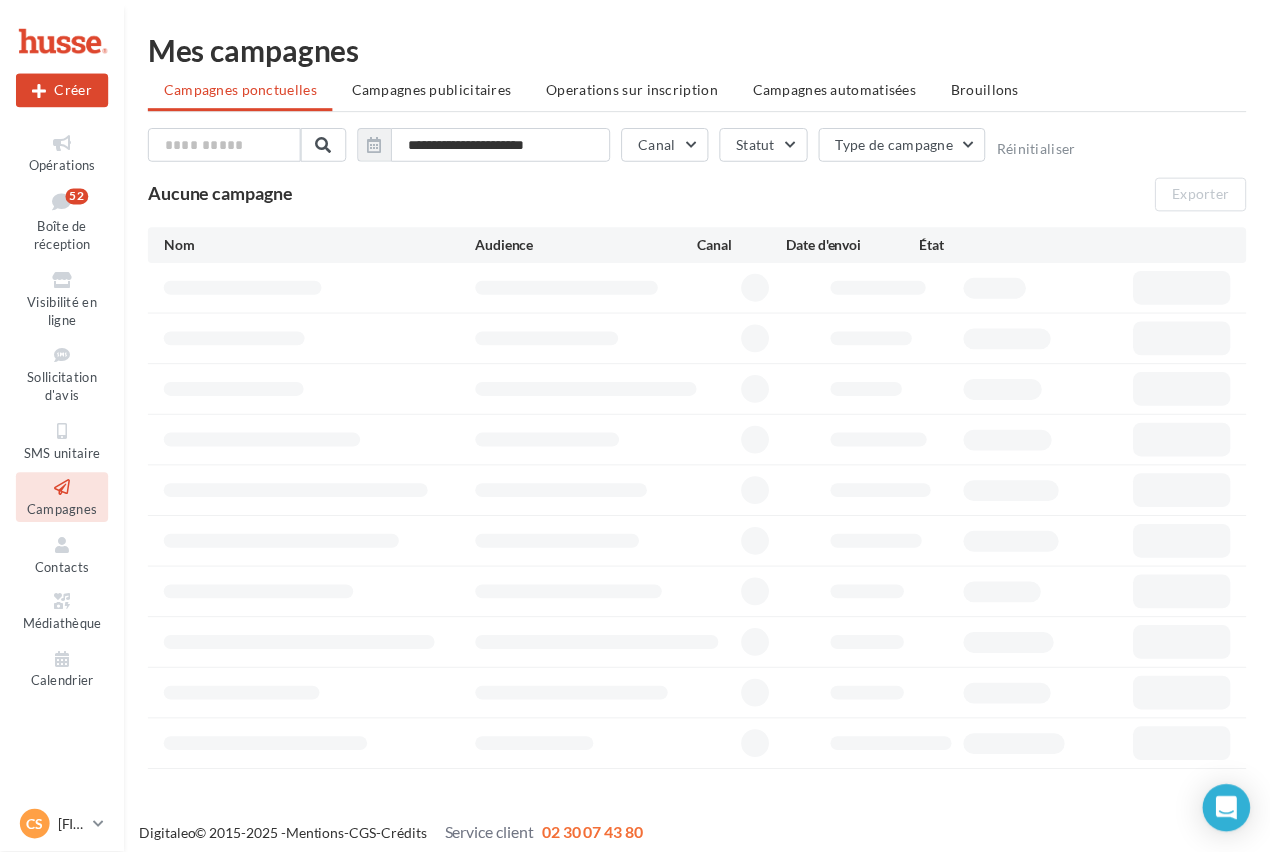 scroll, scrollTop: 0, scrollLeft: 0, axis: both 